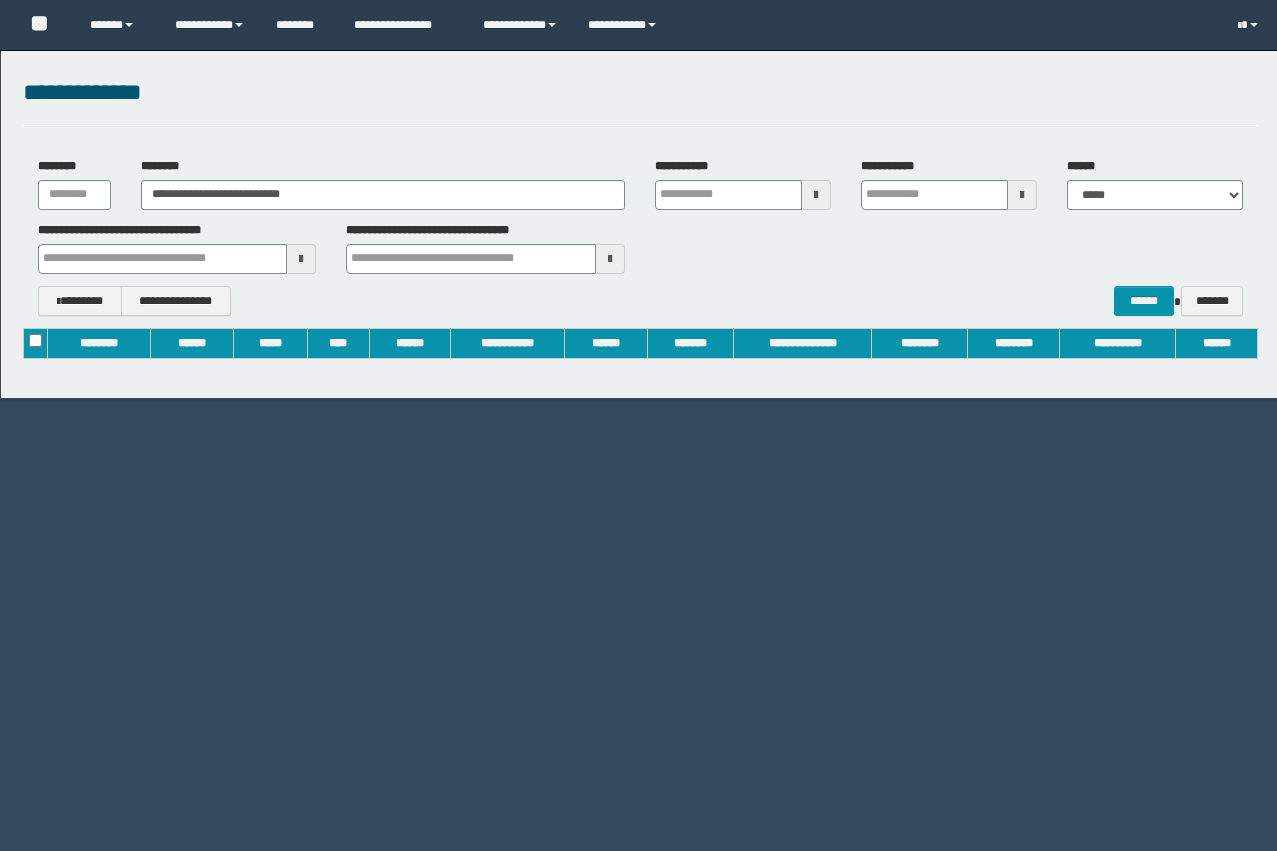 scroll, scrollTop: 0, scrollLeft: 0, axis: both 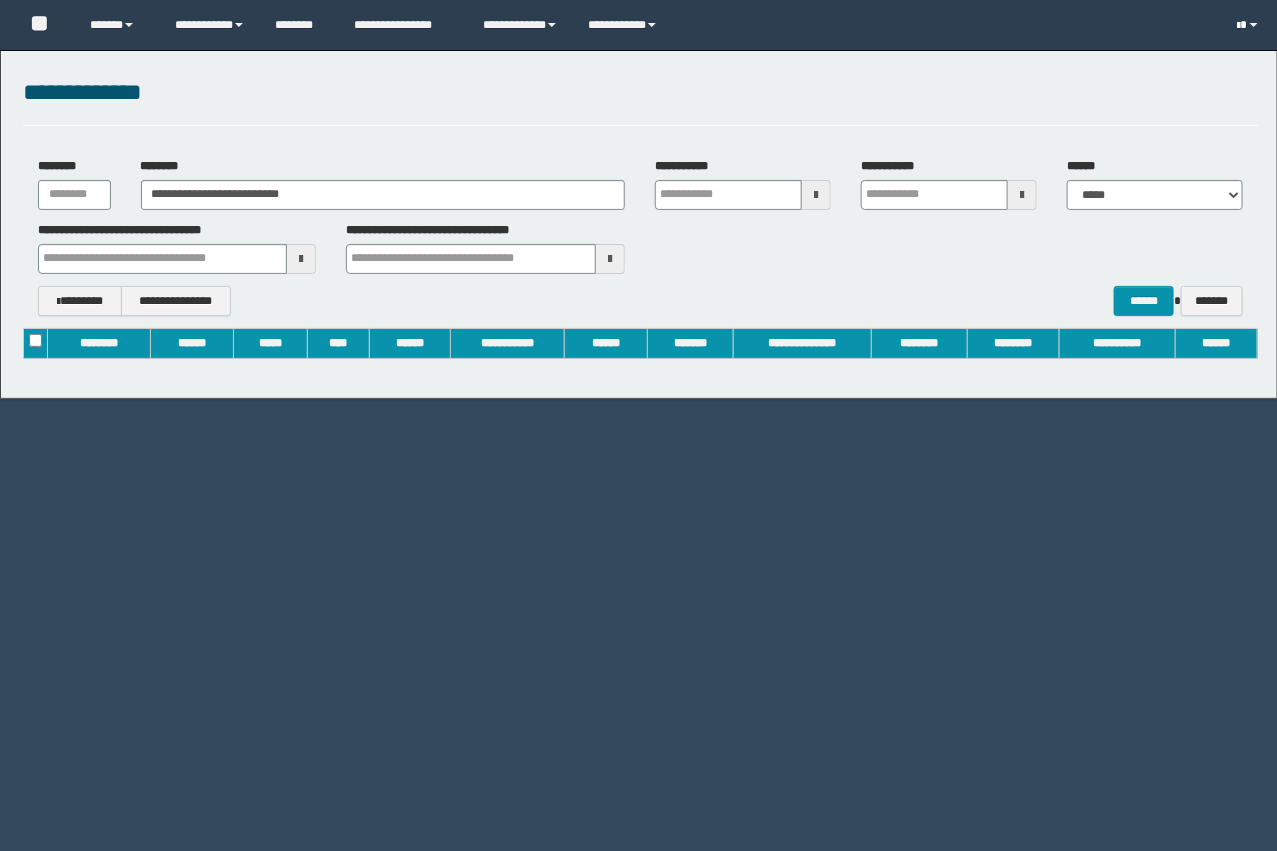 type on "**********" 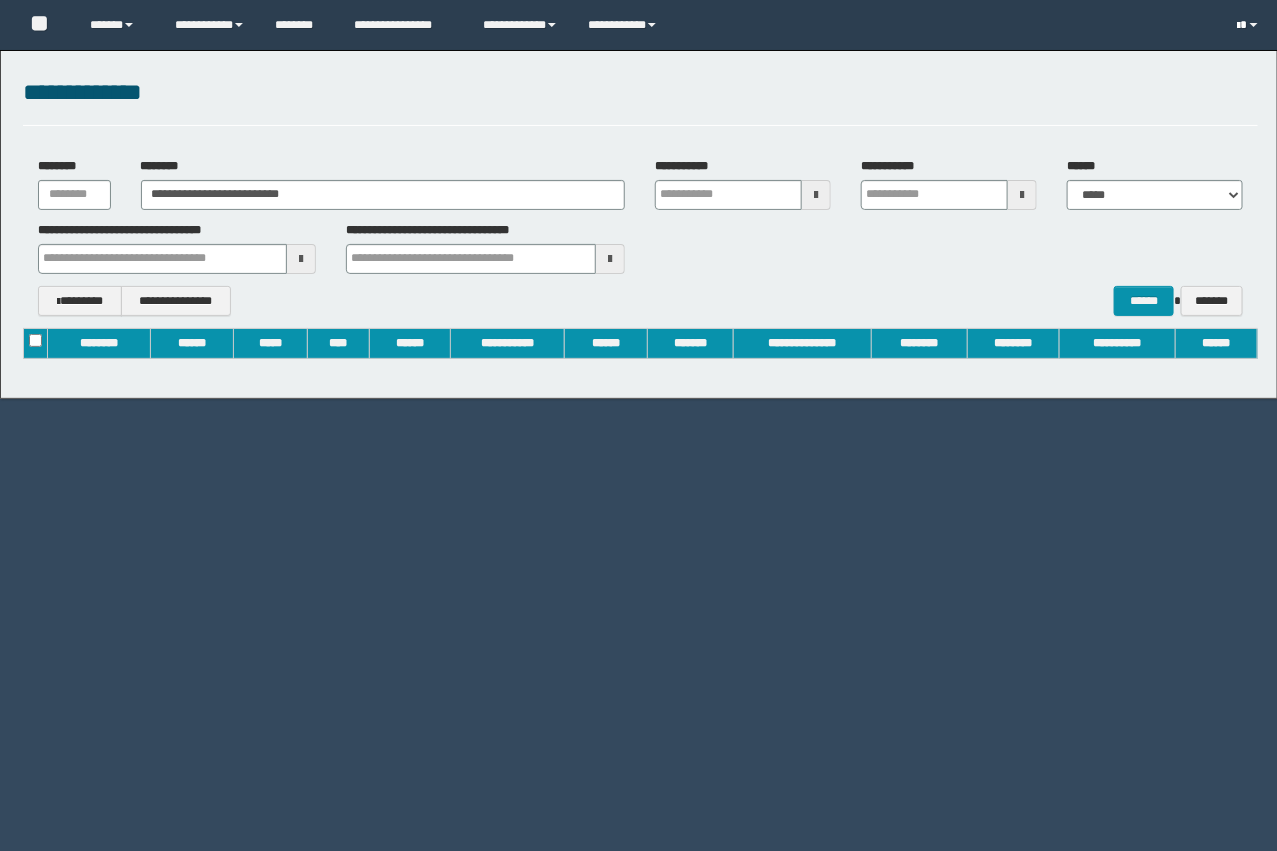 type on "**********" 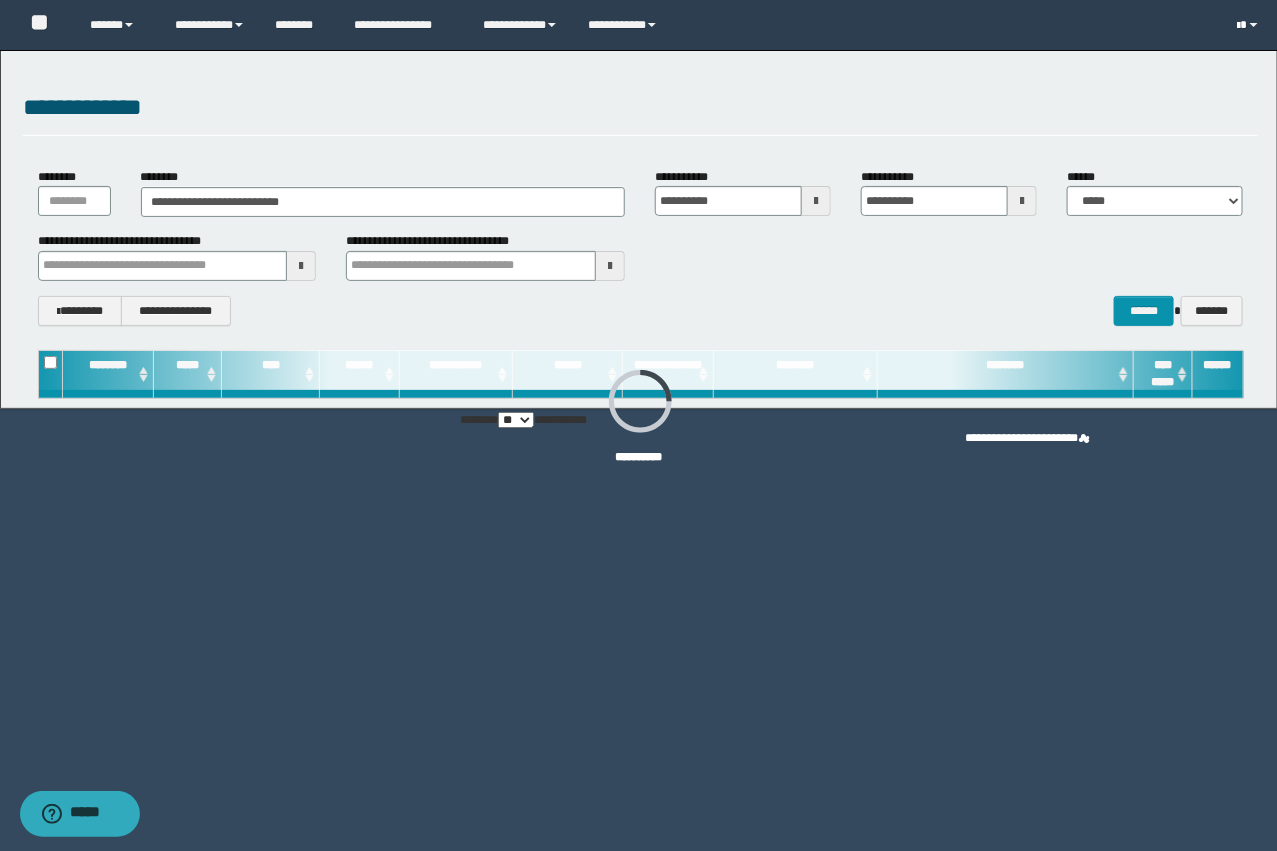 scroll, scrollTop: 0, scrollLeft: 0, axis: both 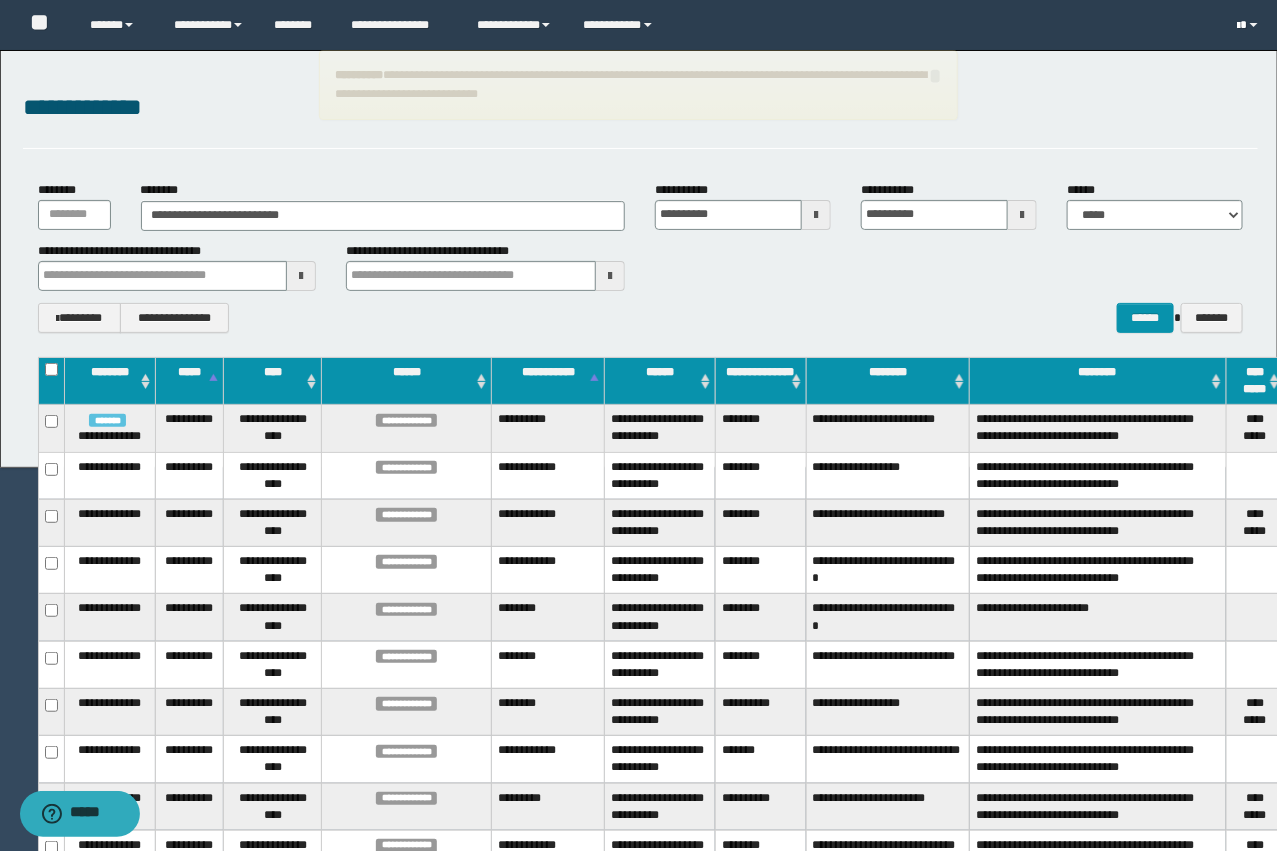 type 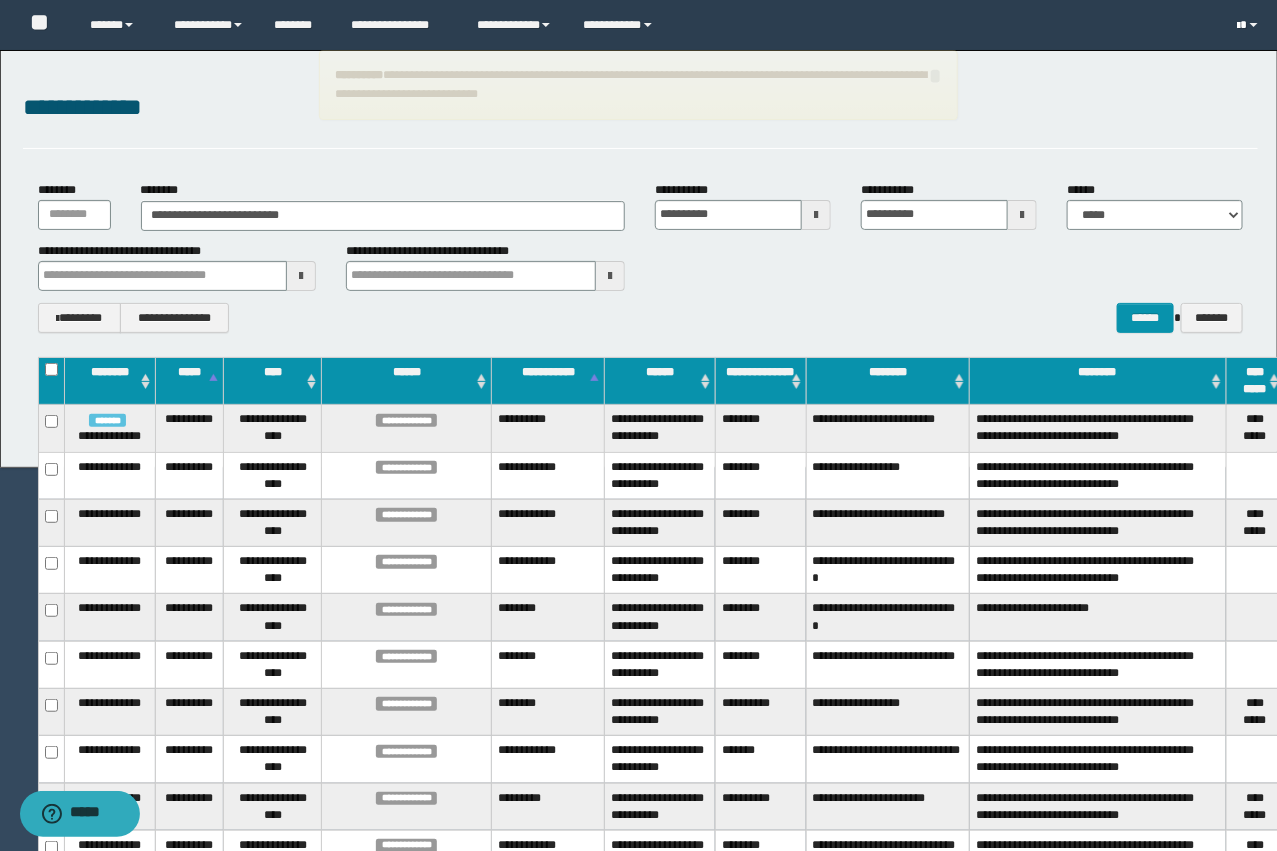 type 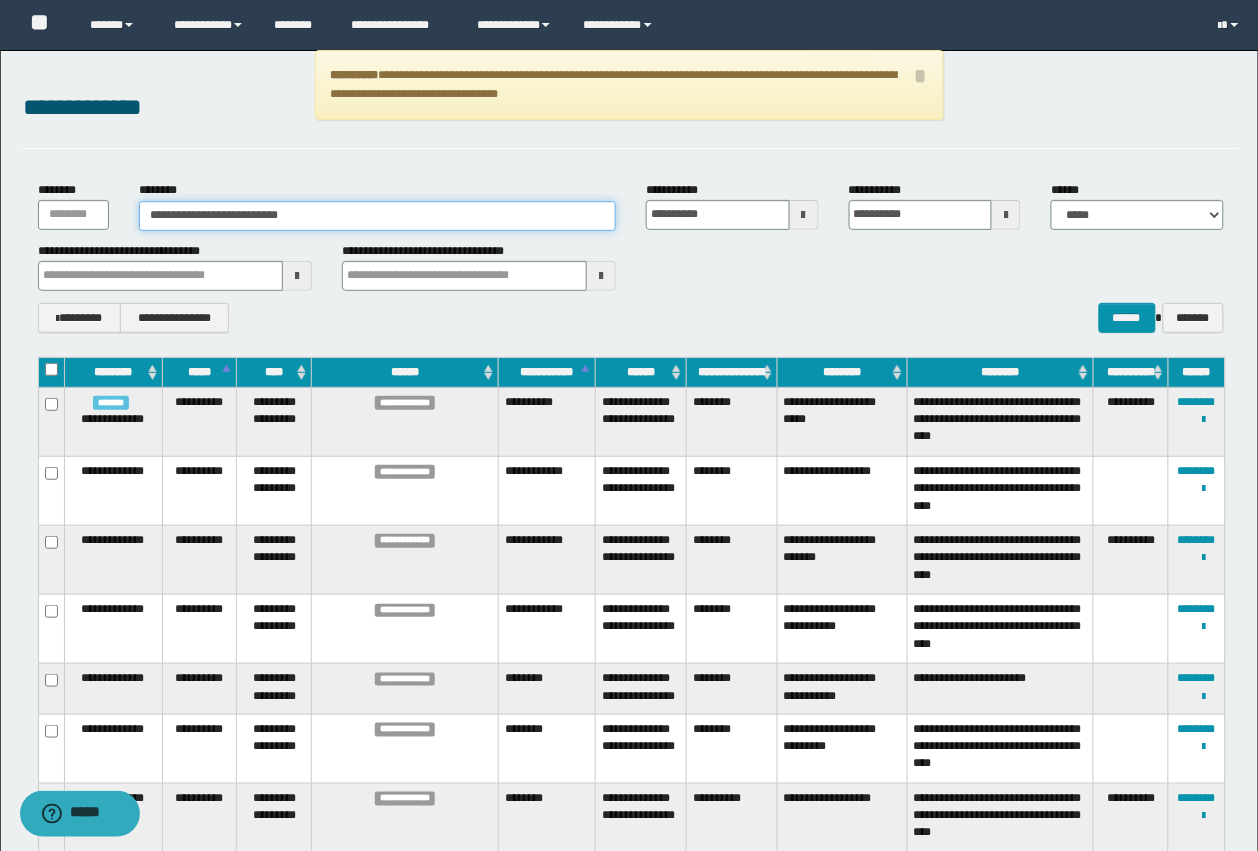 click on "**********" at bounding box center (377, 216) 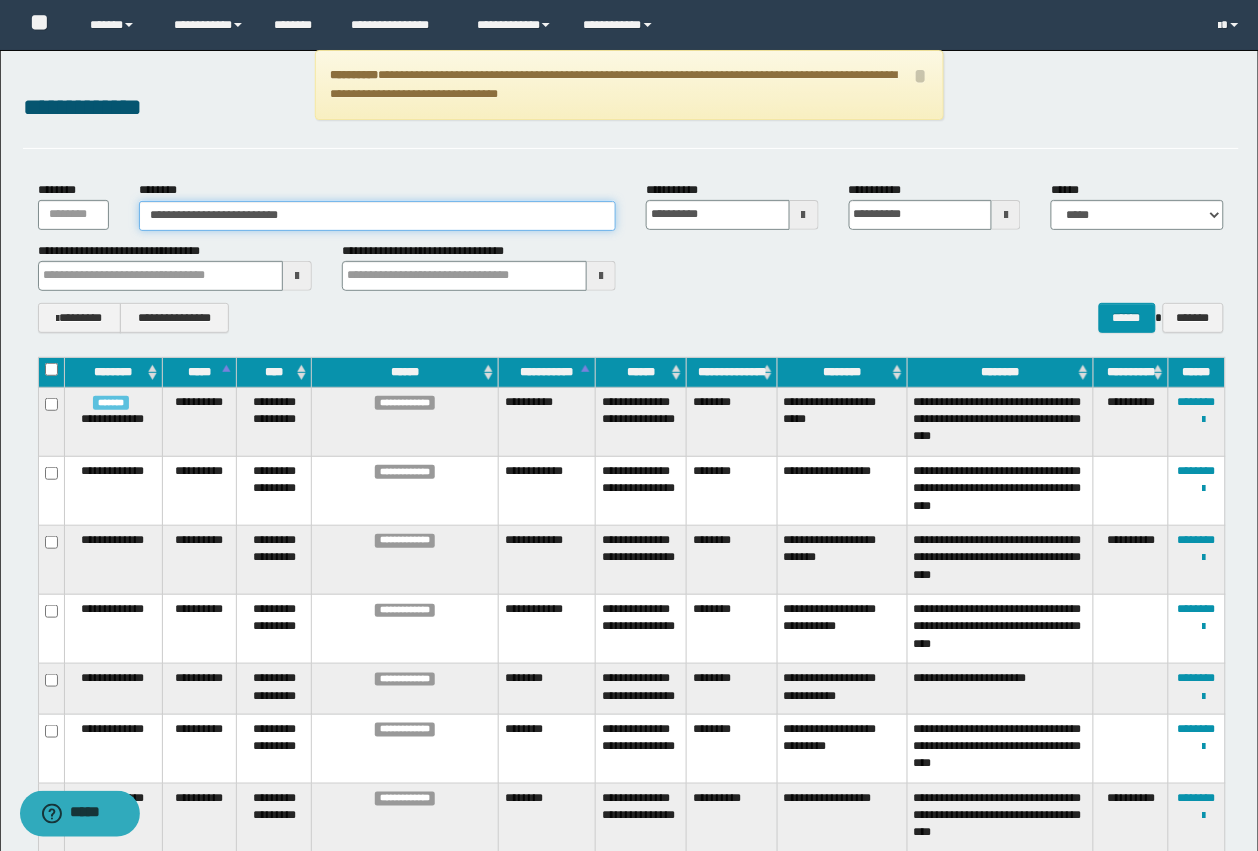click on "**********" at bounding box center [377, 216] 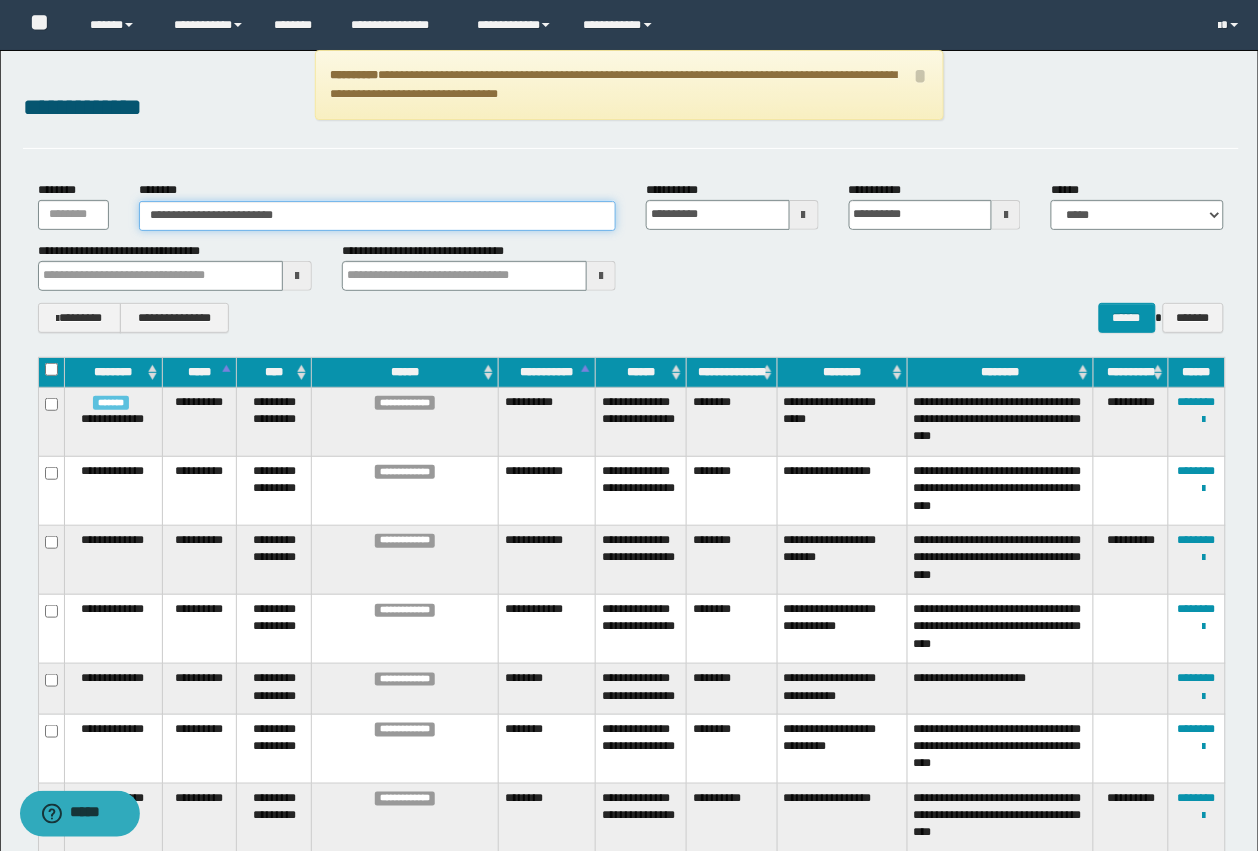 drag, startPoint x: 423, startPoint y: 217, endPoint x: 65, endPoint y: 201, distance: 358.35736 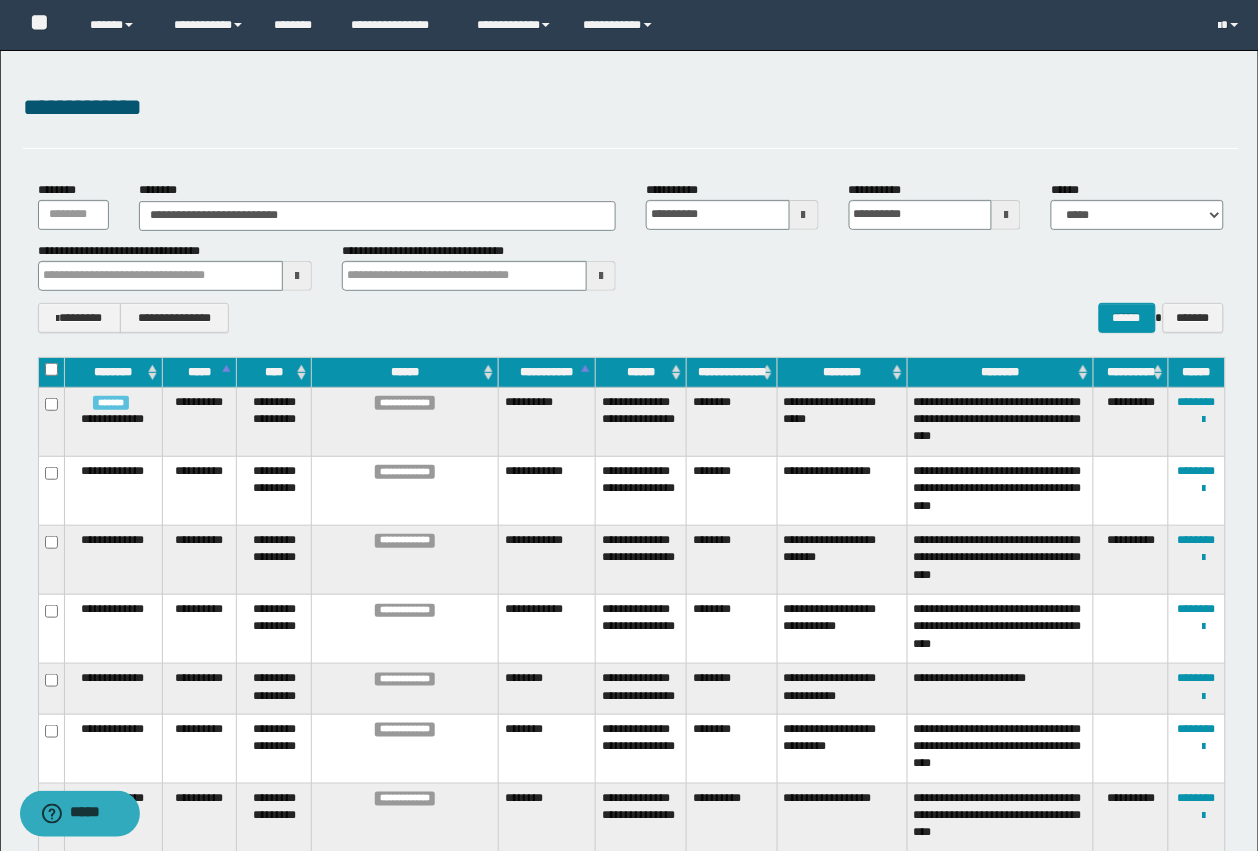 type 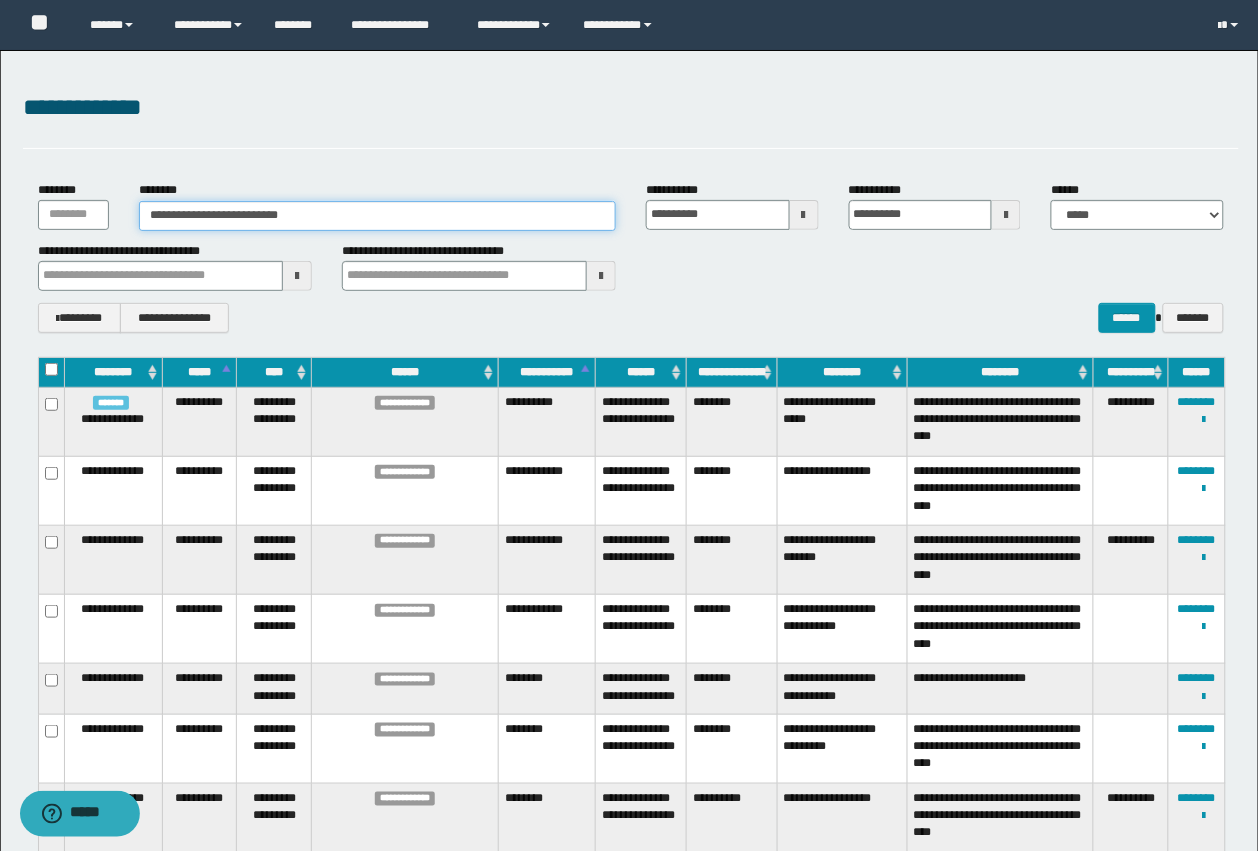 type 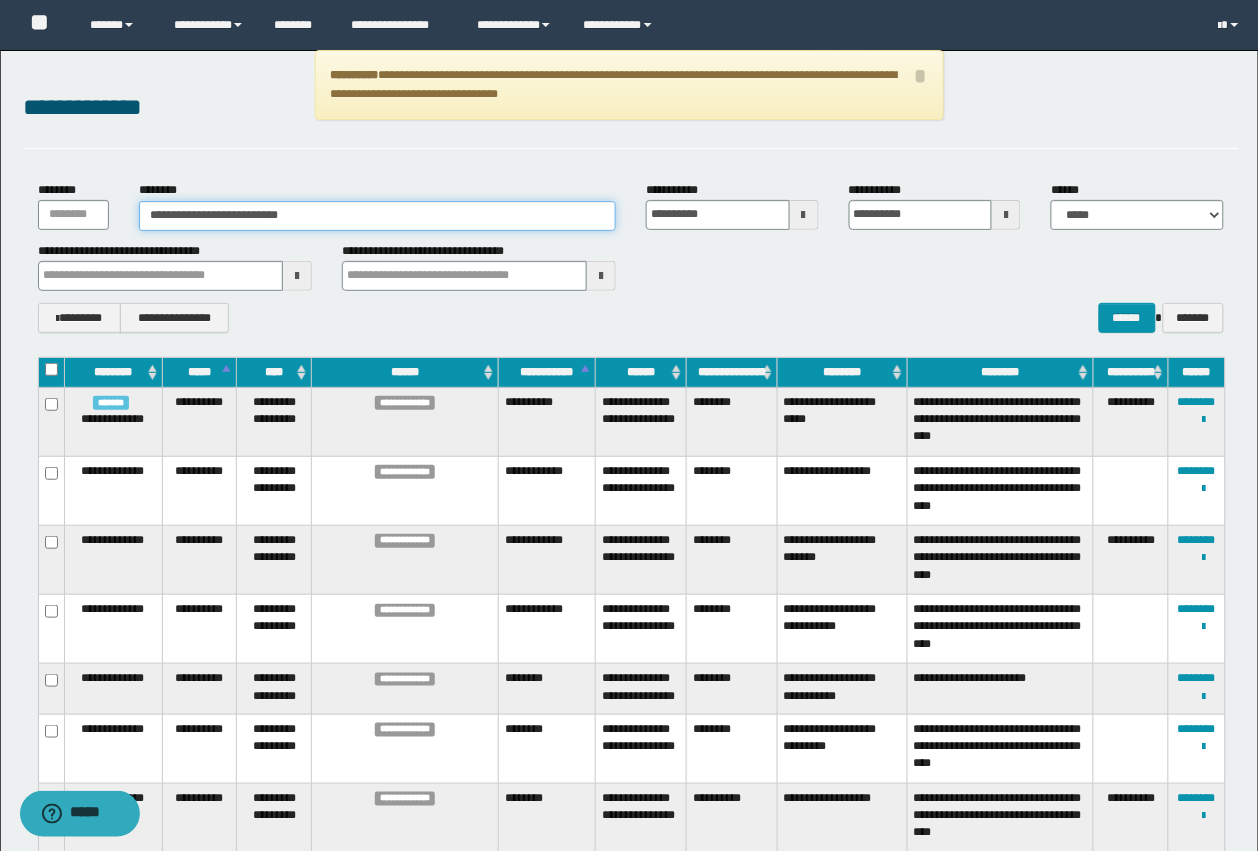 drag, startPoint x: 390, startPoint y: 221, endPoint x: 122, endPoint y: 195, distance: 269.25824 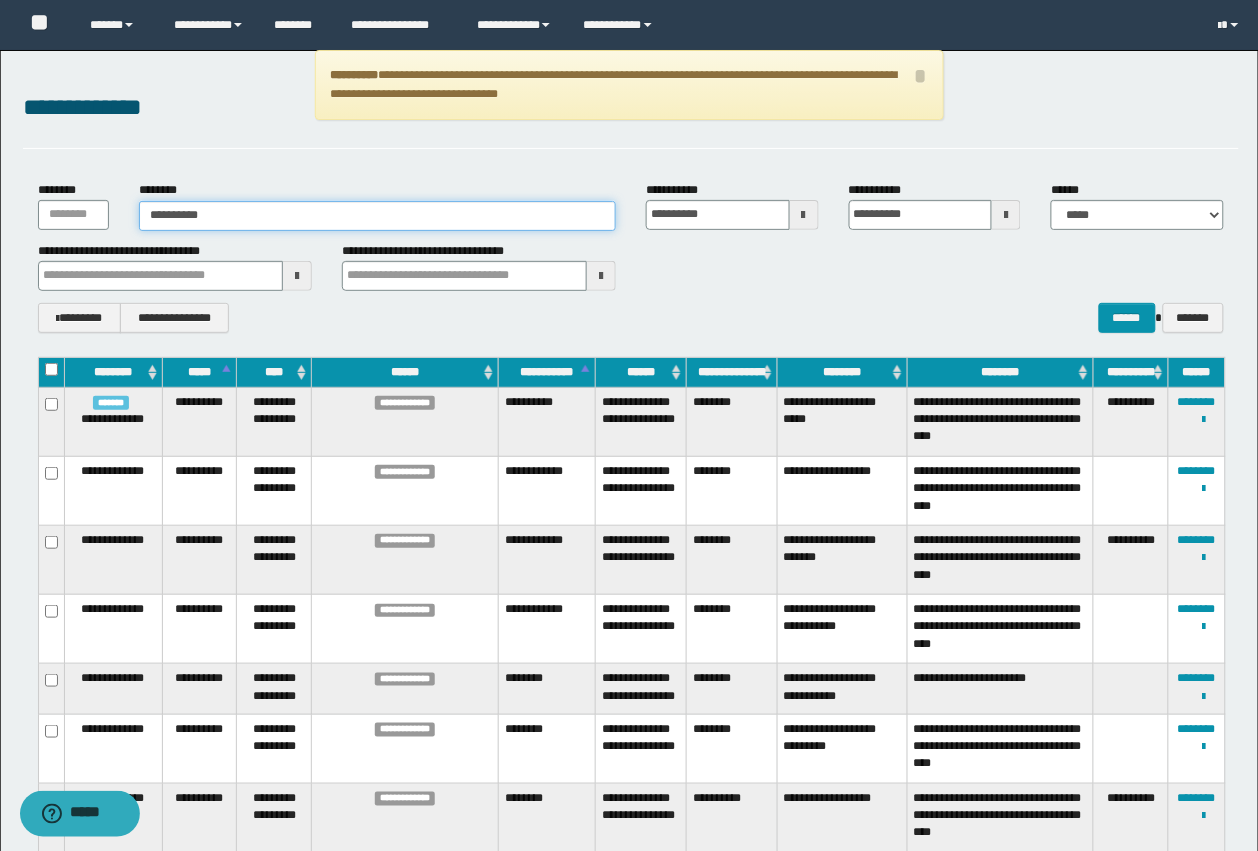 type on "**********" 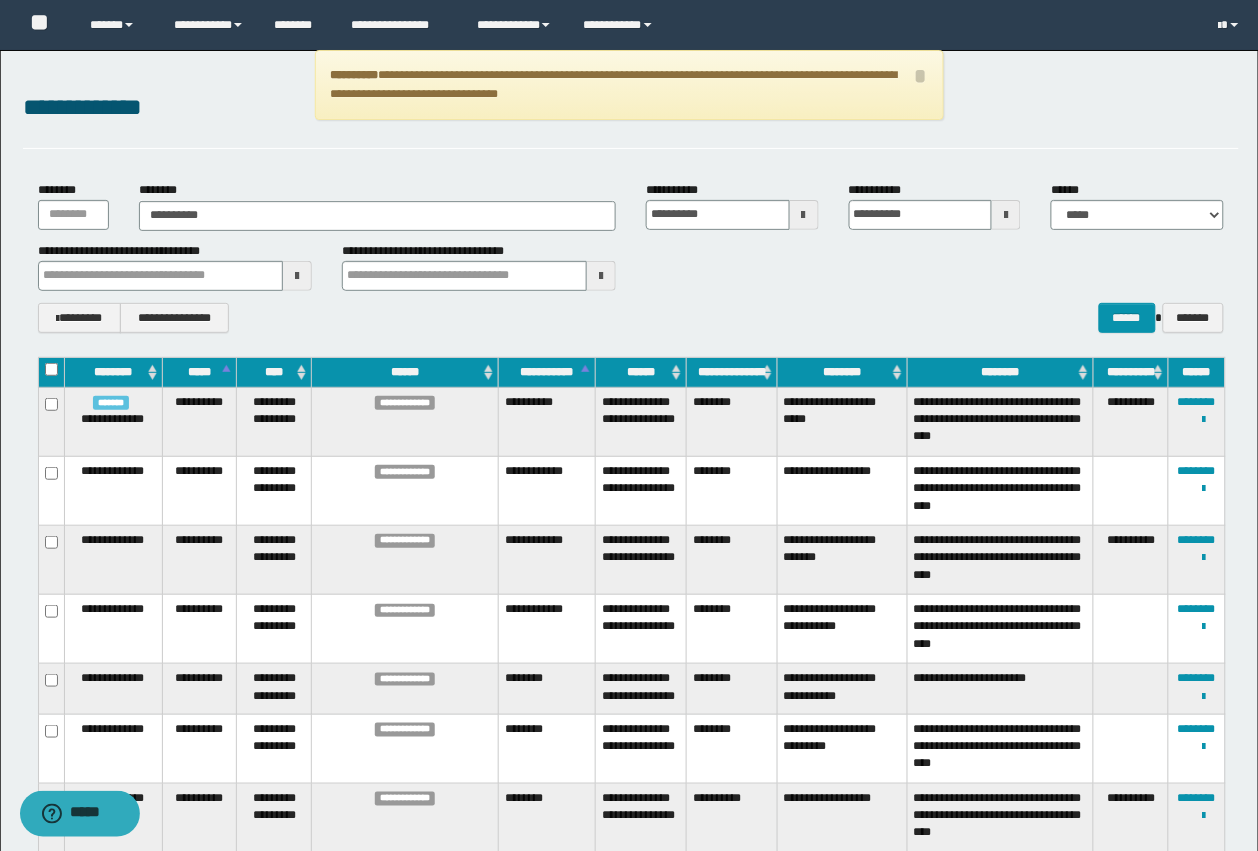 type 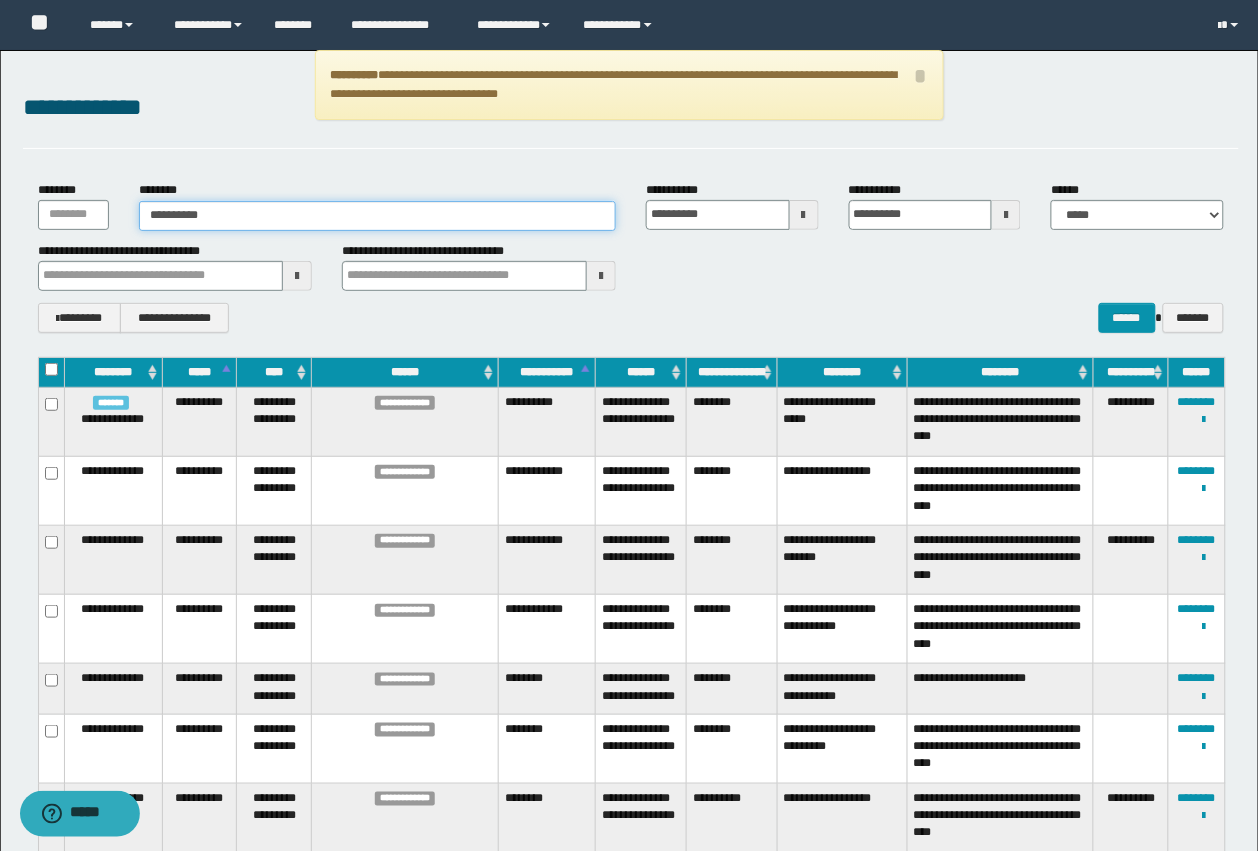 type 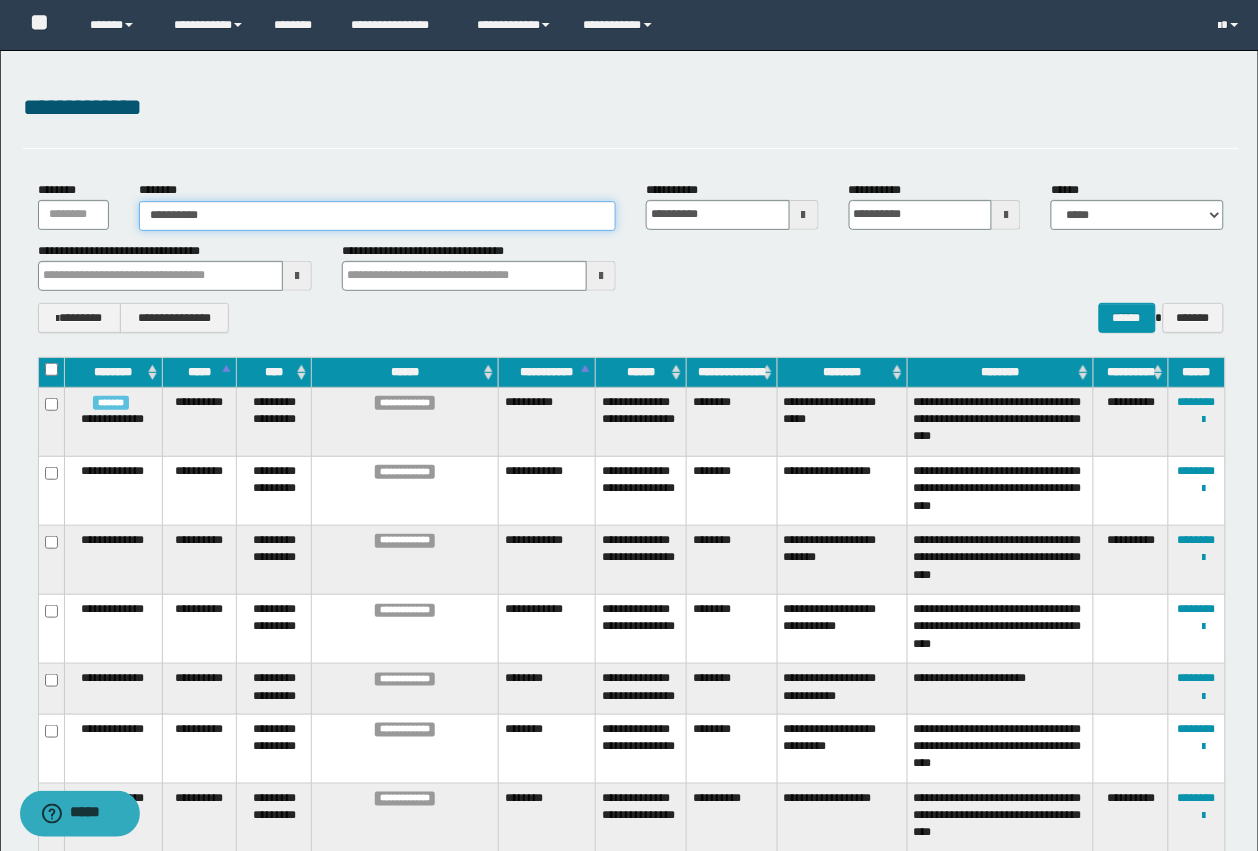 click on "**********" at bounding box center (377, 216) 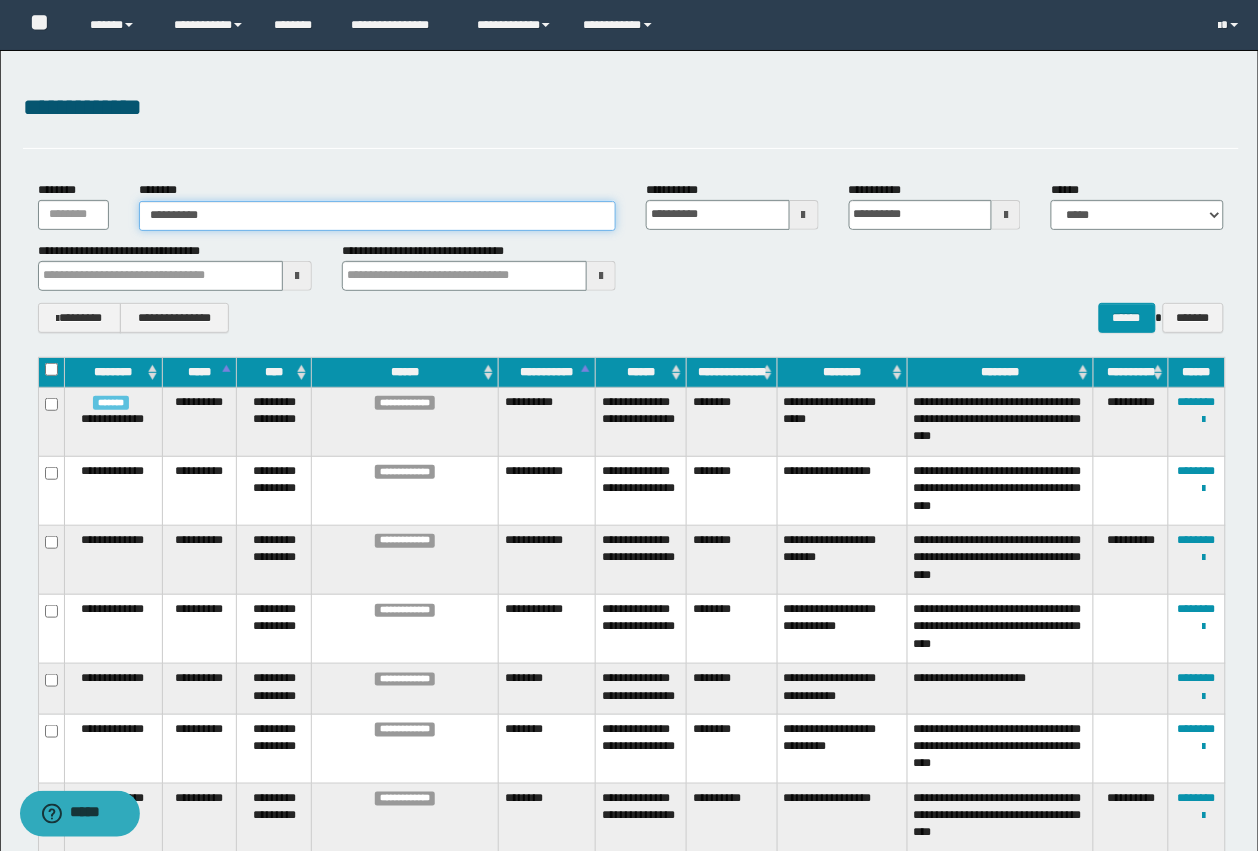 type on "**********" 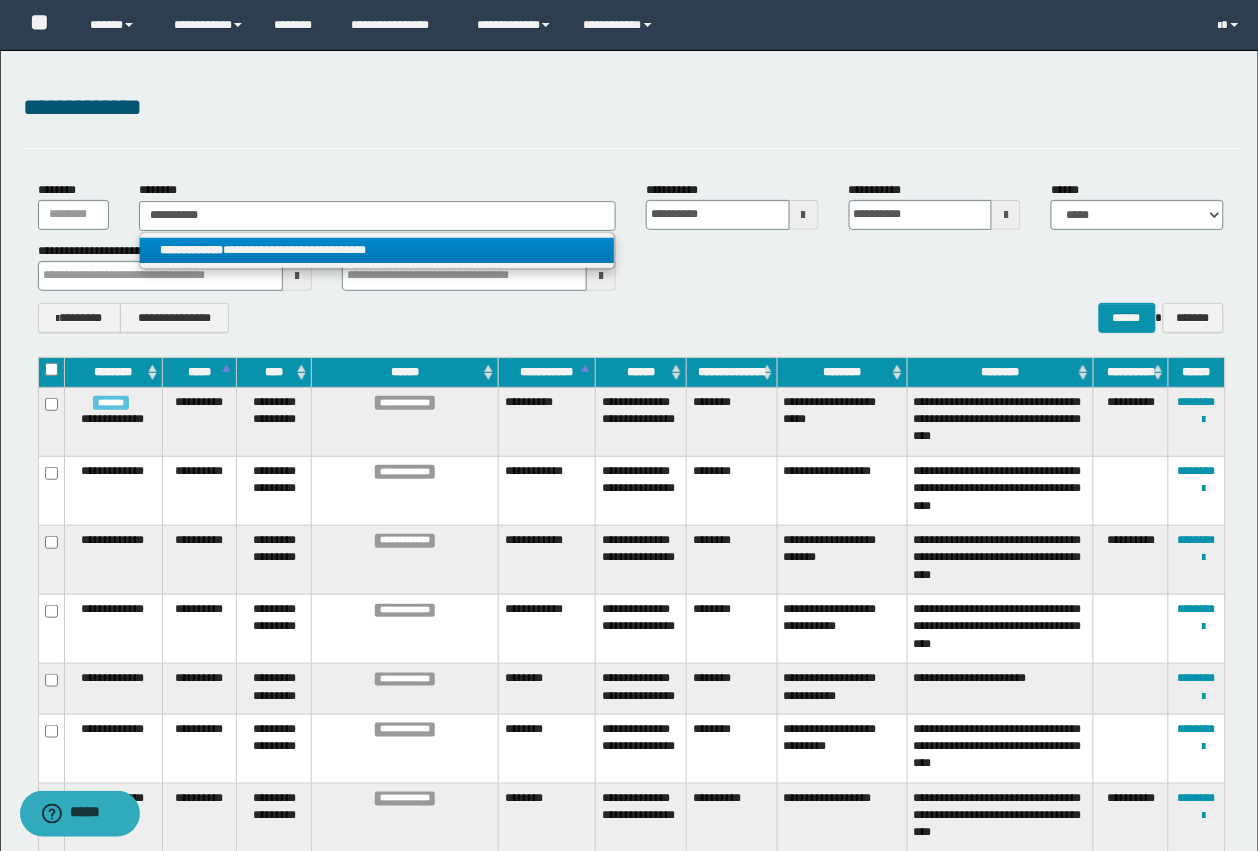 click on "**********" at bounding box center (377, 250) 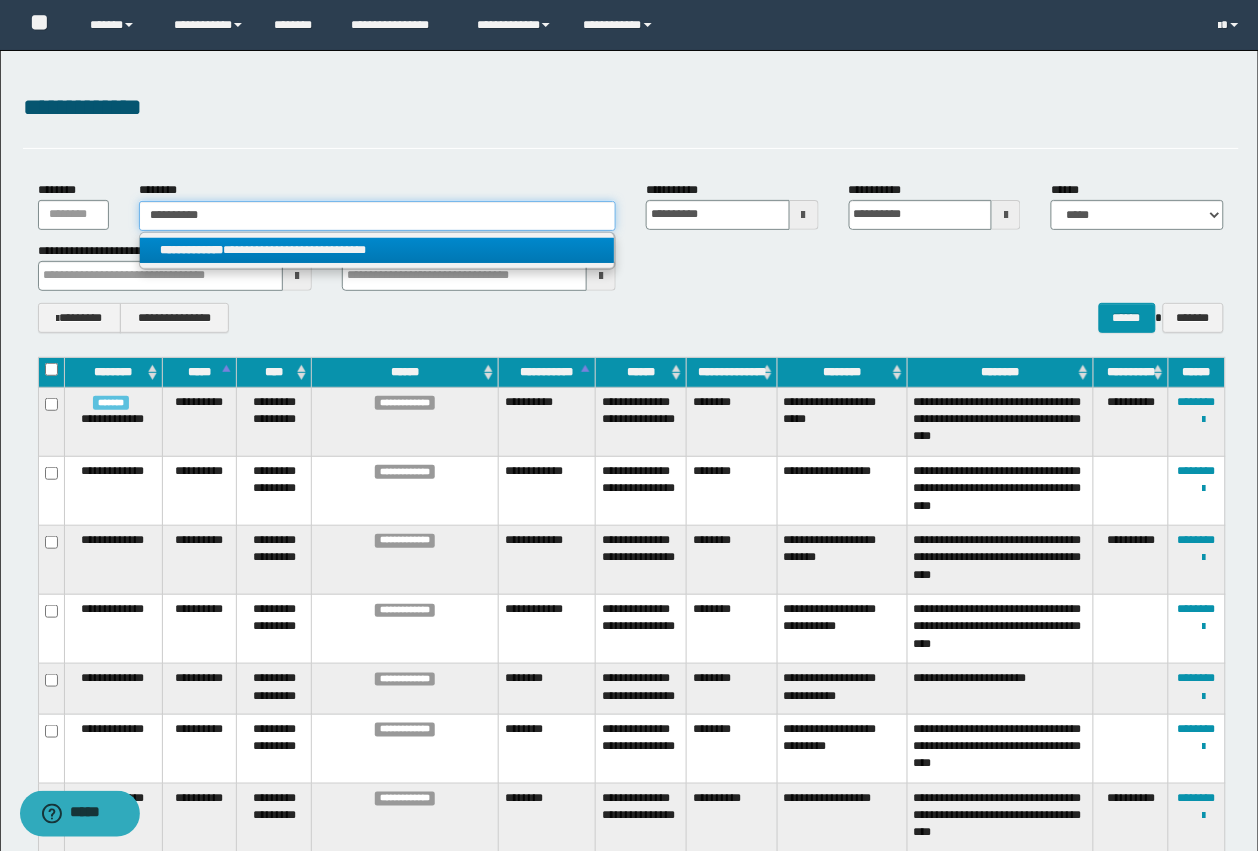 type 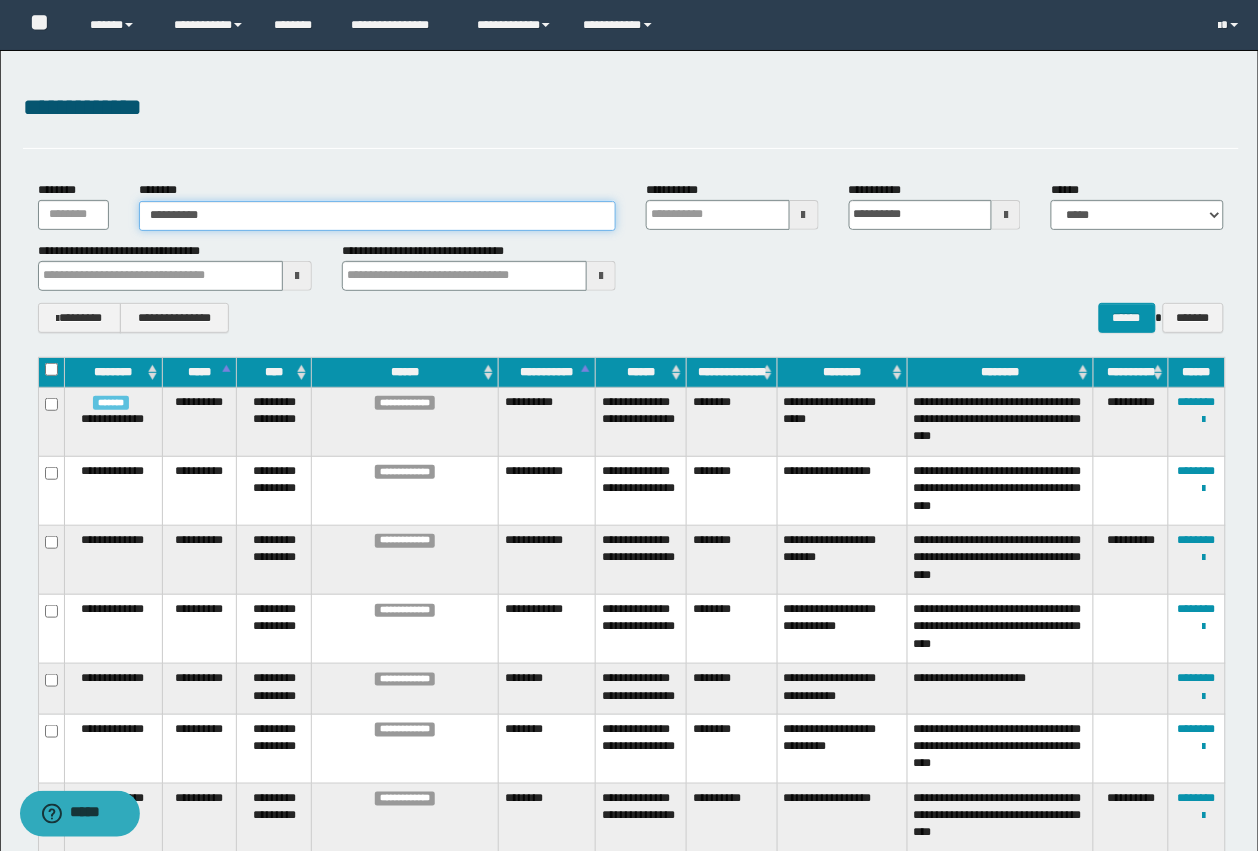 type 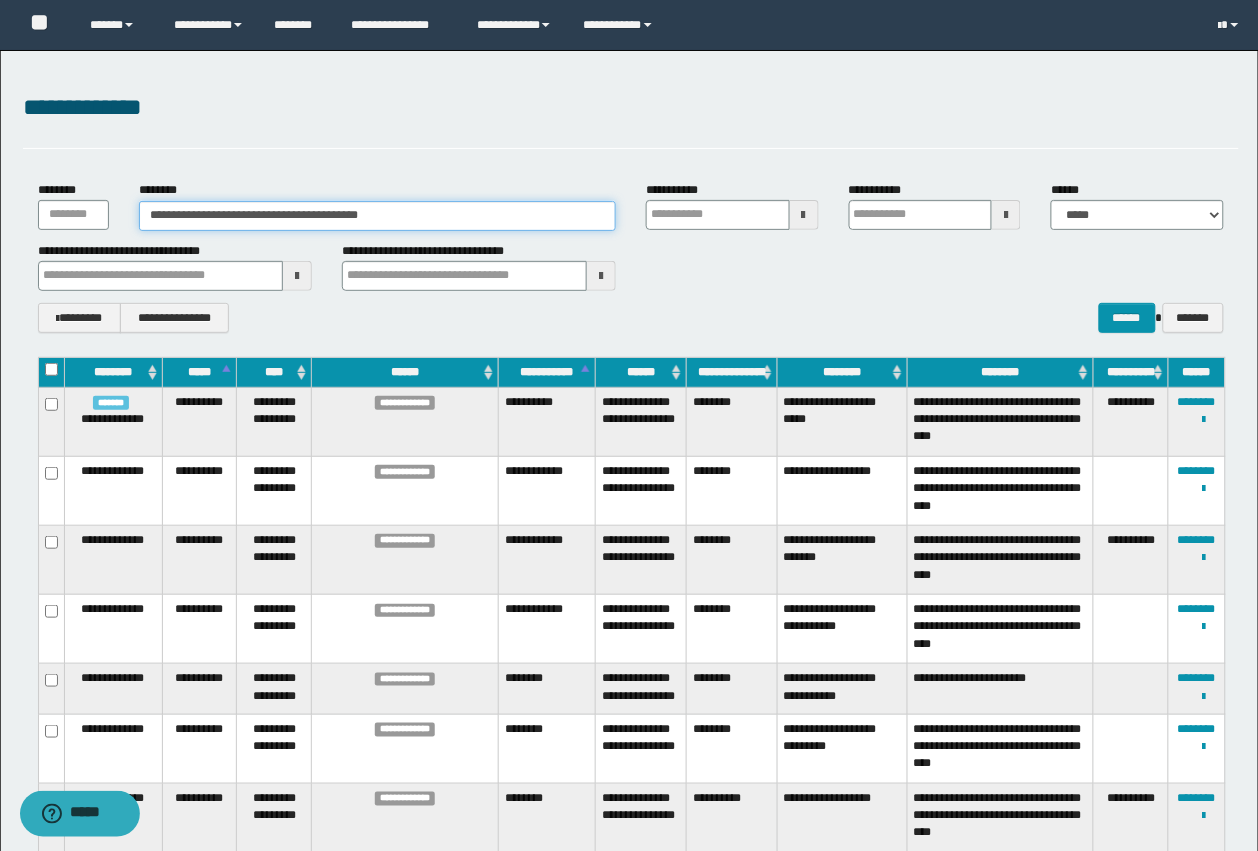 type 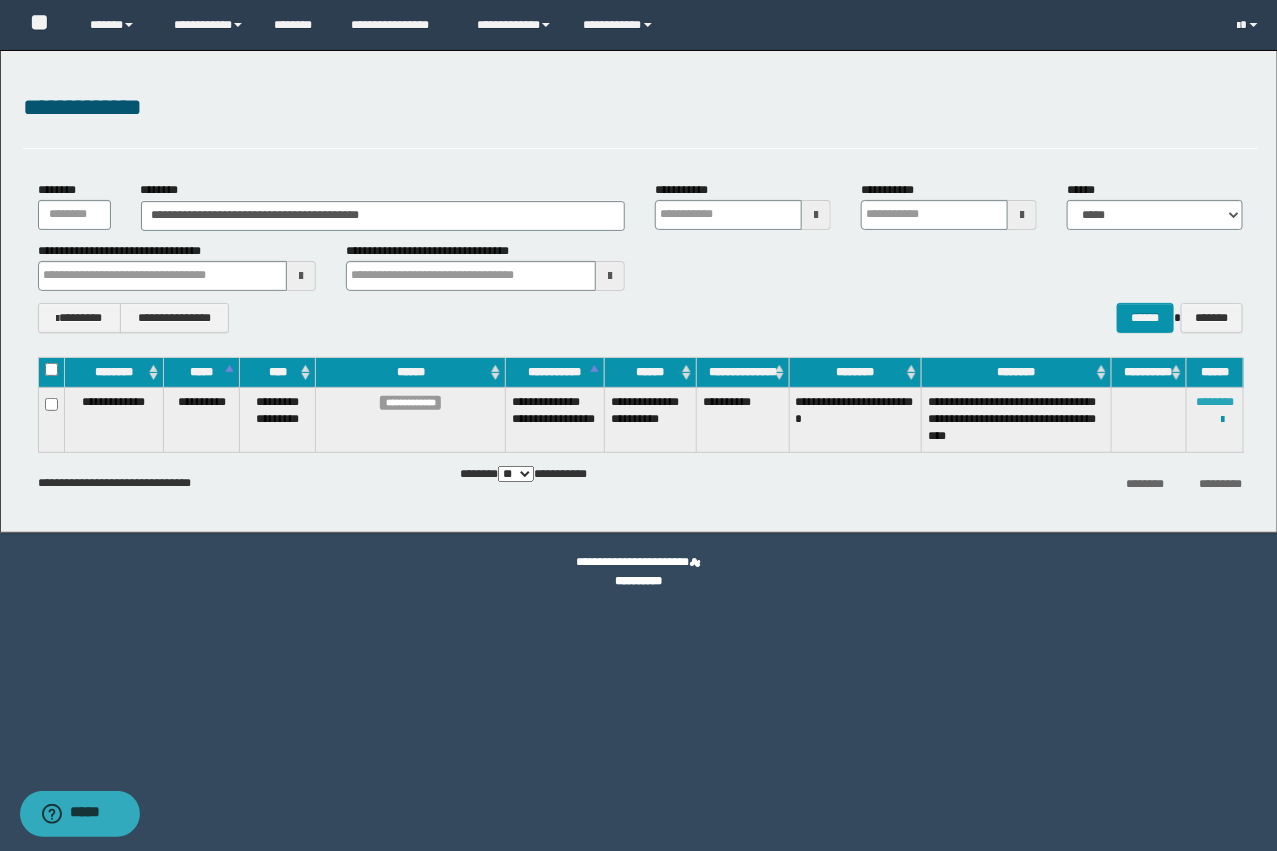 click on "********" at bounding box center (1215, 402) 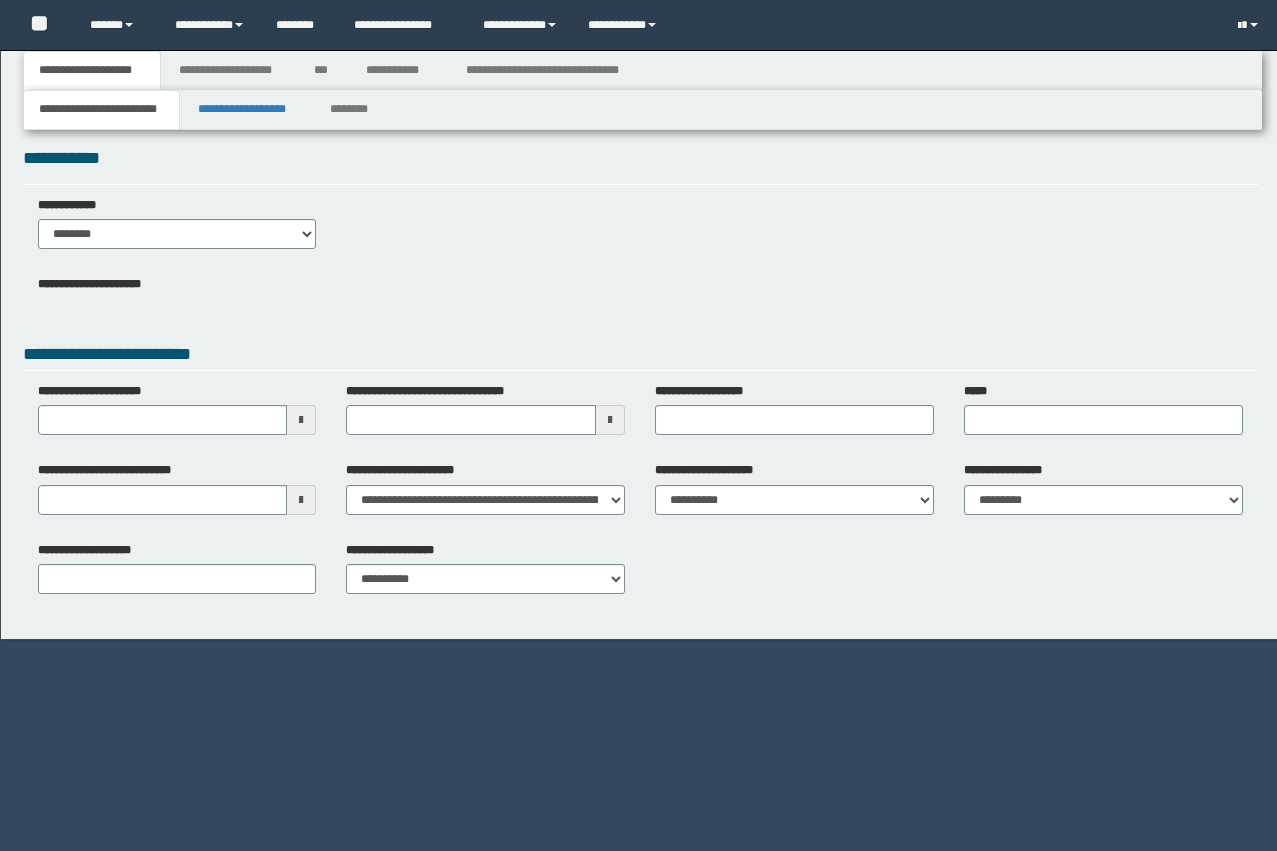 scroll, scrollTop: 0, scrollLeft: 0, axis: both 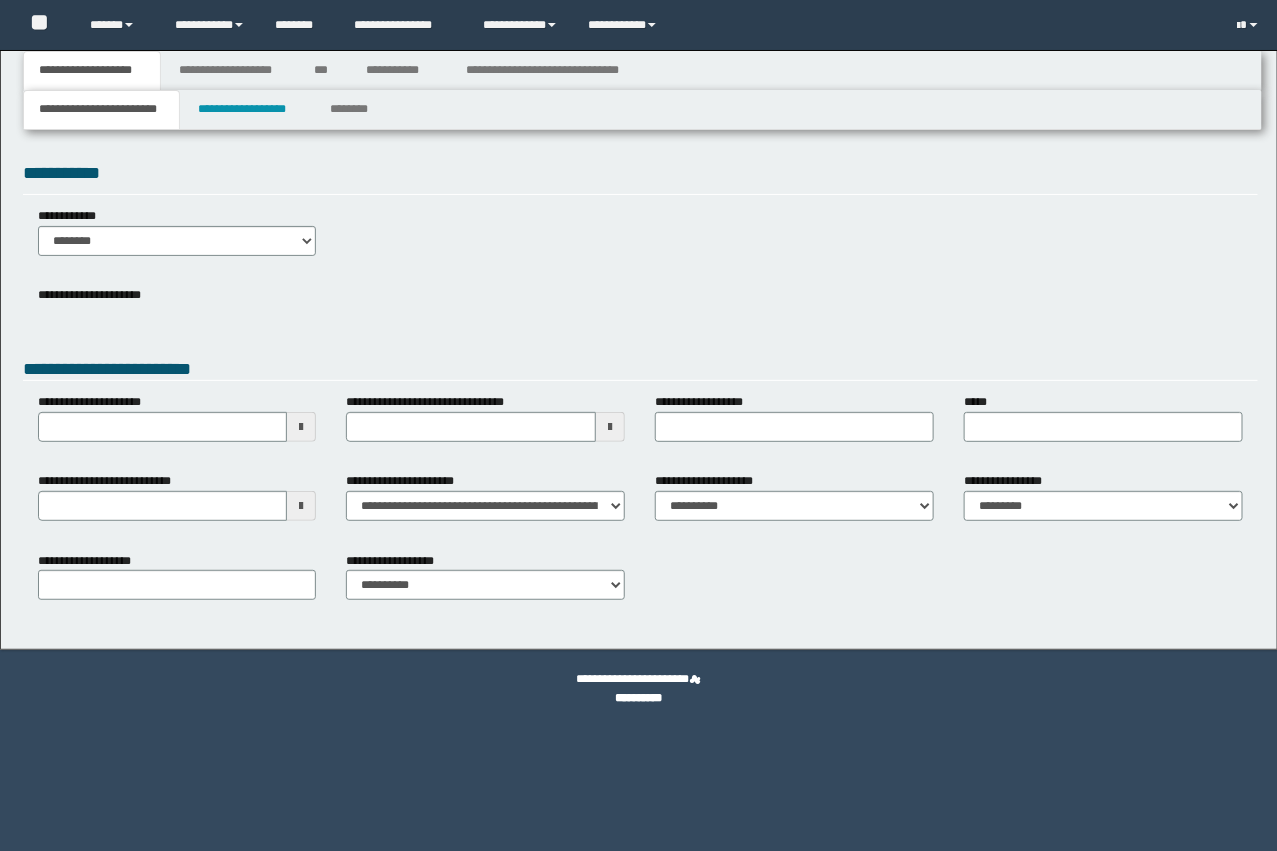 type 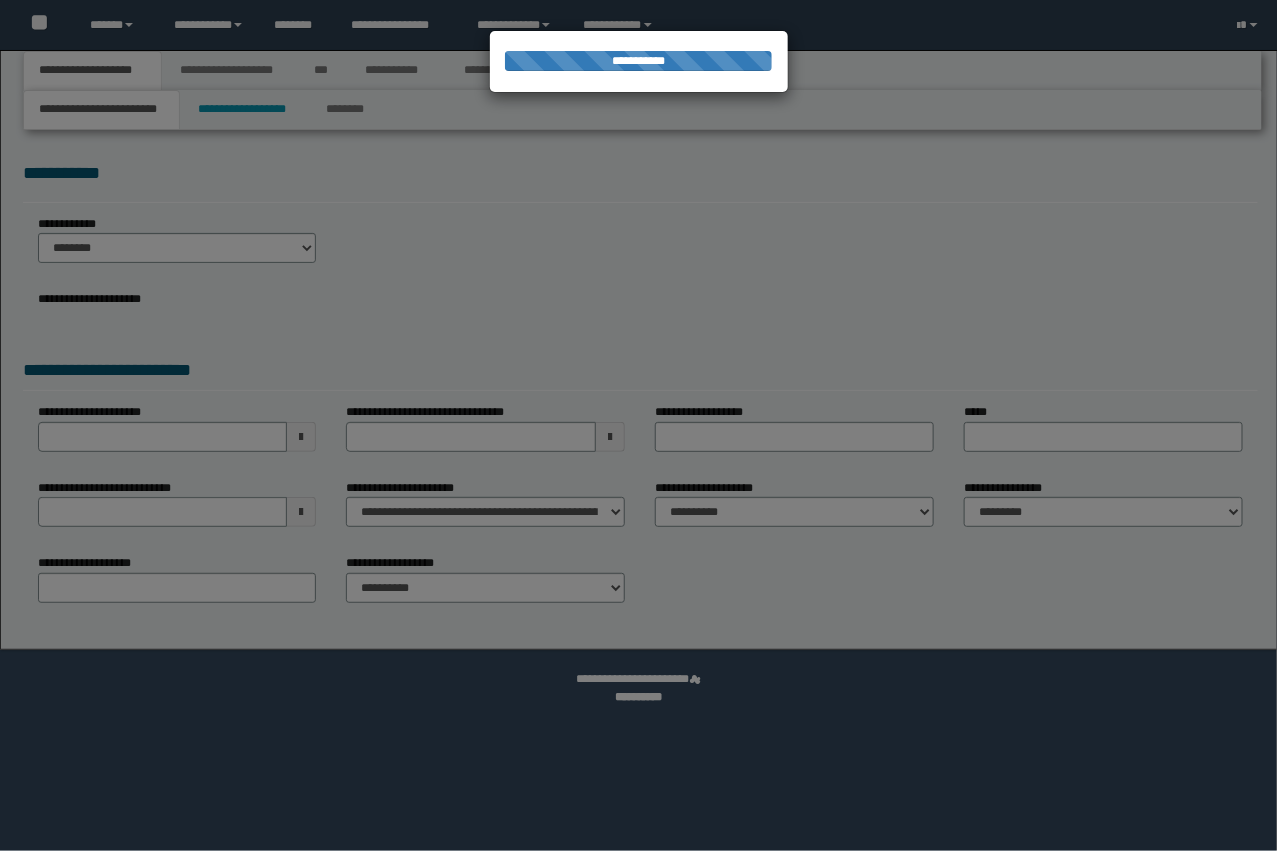scroll, scrollTop: 0, scrollLeft: 0, axis: both 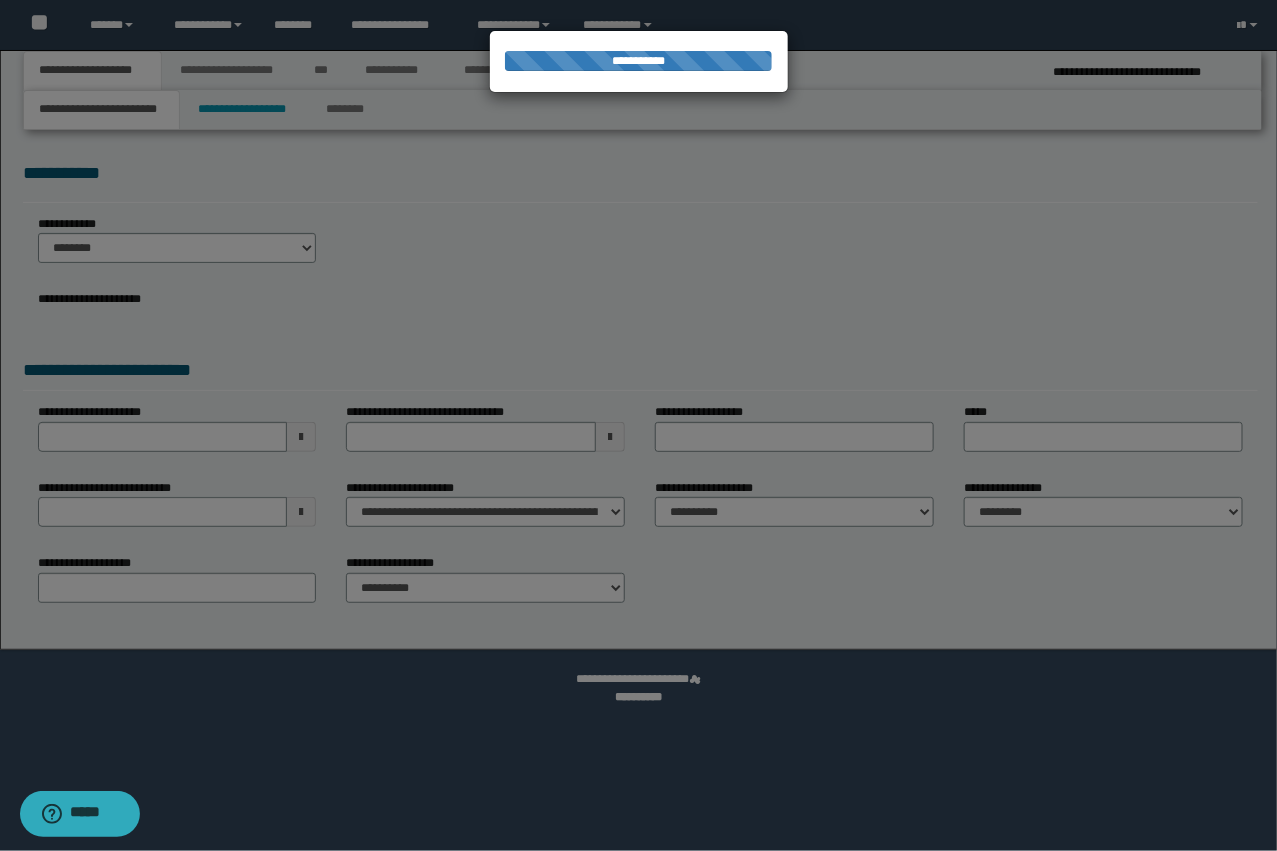 type on "**********" 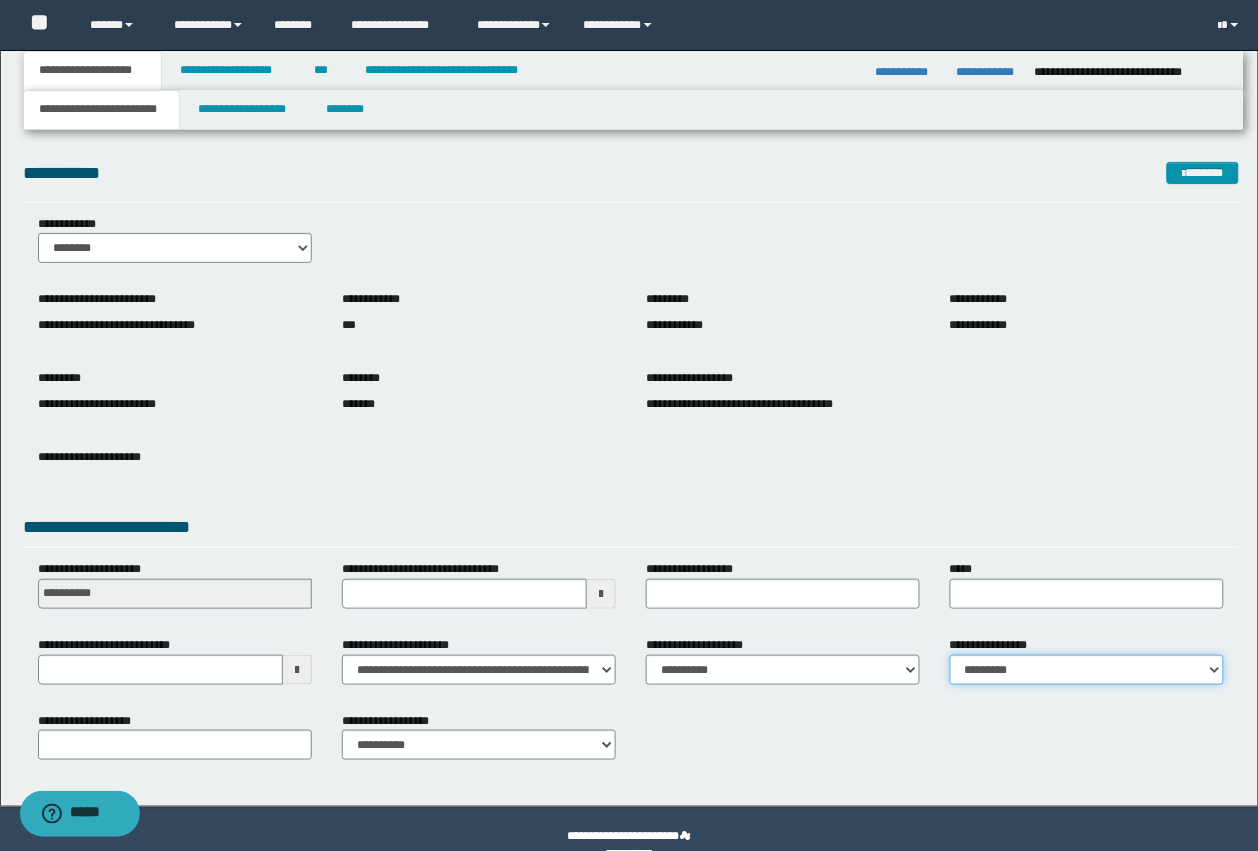 click on "**********" at bounding box center [1087, 670] 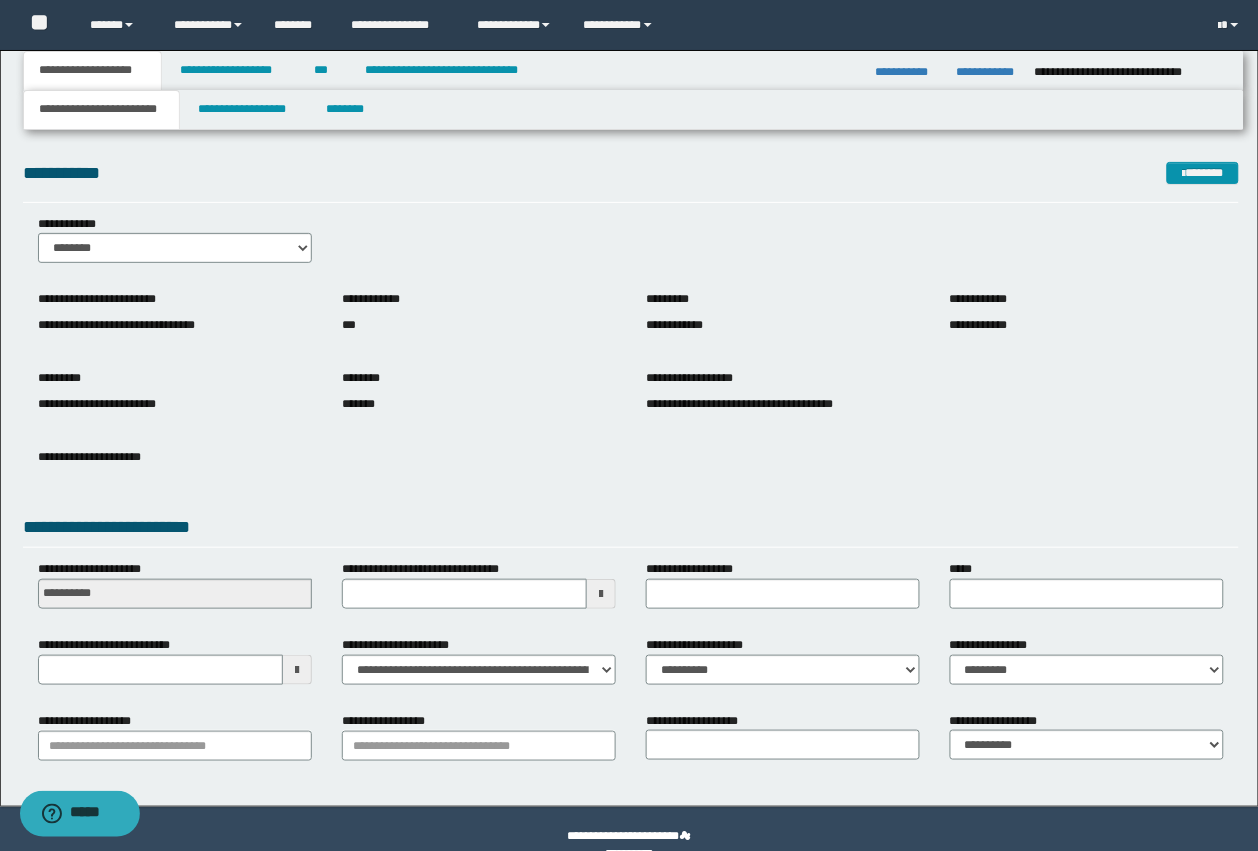type 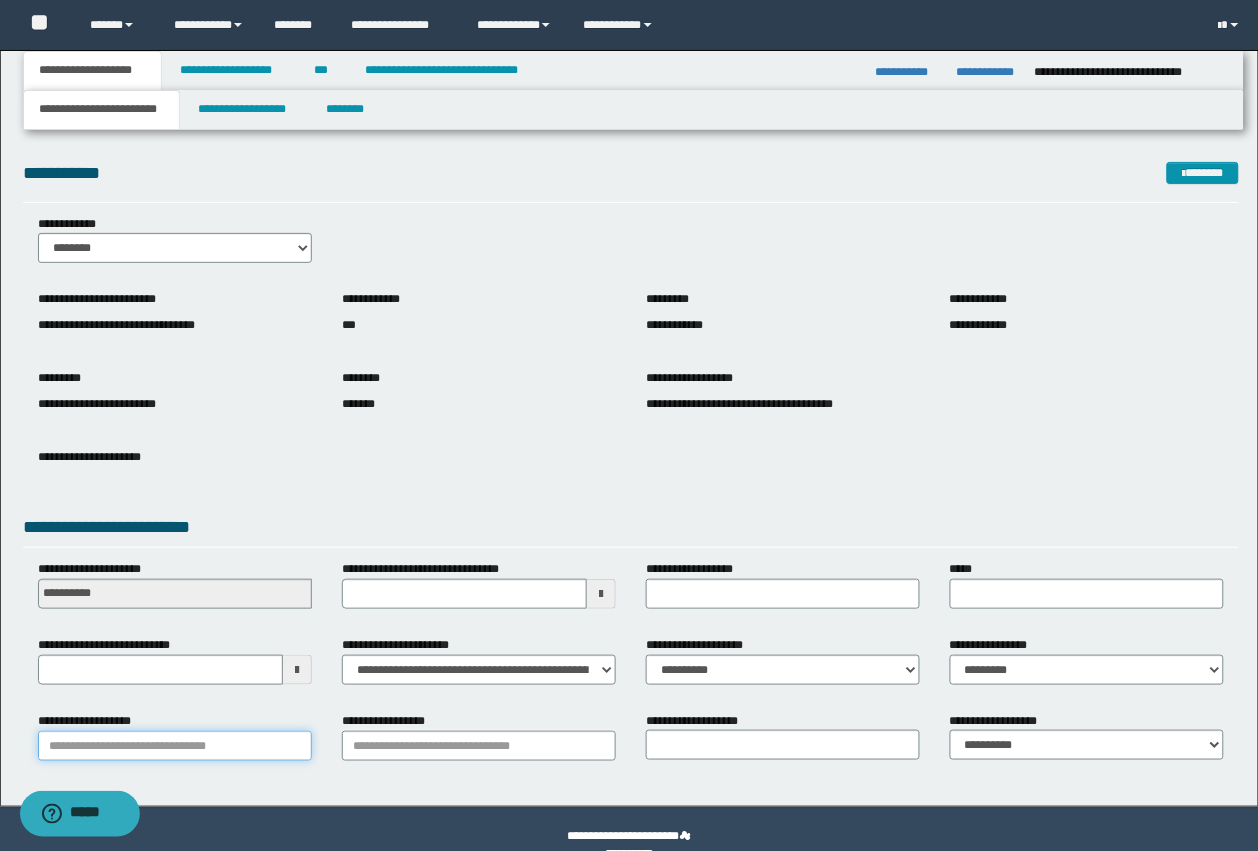 click on "**********" at bounding box center (175, 746) 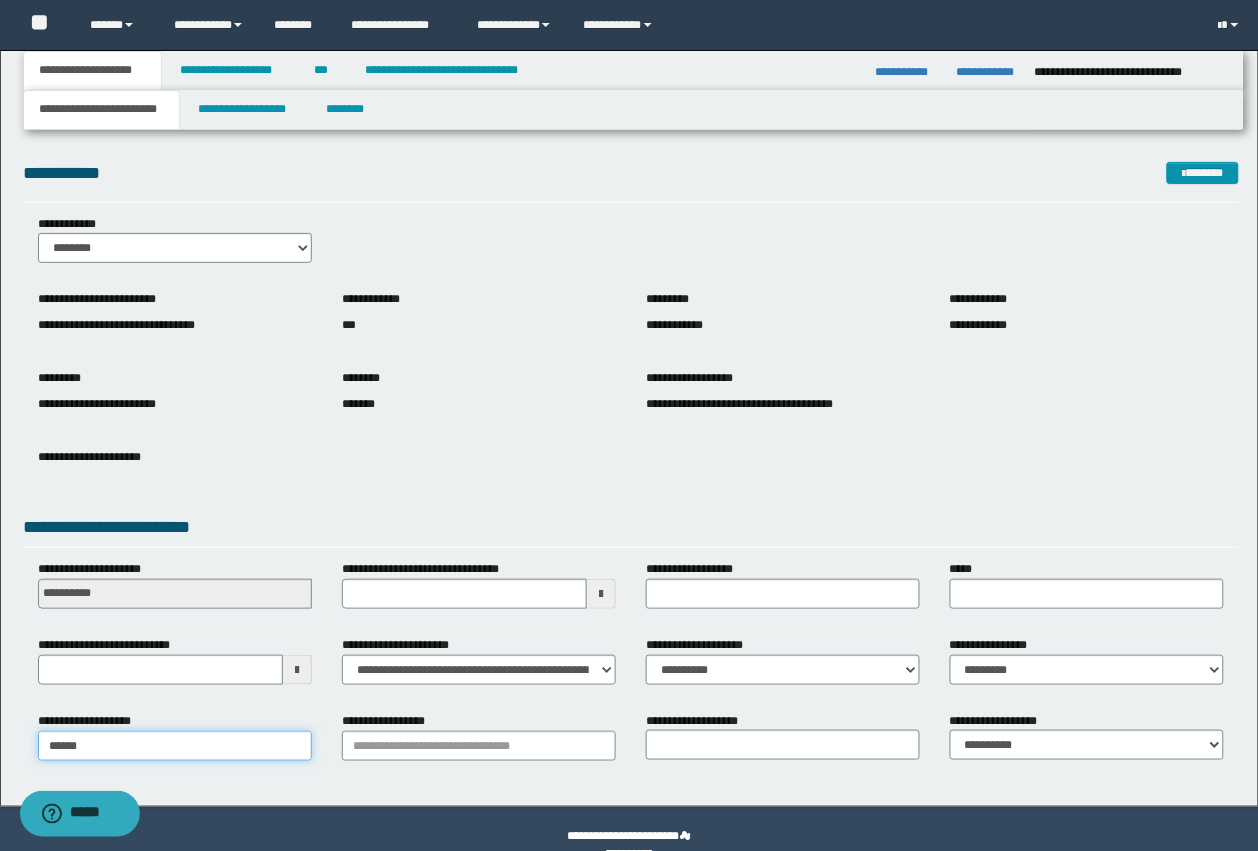 type on "*****" 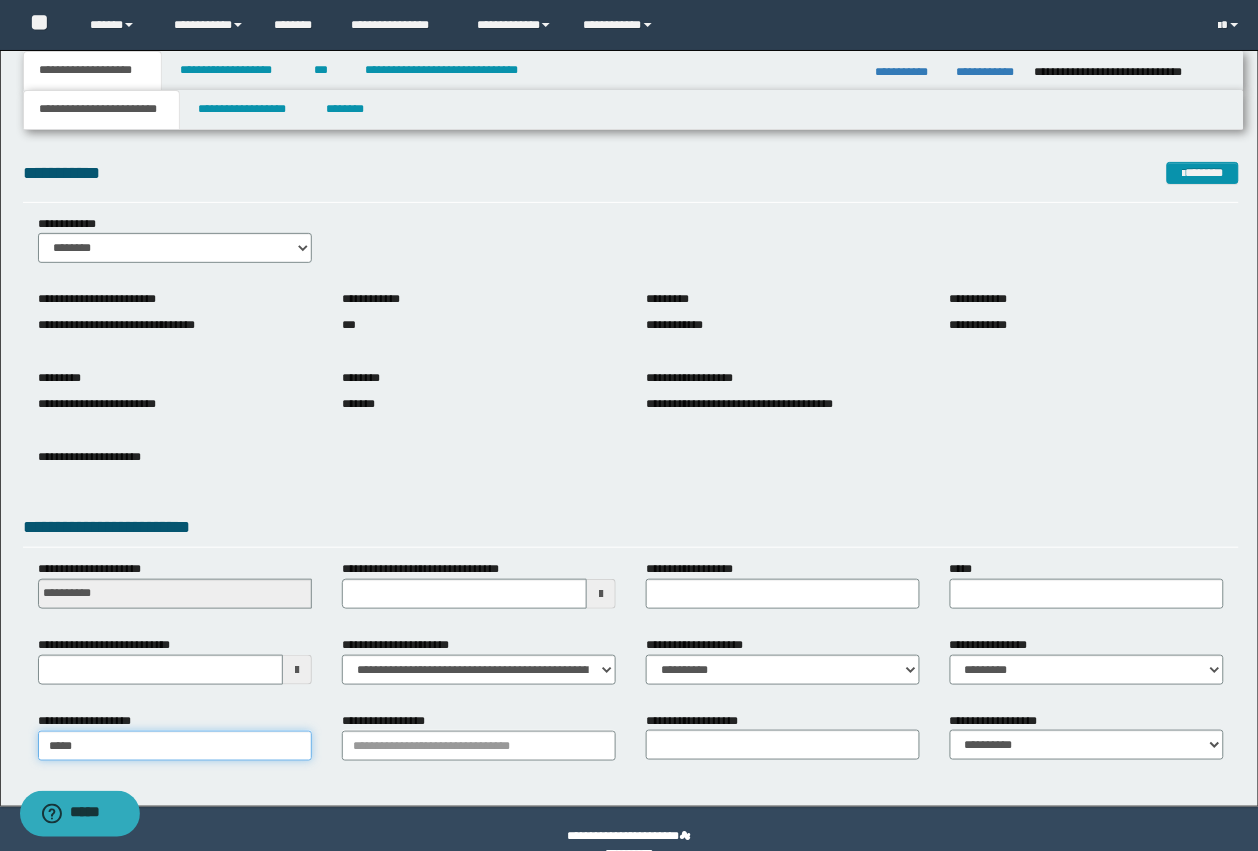 type on "**********" 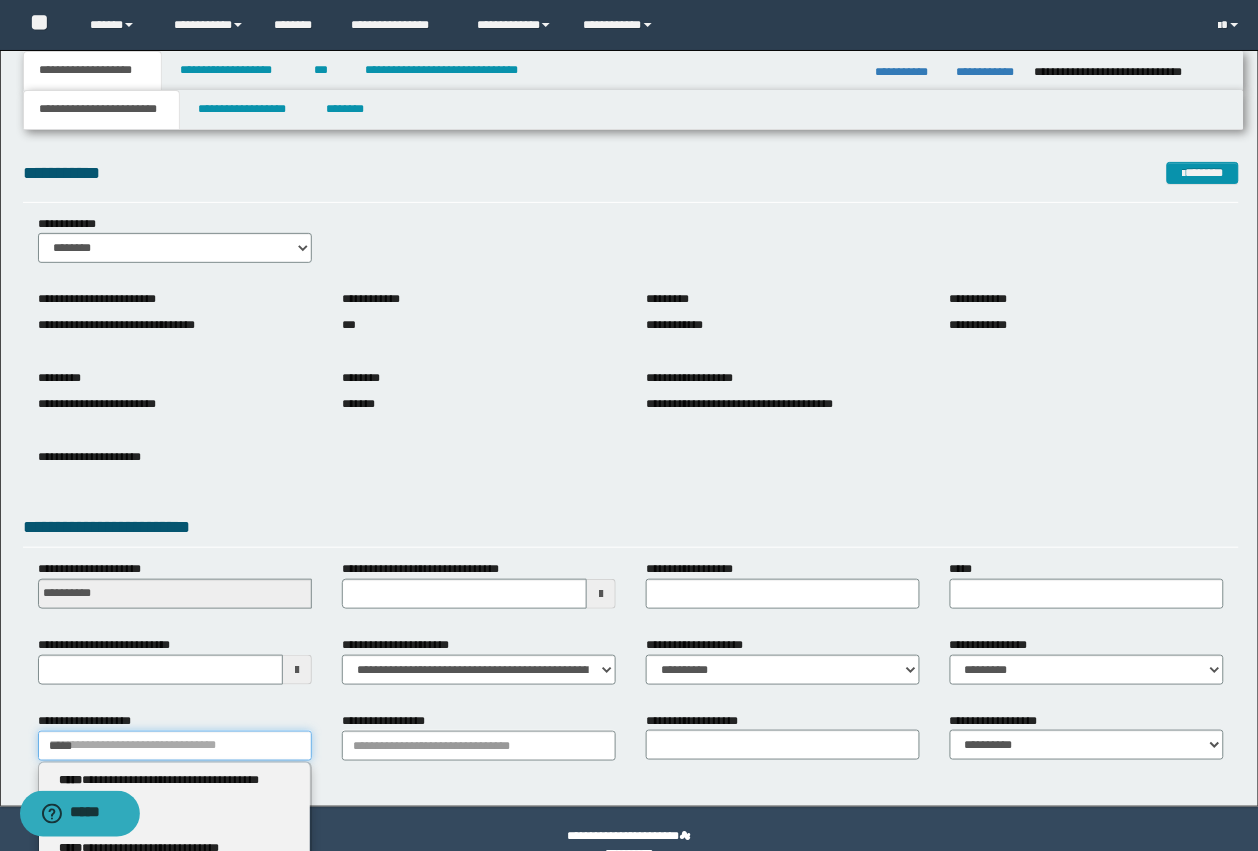 type 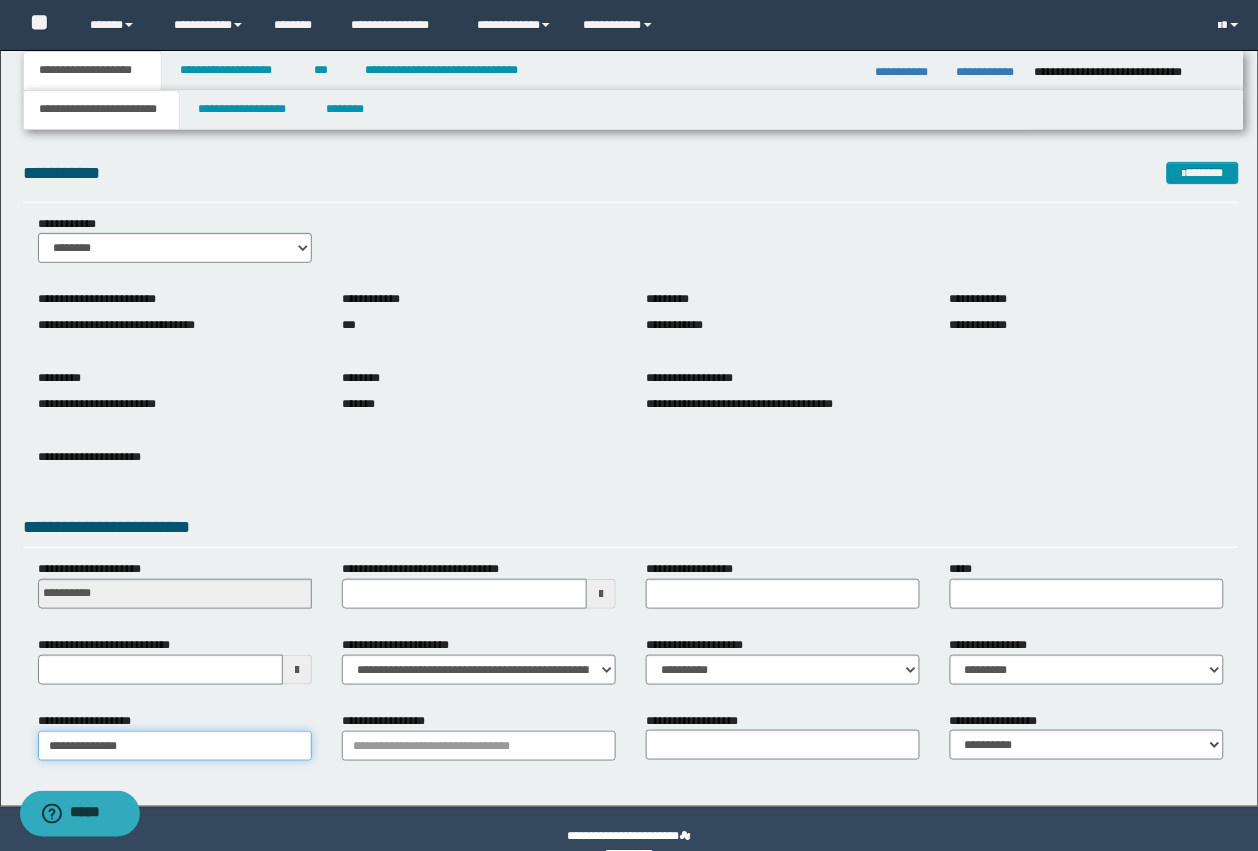 type on "**********" 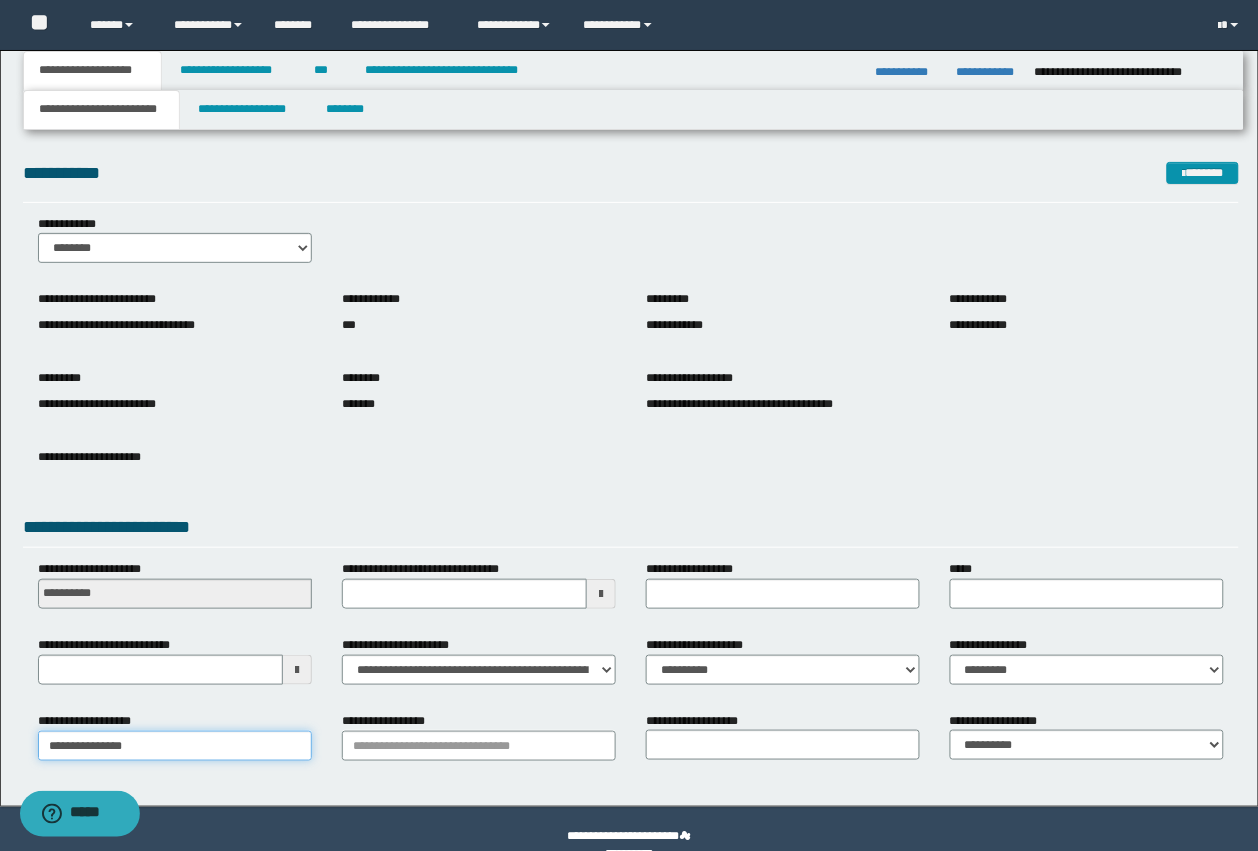 type on "**********" 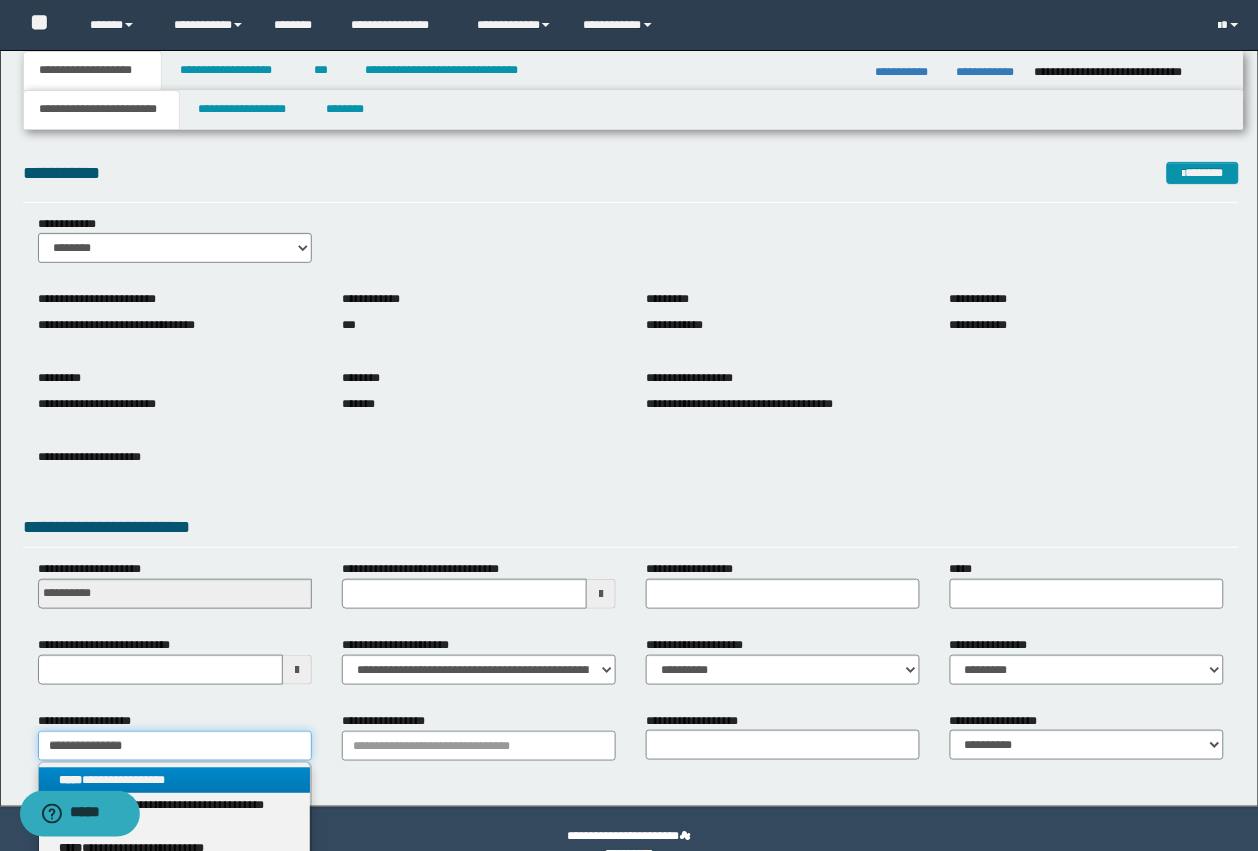 type on "**********" 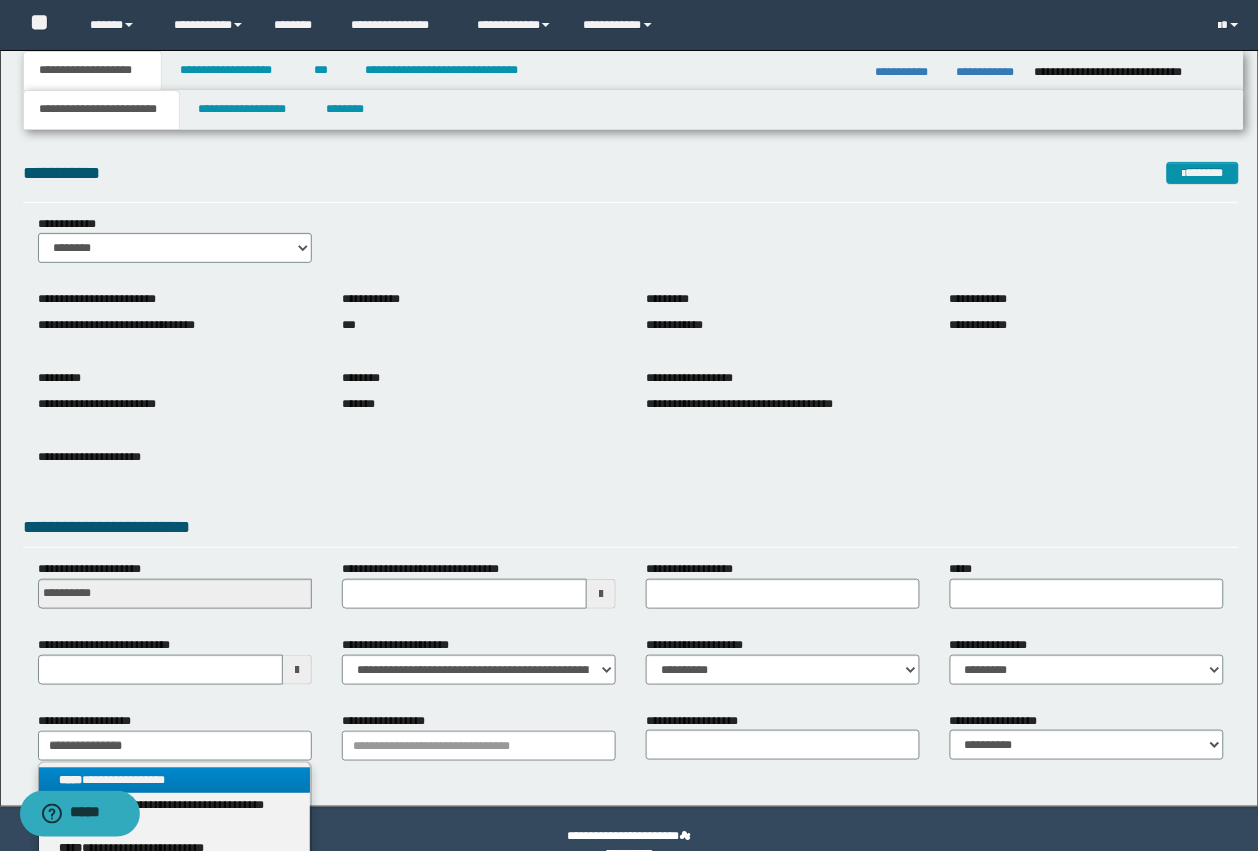 click on "**********" at bounding box center [175, 780] 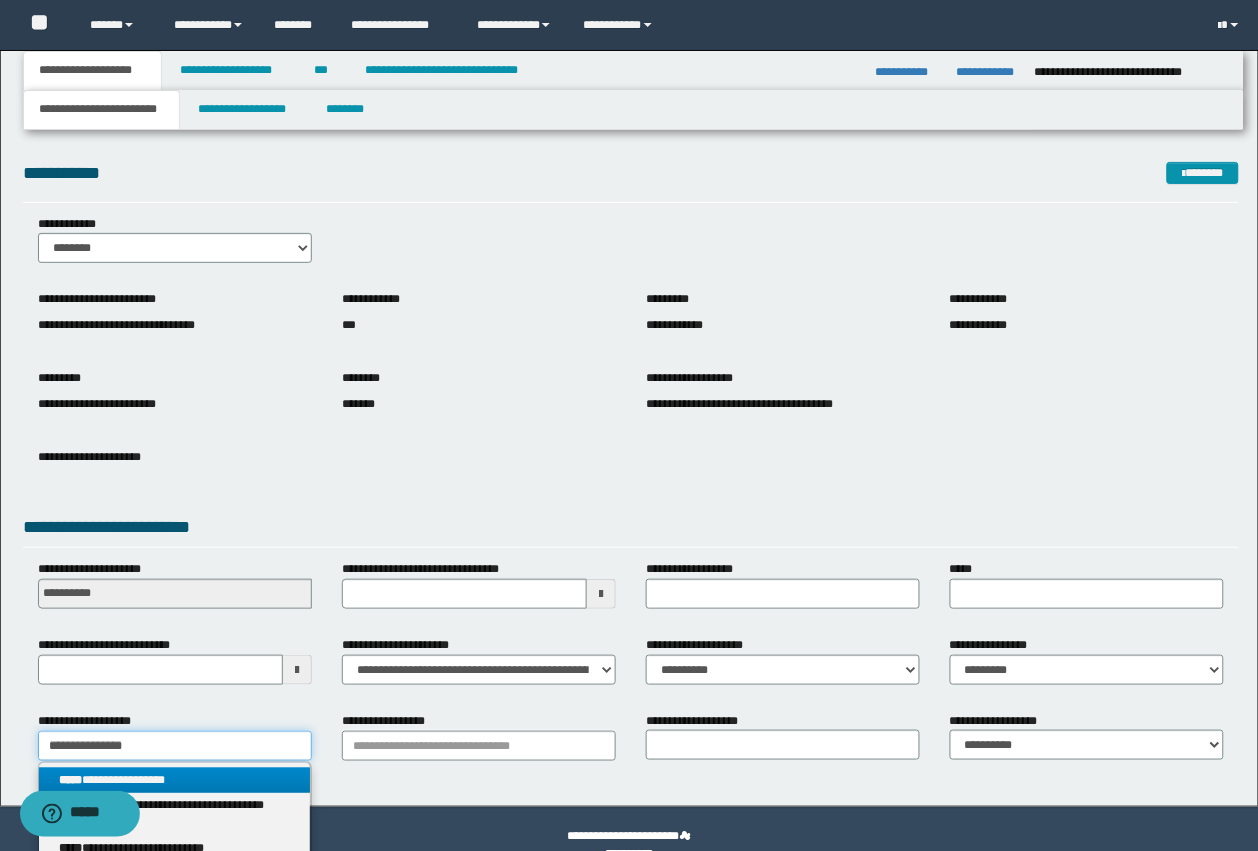 type 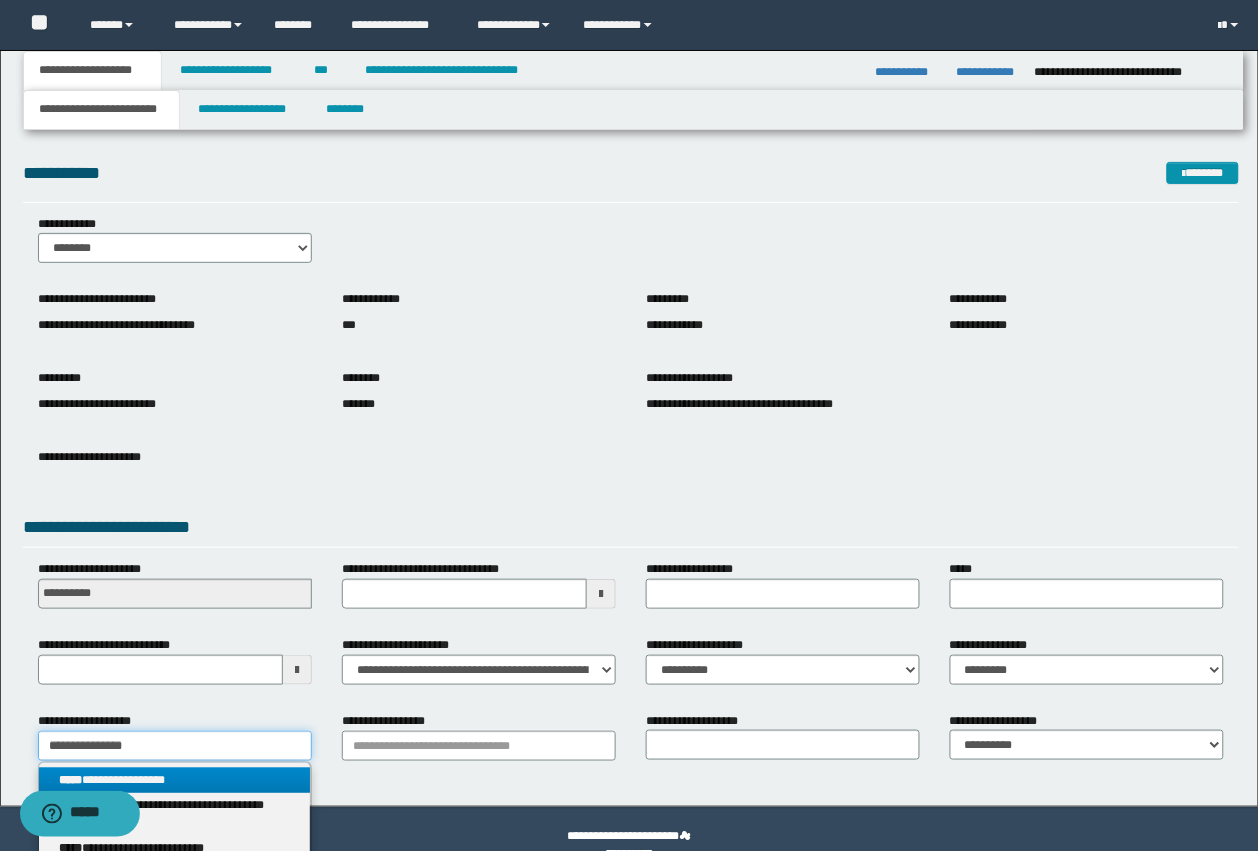 type on "**********" 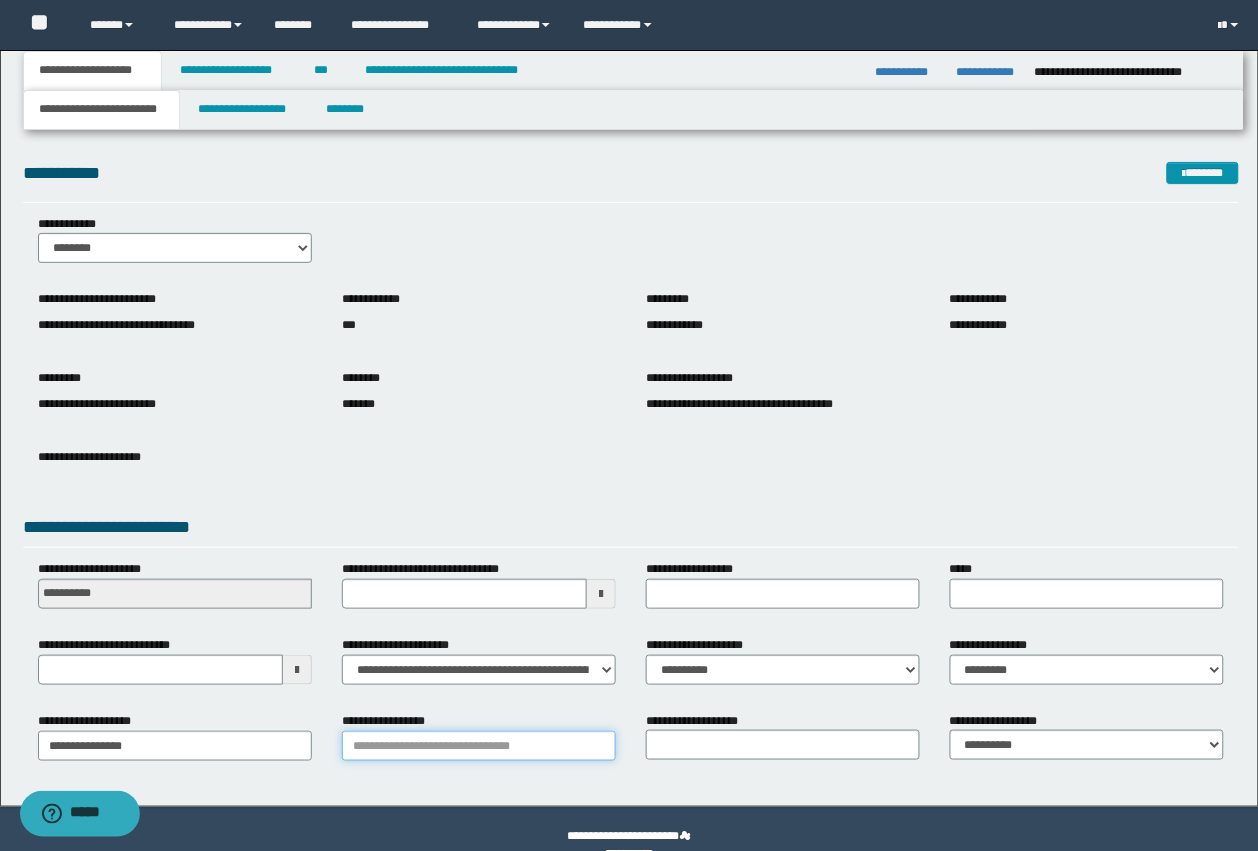 click on "**********" at bounding box center (479, 746) 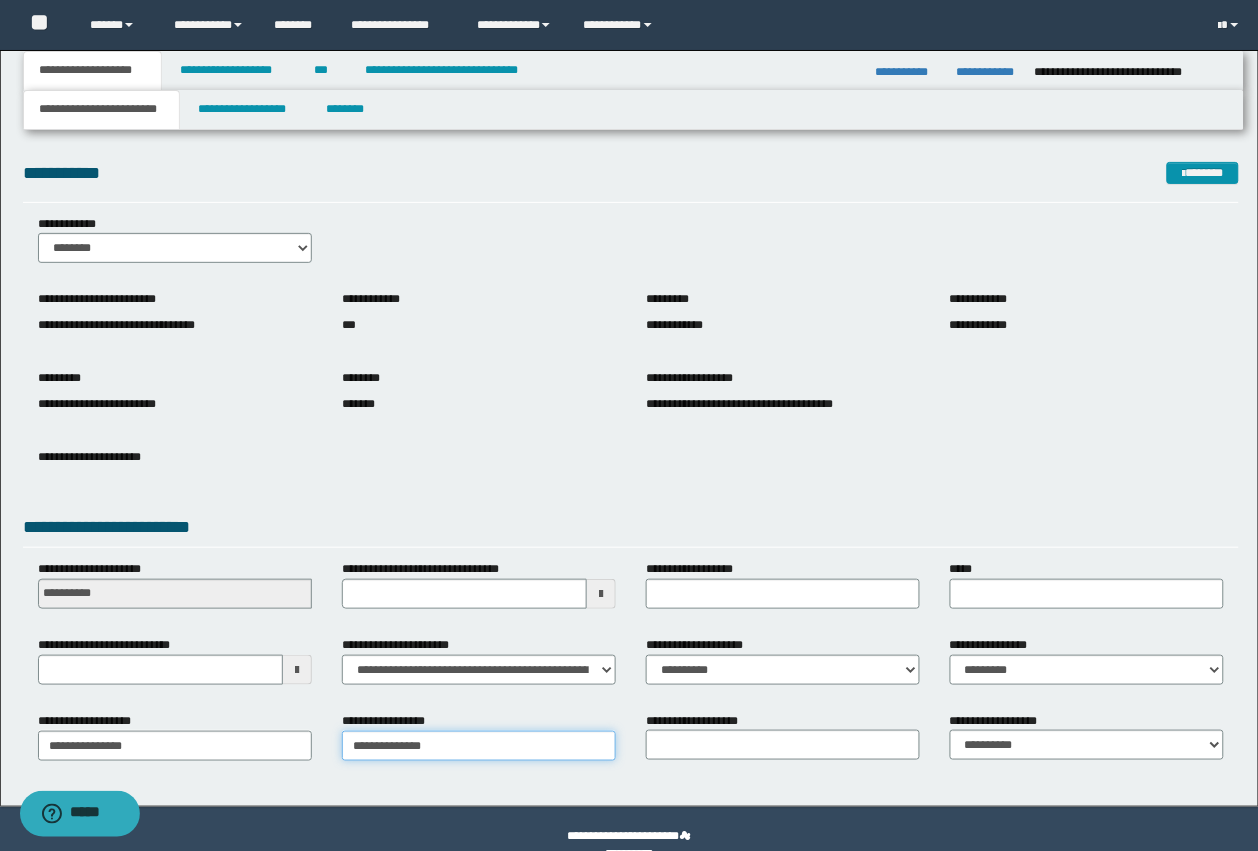 type on "**********" 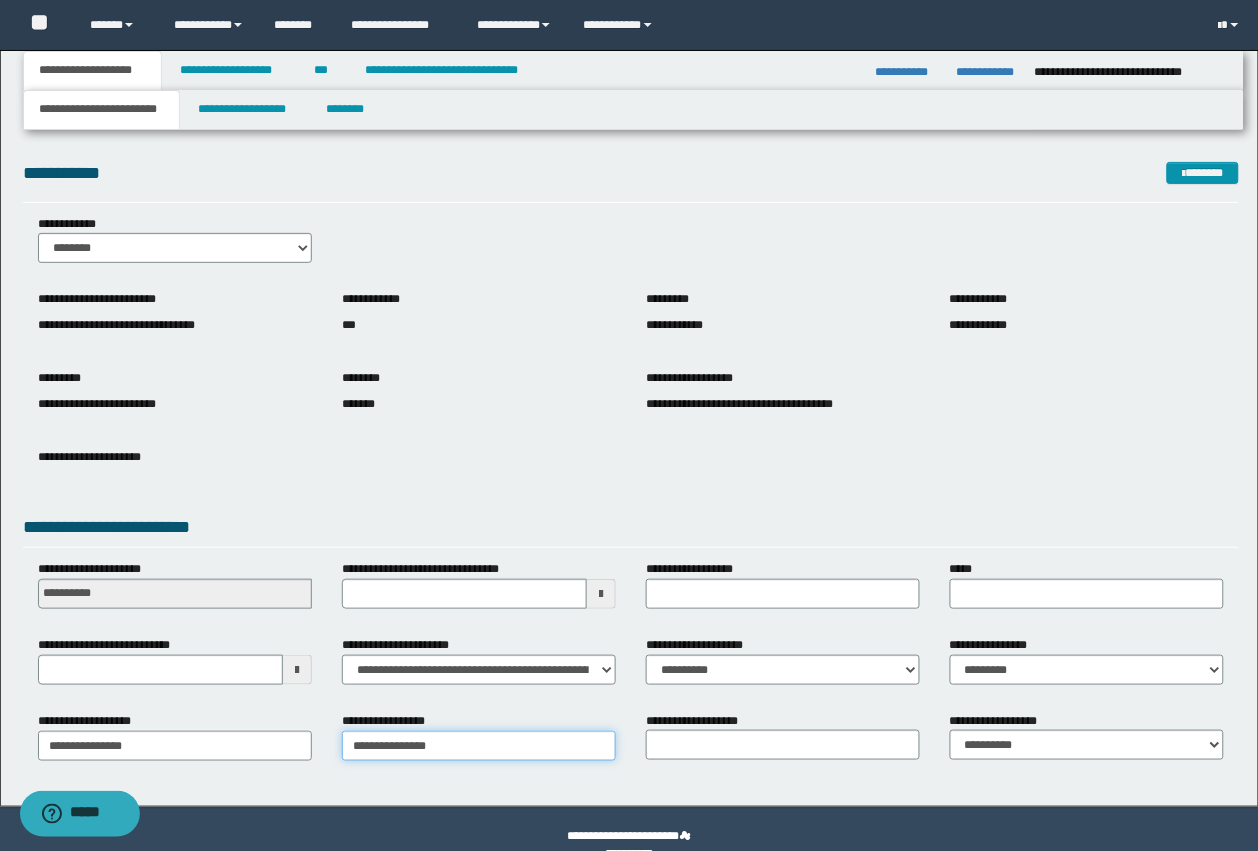 type on "**********" 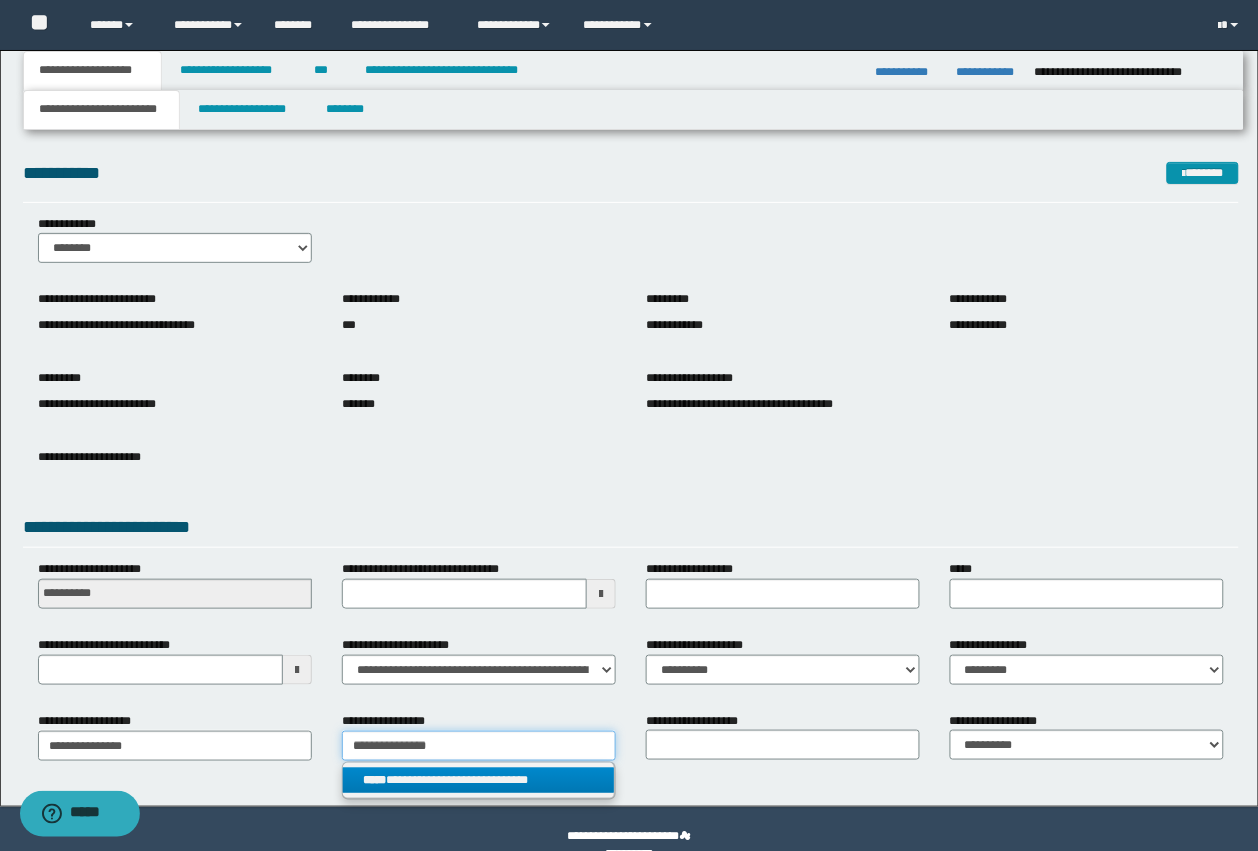 type on "**********" 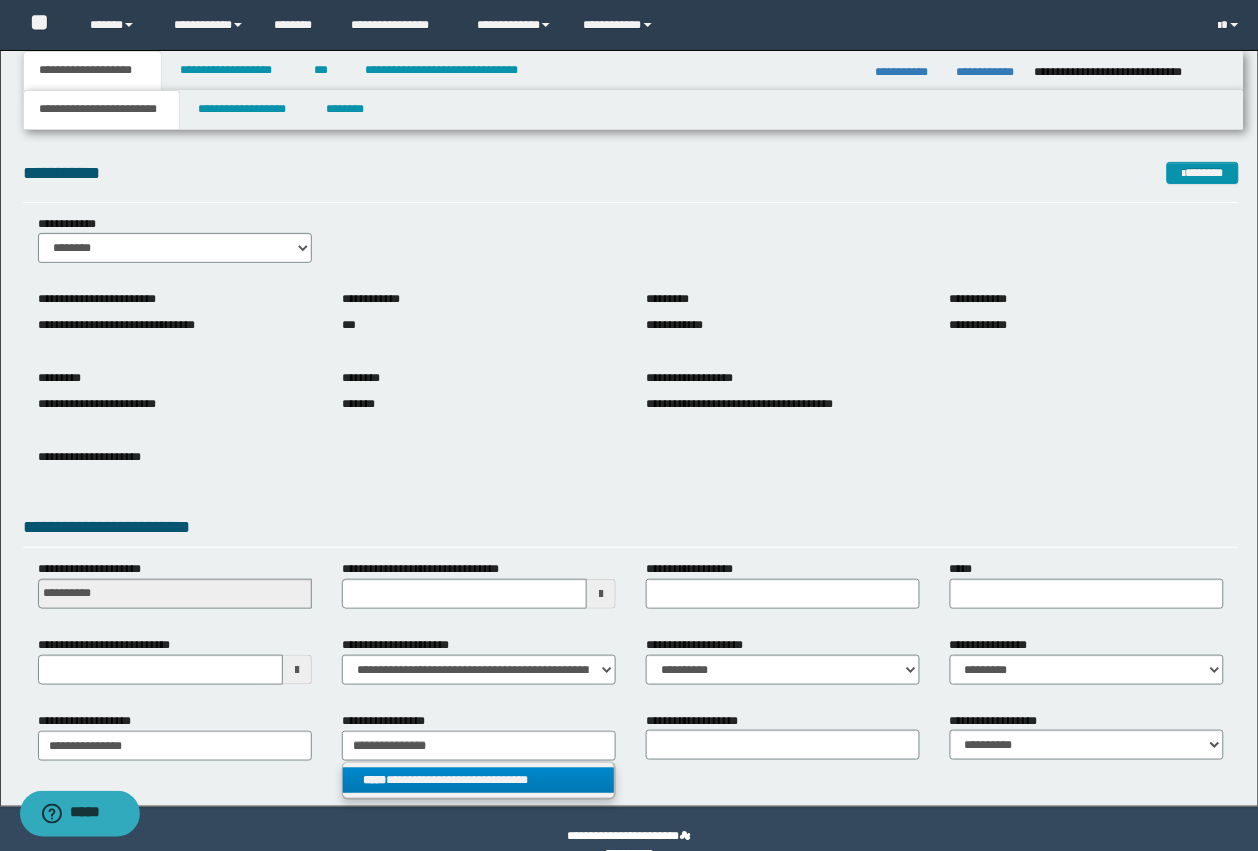 click on "**********" at bounding box center (479, 780) 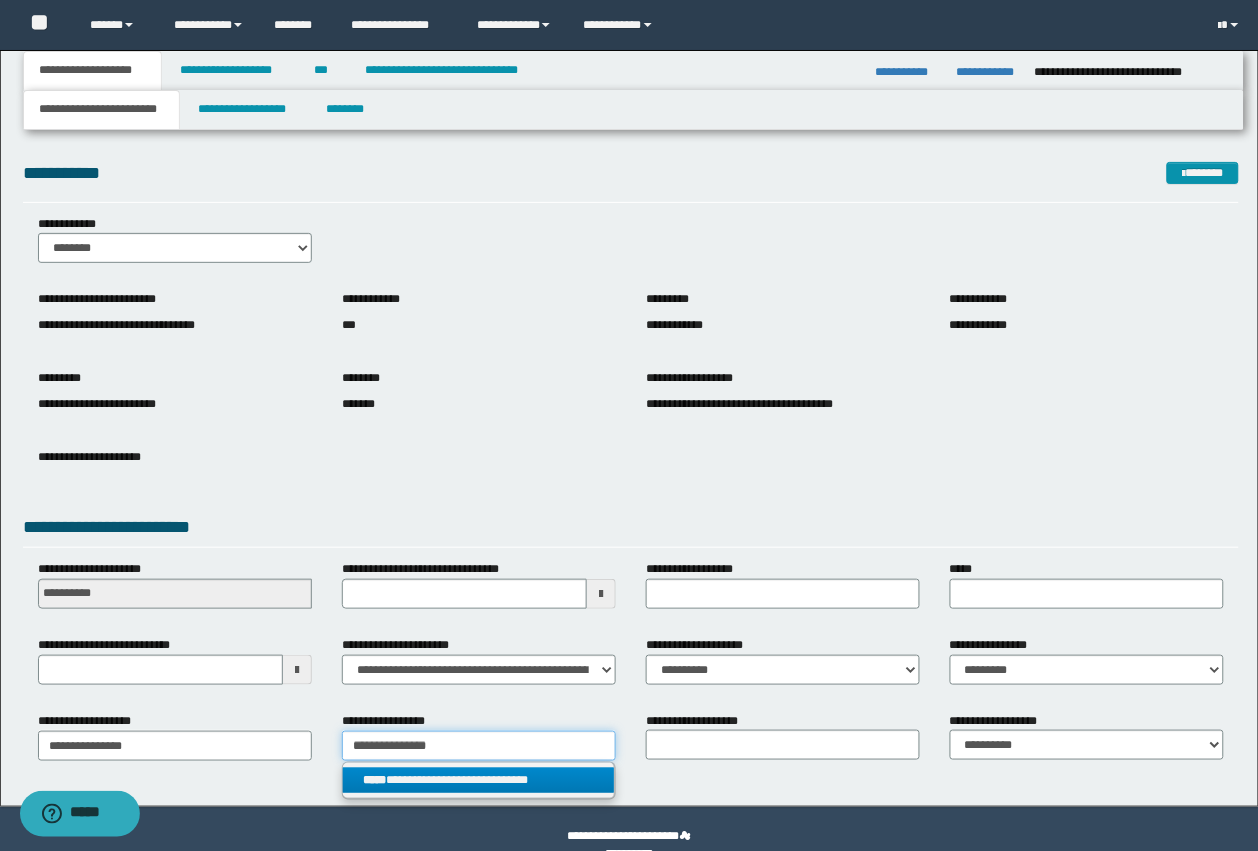 type 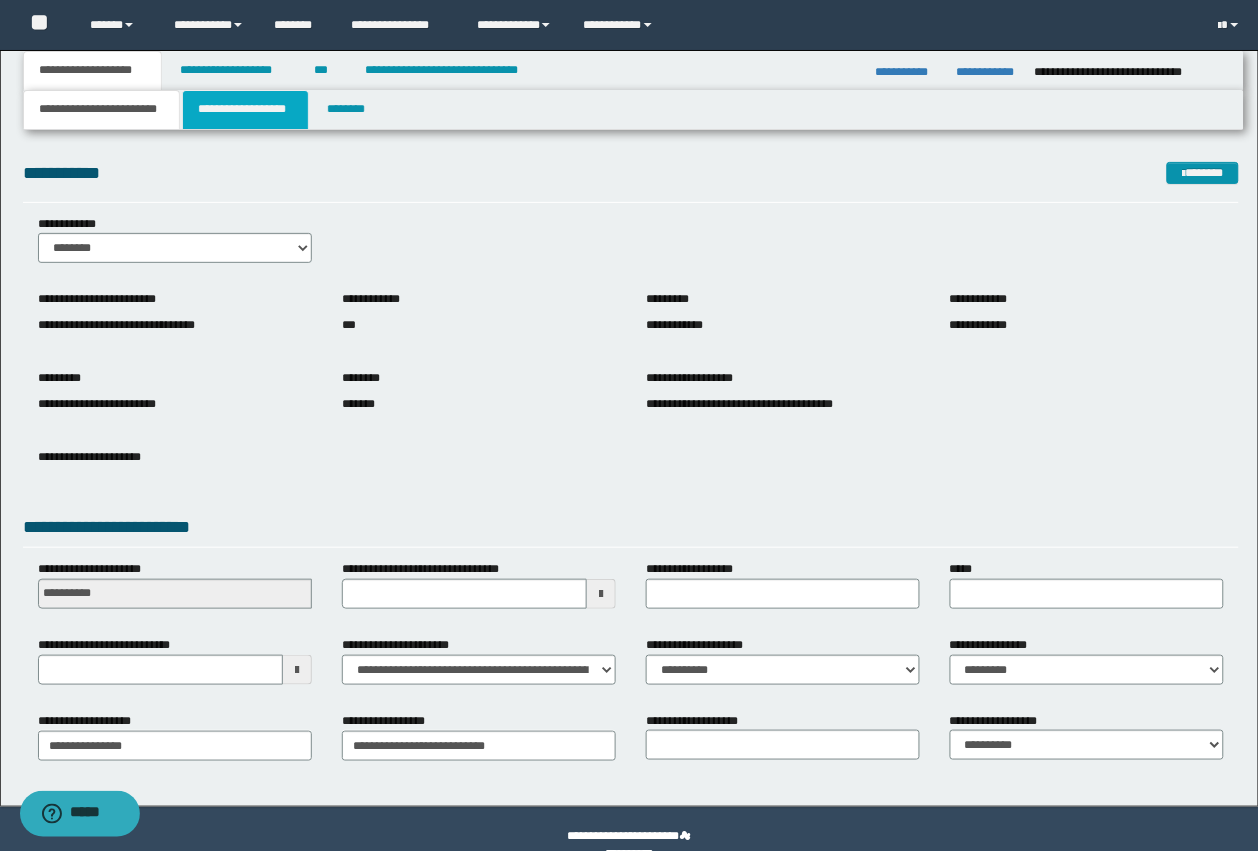 click on "**********" at bounding box center (245, 110) 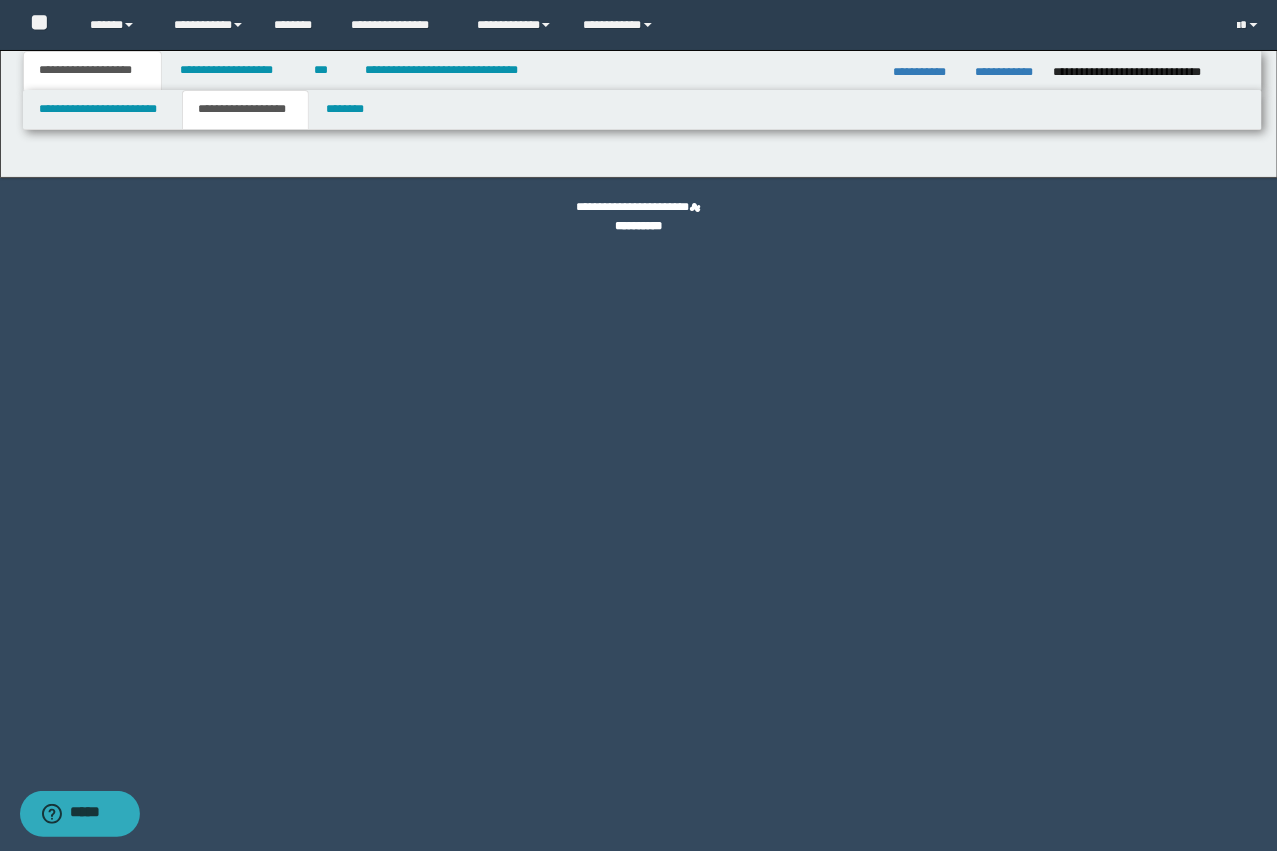 type on "**********" 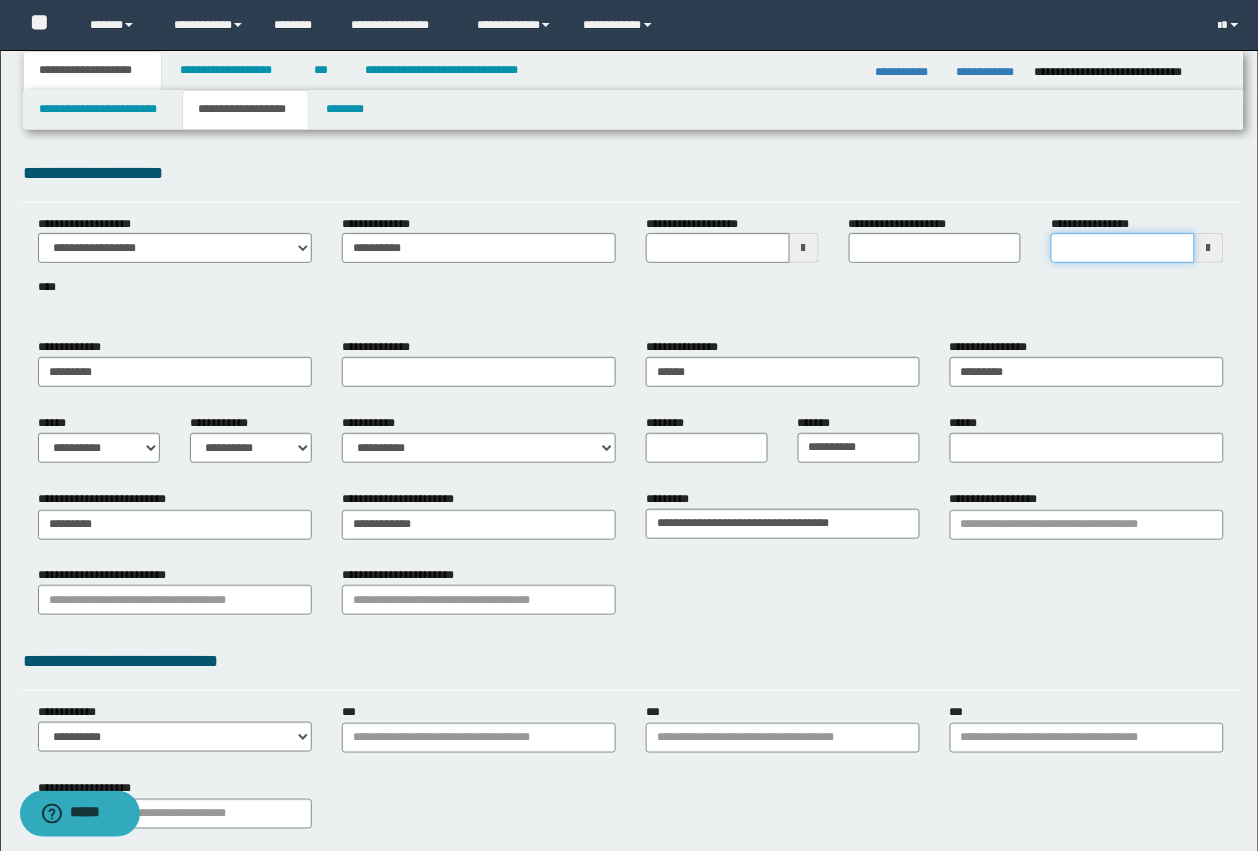 click on "**********" at bounding box center [1123, 248] 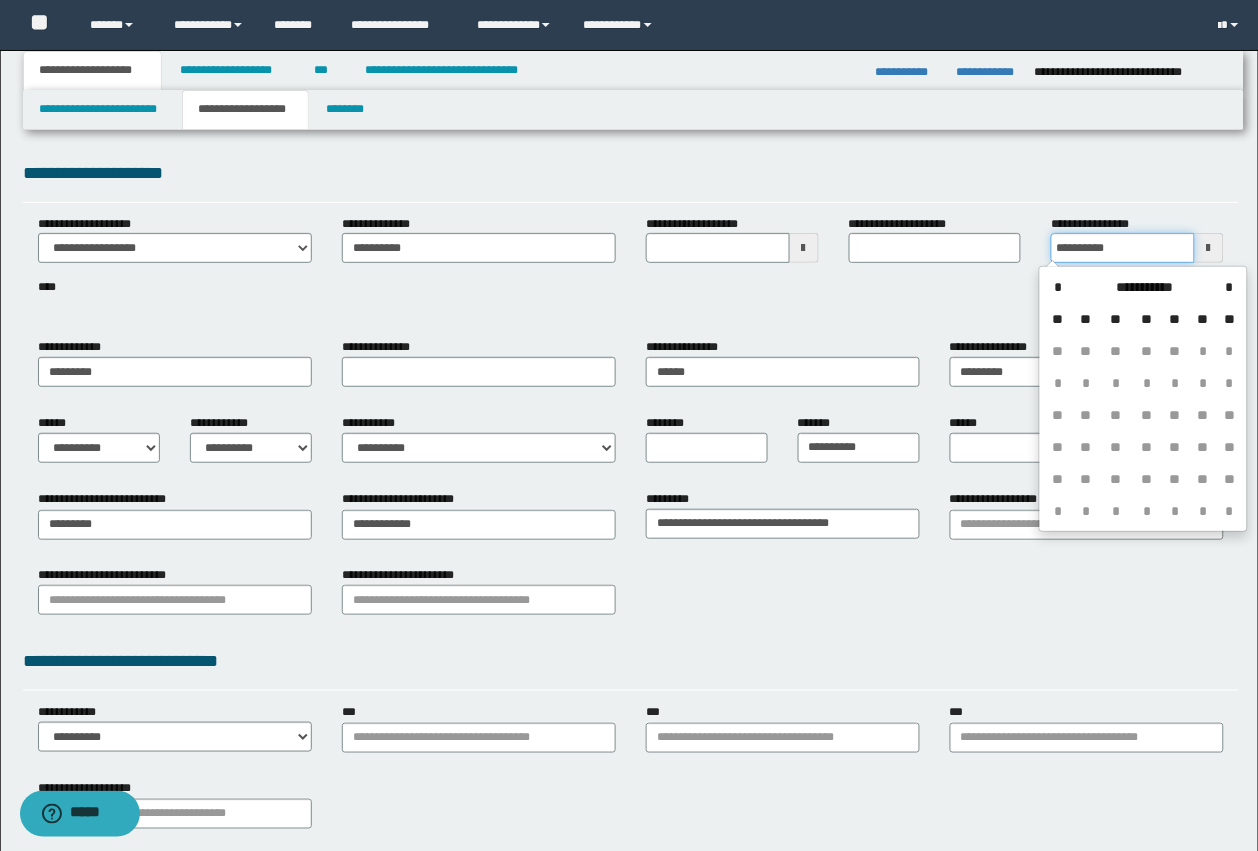 drag, startPoint x: 1157, startPoint y: 252, endPoint x: 926, endPoint y: 255, distance: 231.01949 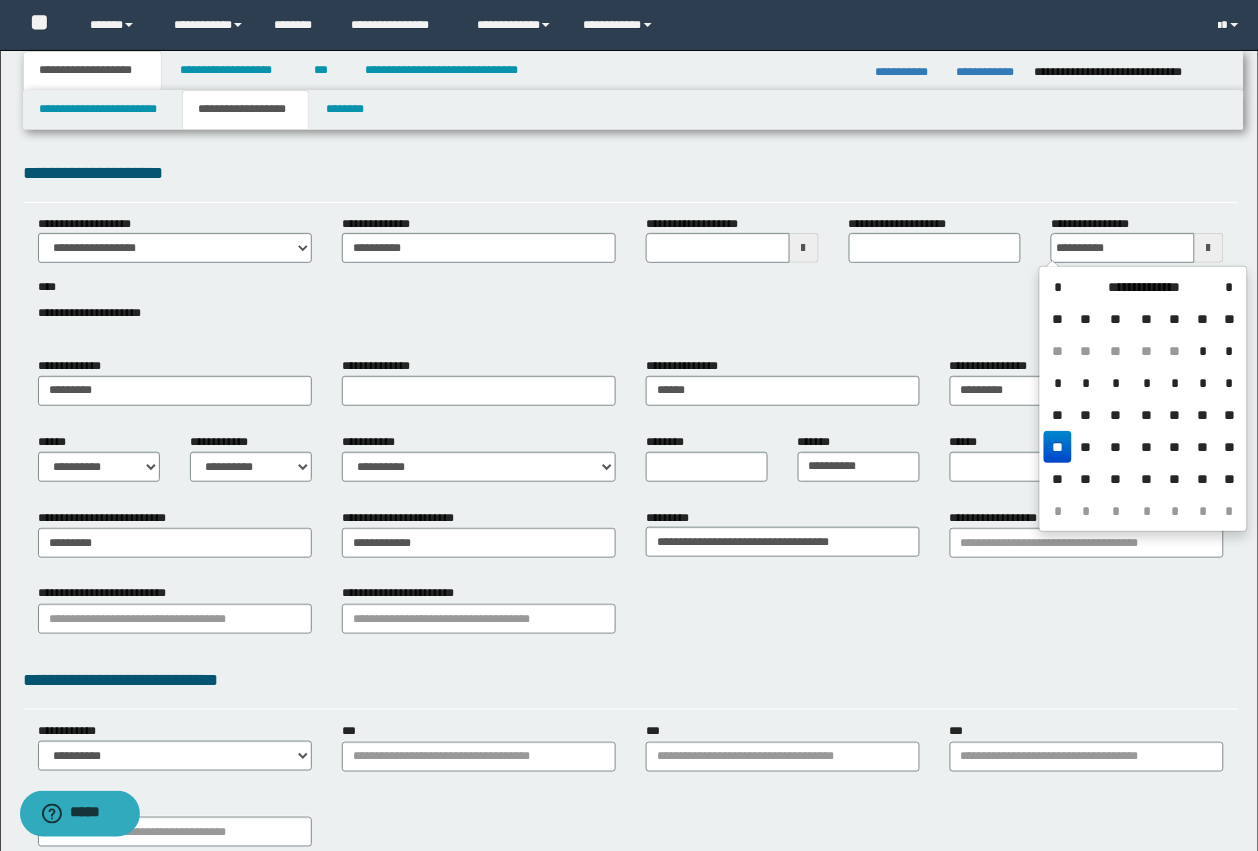 type on "**********" 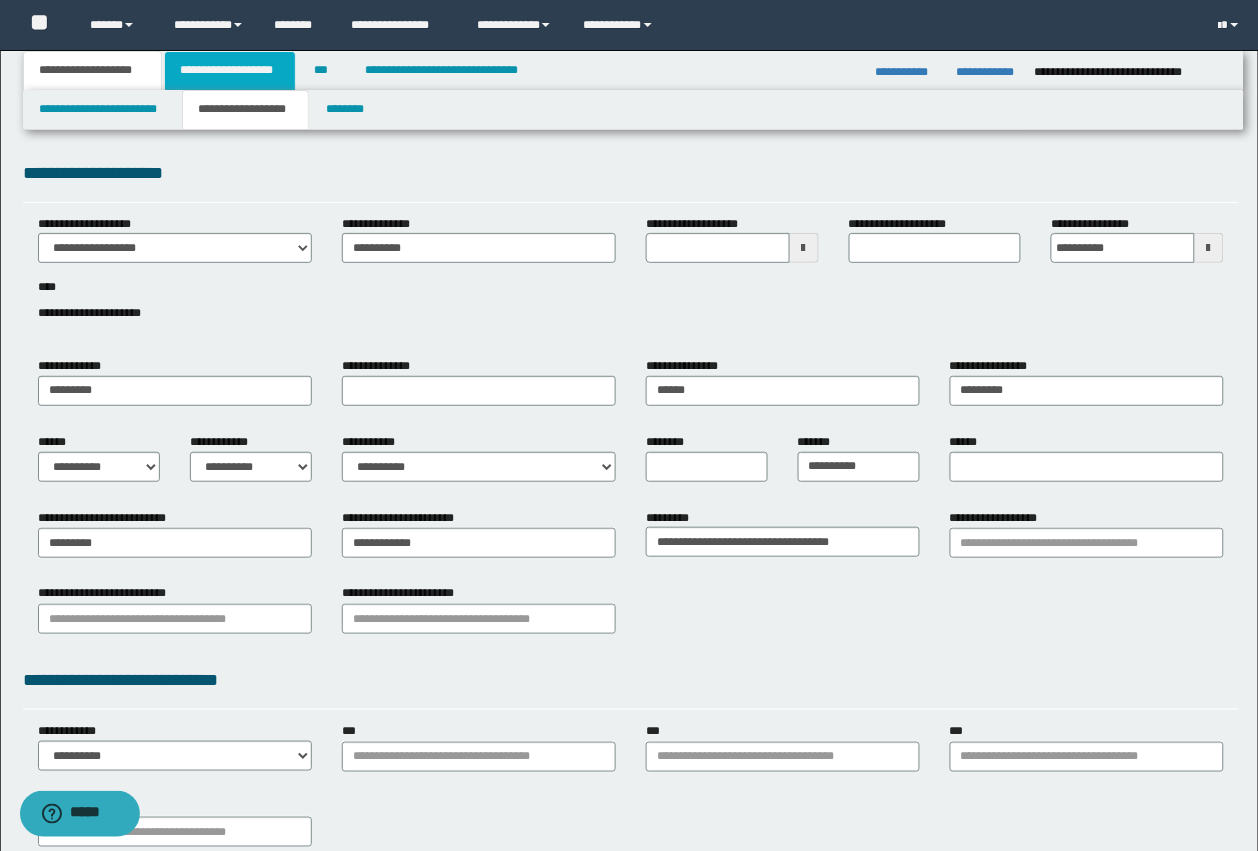 click on "**********" at bounding box center (230, 71) 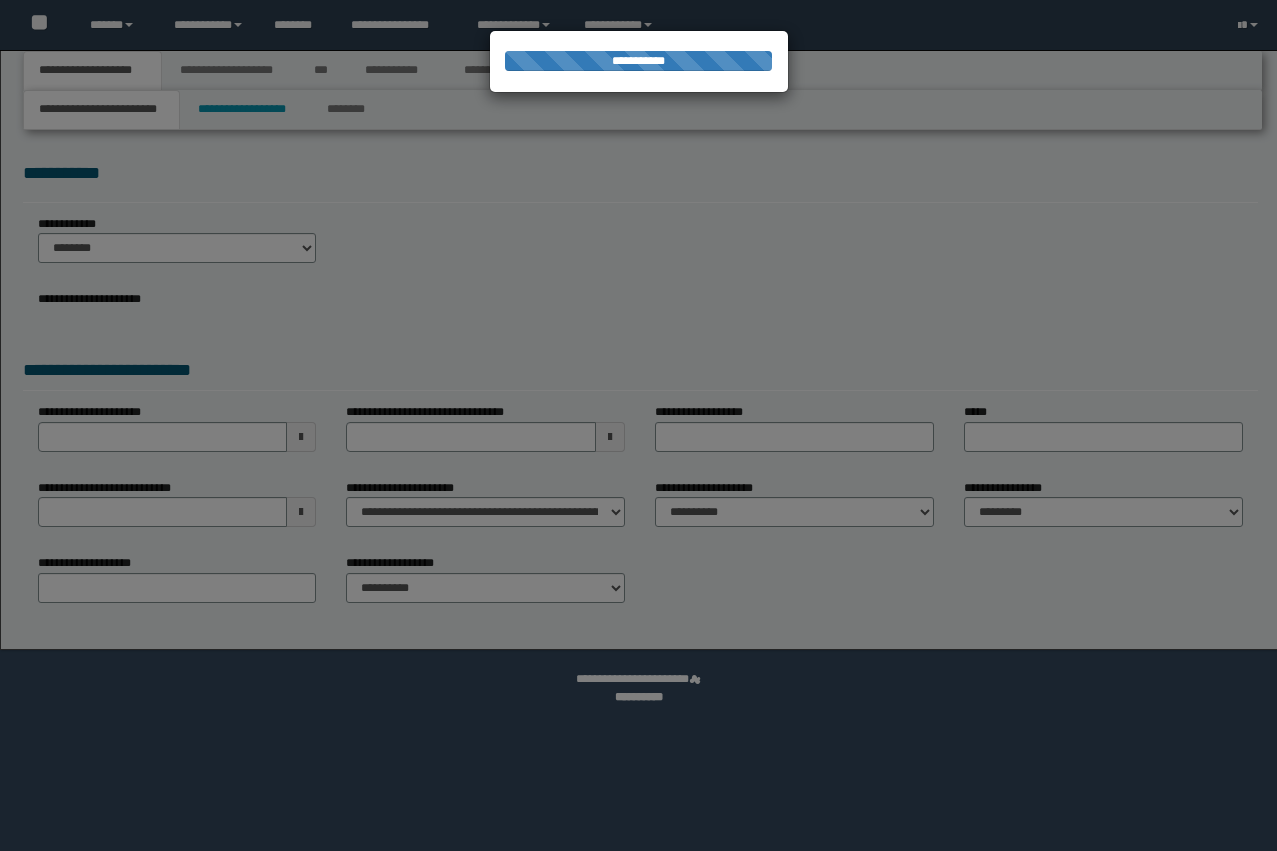 scroll, scrollTop: 0, scrollLeft: 0, axis: both 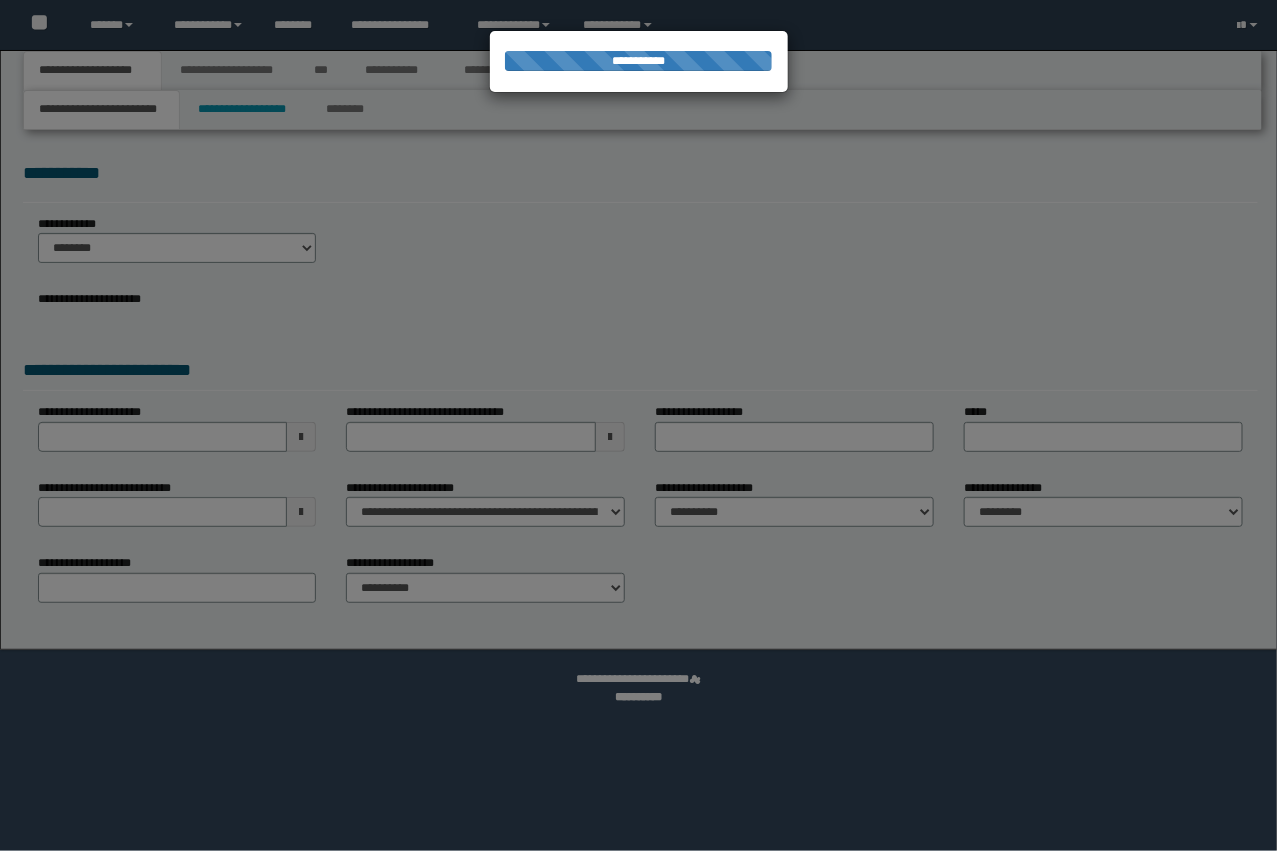 select on "*" 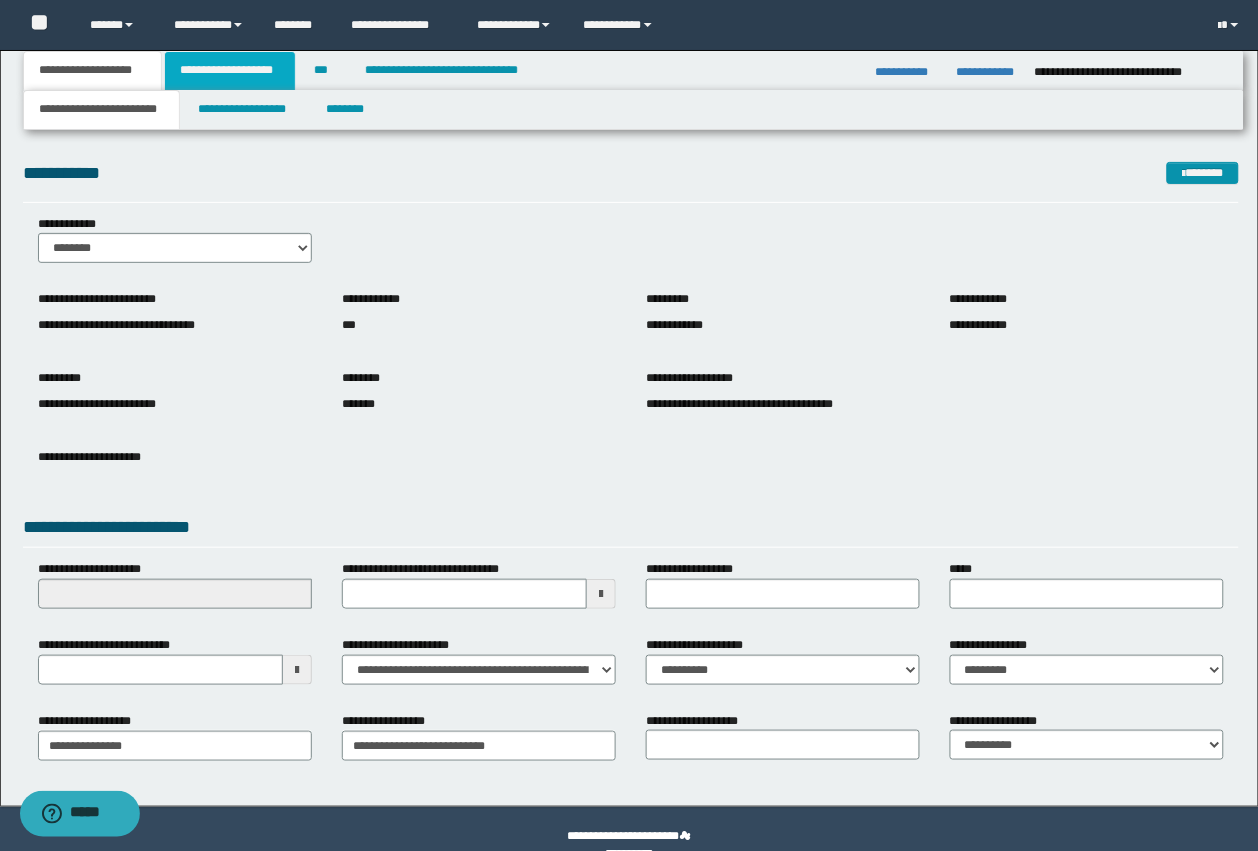 click on "**********" at bounding box center (230, 71) 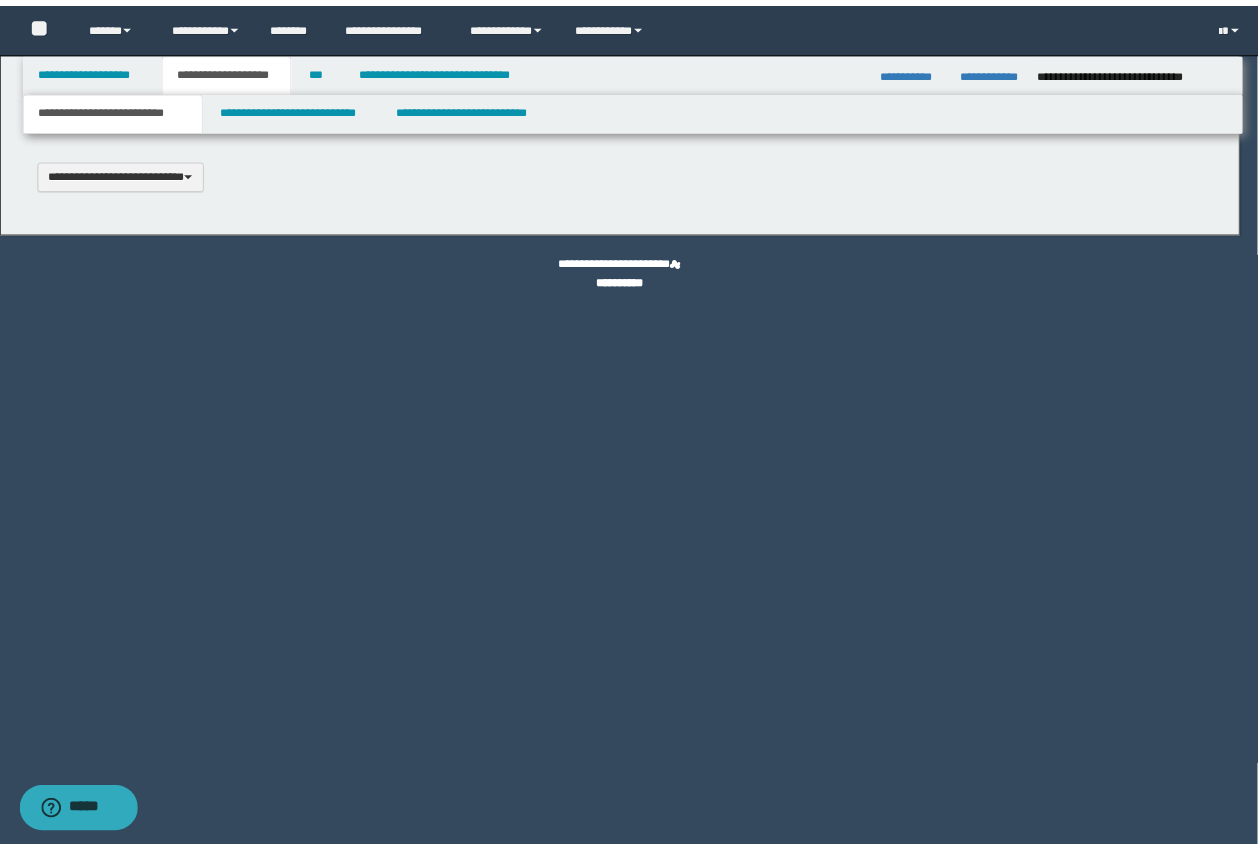 scroll, scrollTop: 0, scrollLeft: 0, axis: both 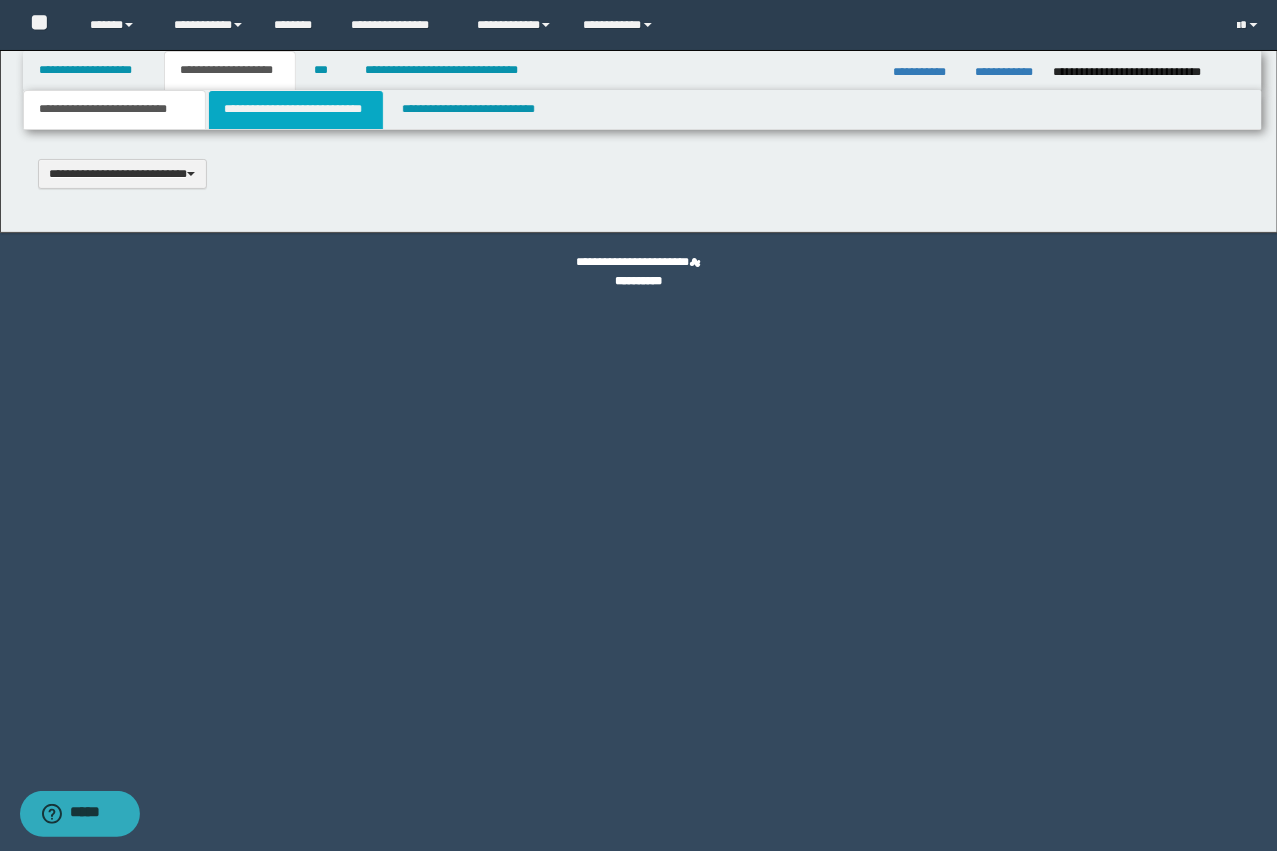 click on "**********" at bounding box center [296, 110] 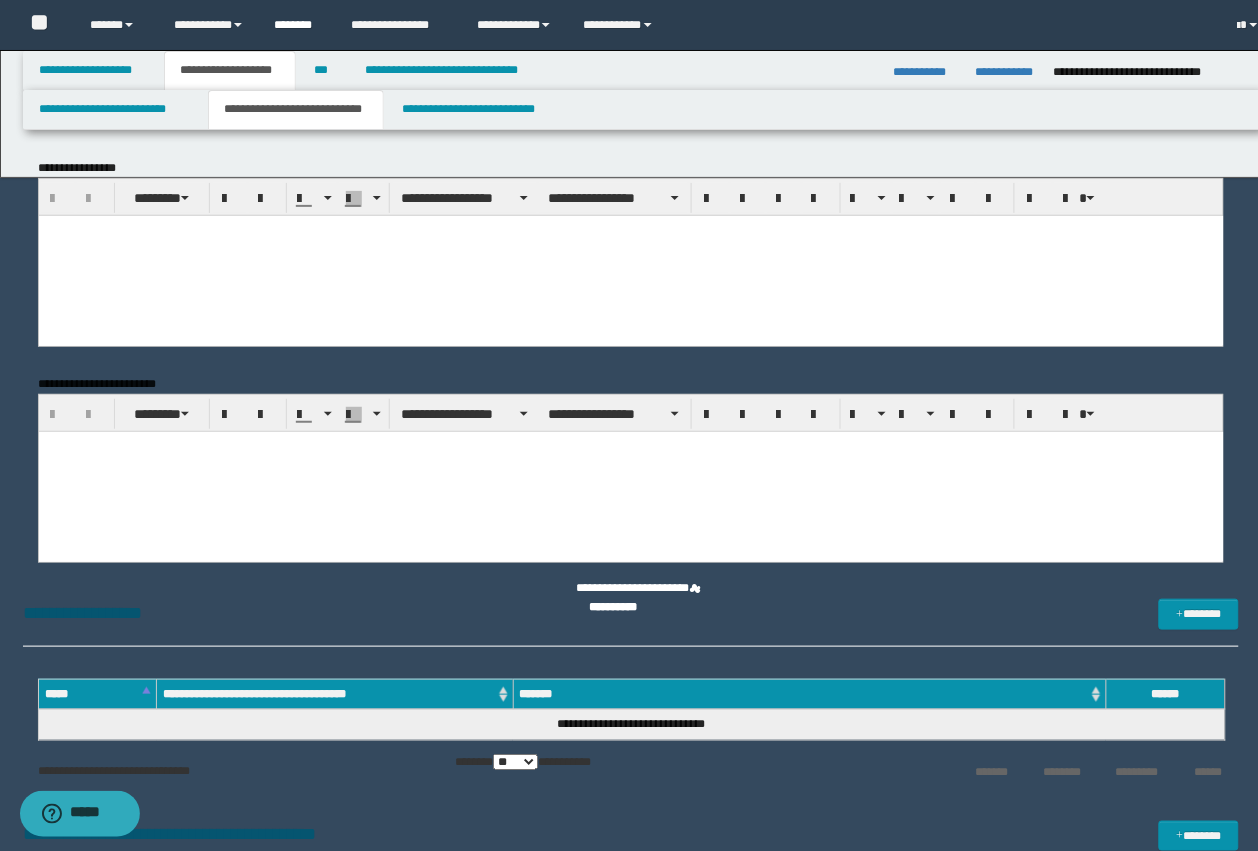 scroll, scrollTop: 0, scrollLeft: 0, axis: both 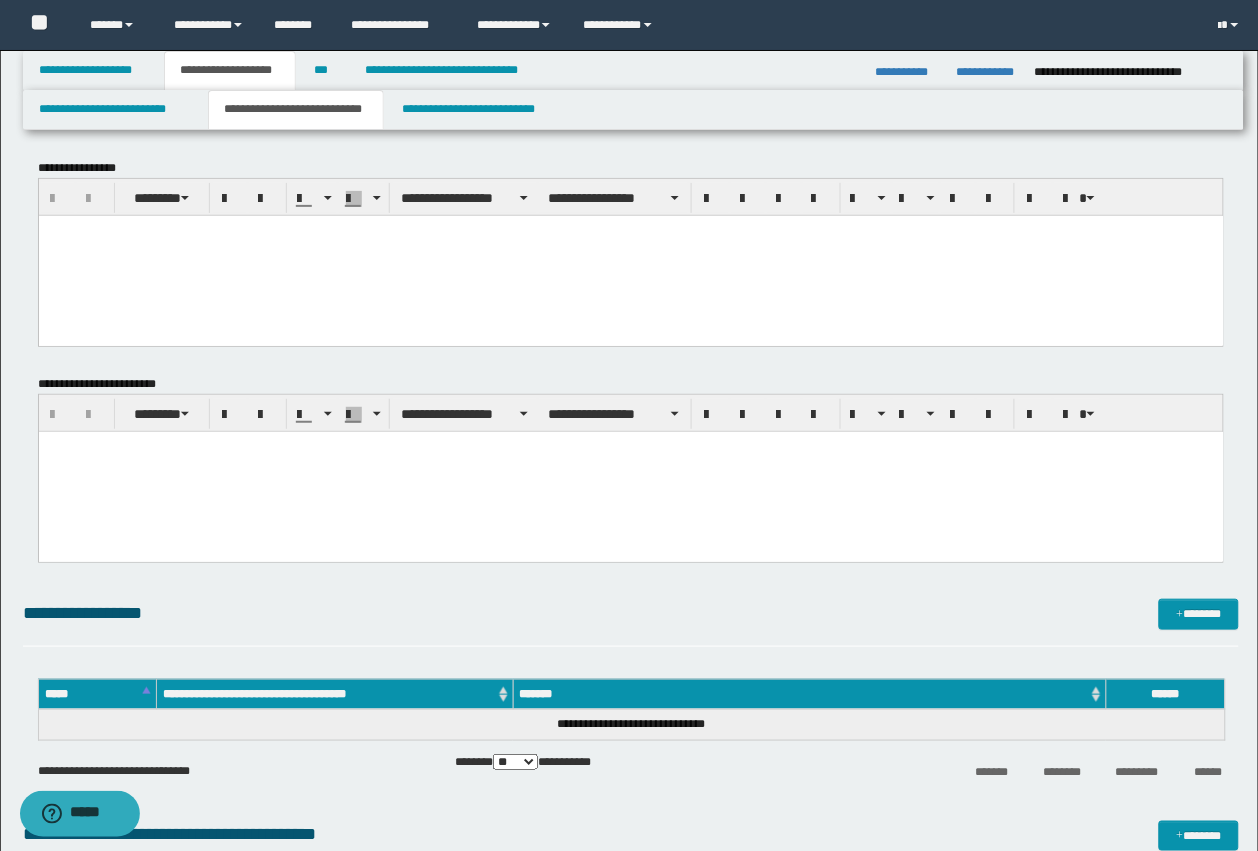 click at bounding box center (630, 255) 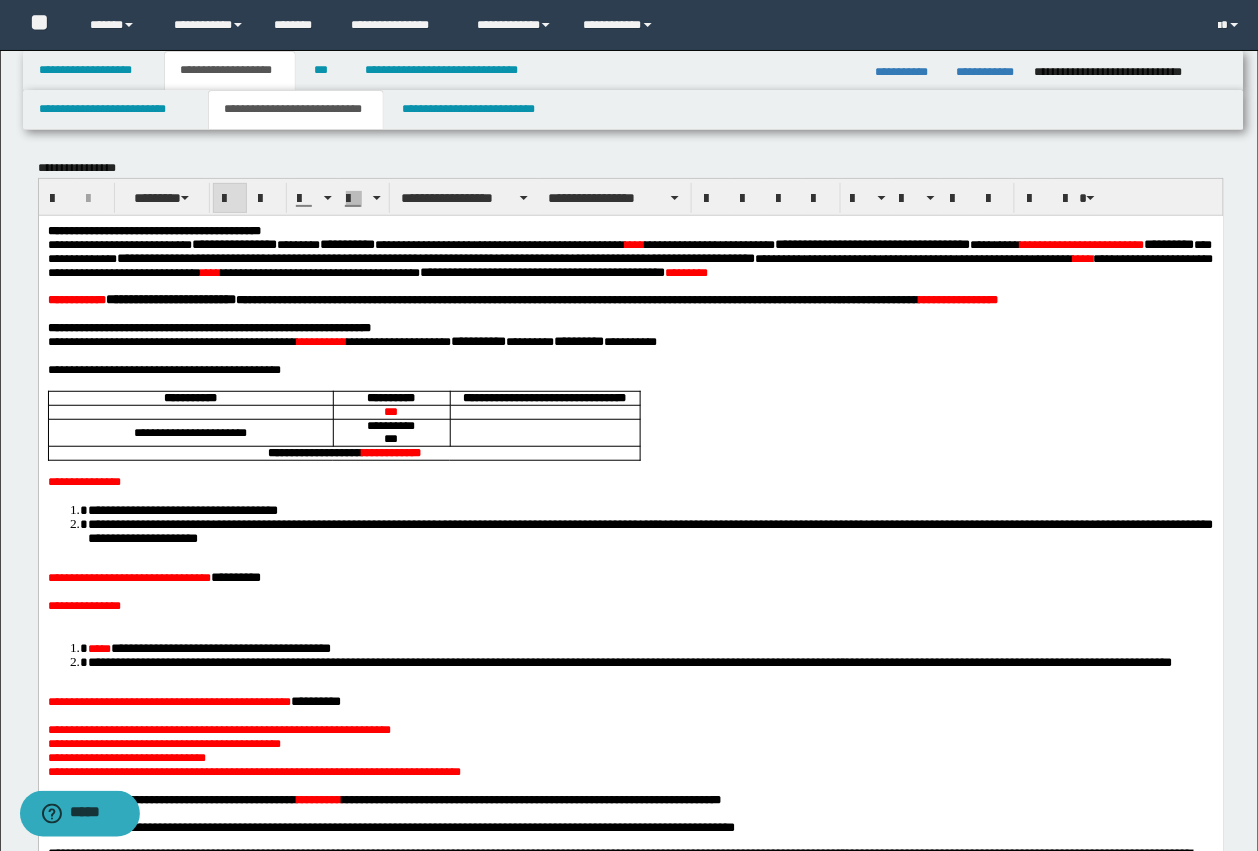 click on "[ADDRESS] [CITY] [STATE] [ZIP]" at bounding box center [630, 1315] 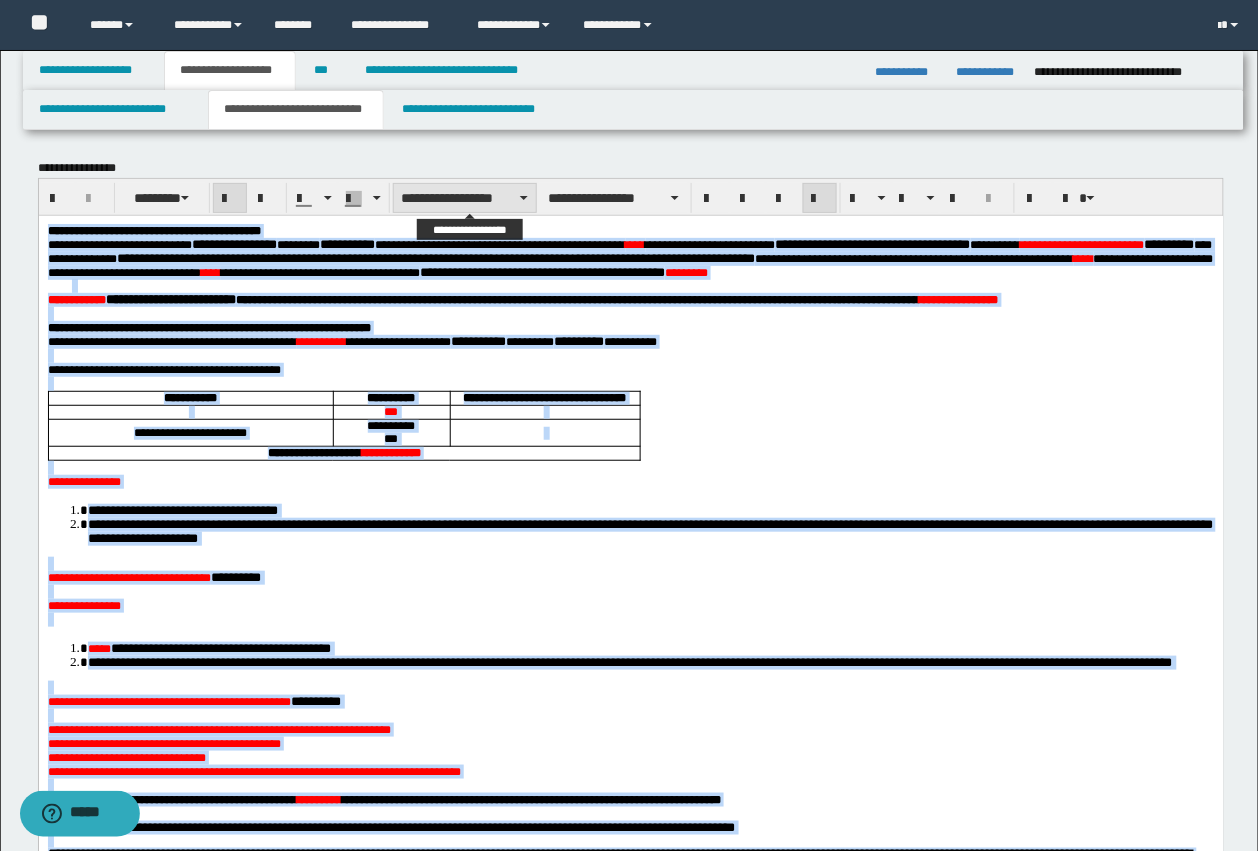 click on "**********" at bounding box center (465, 198) 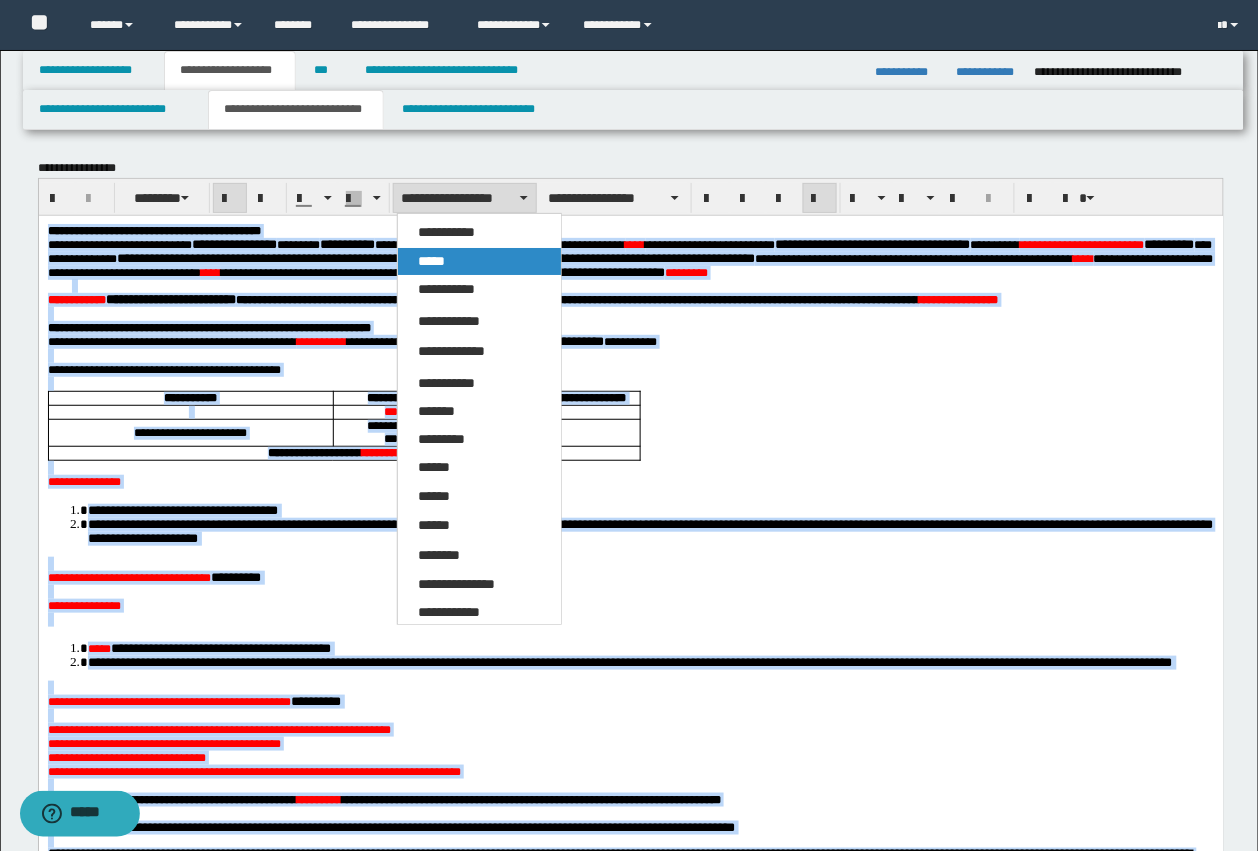 click on "*****" at bounding box center (431, 261) 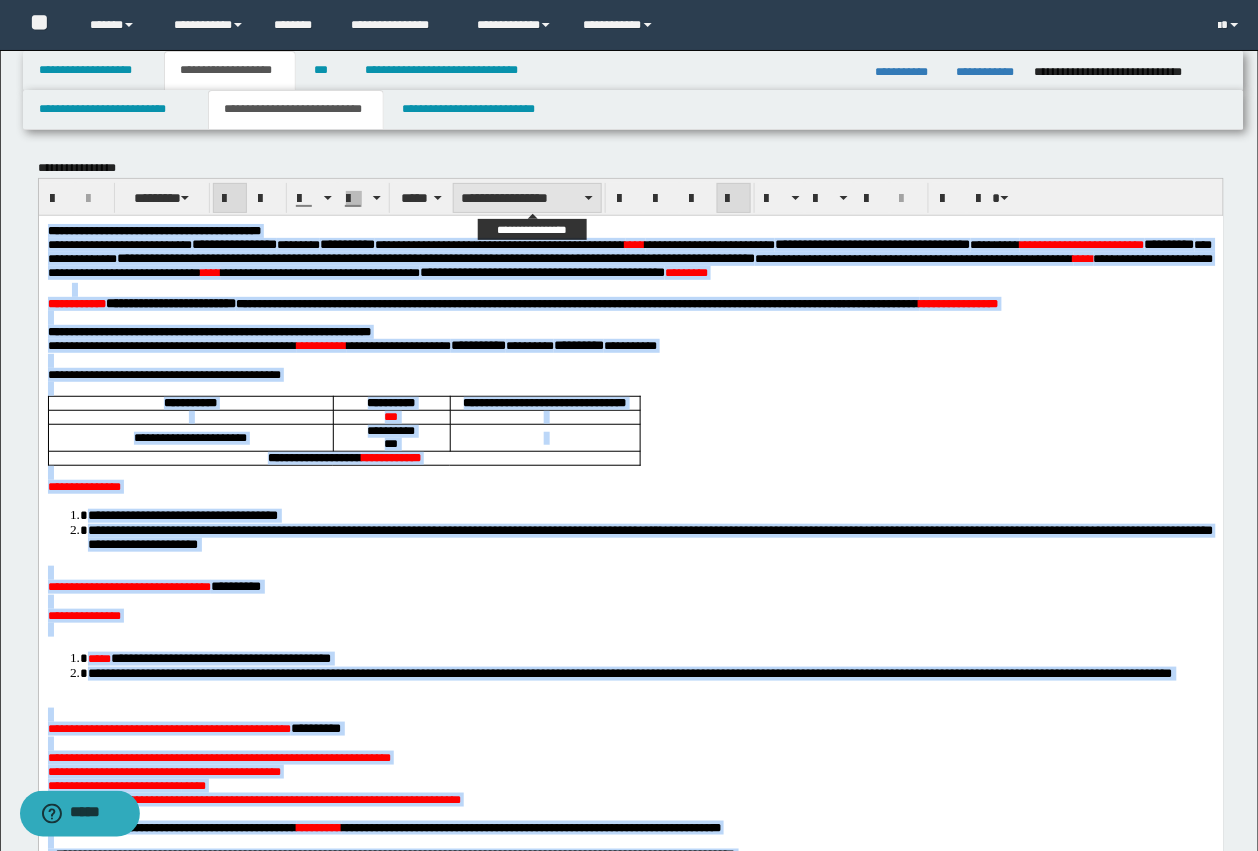 click on "**********" at bounding box center (527, 198) 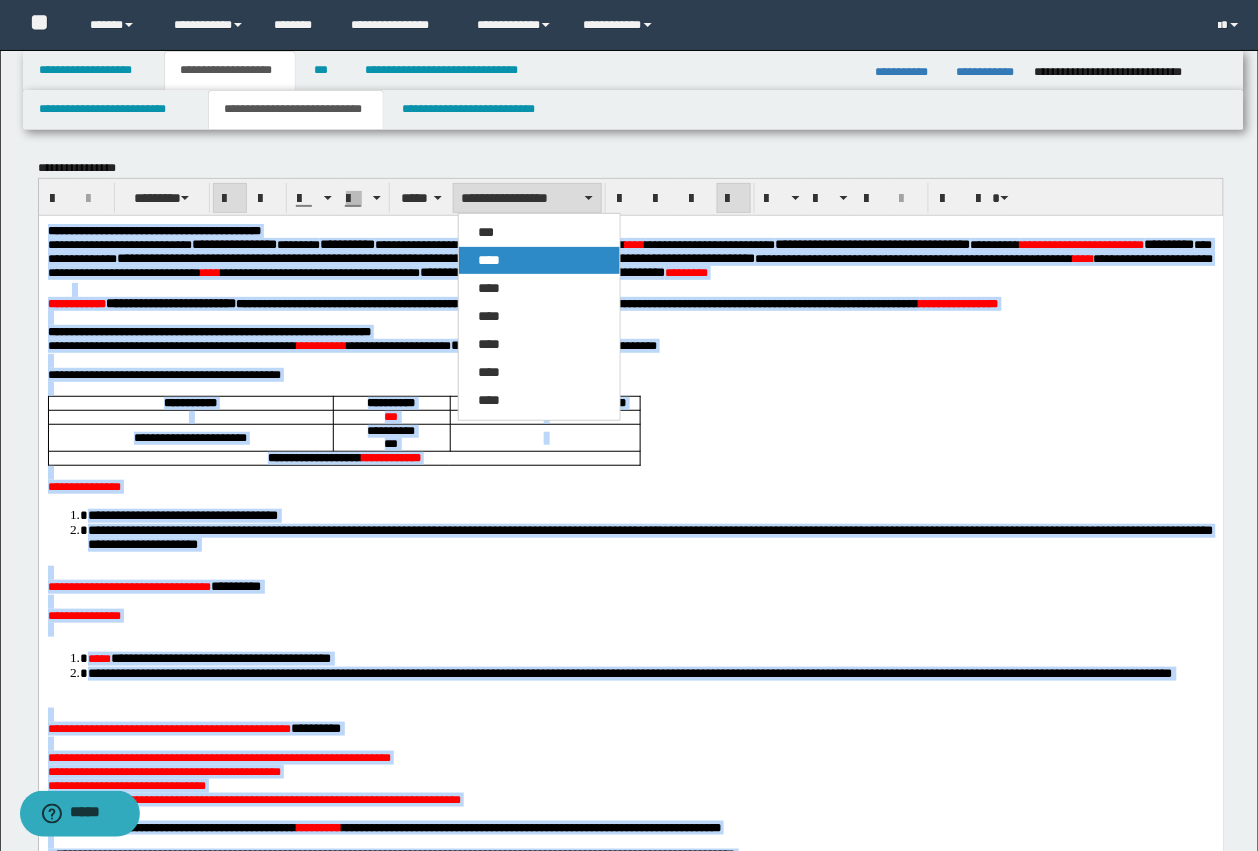 click on "****" at bounding box center [539, 260] 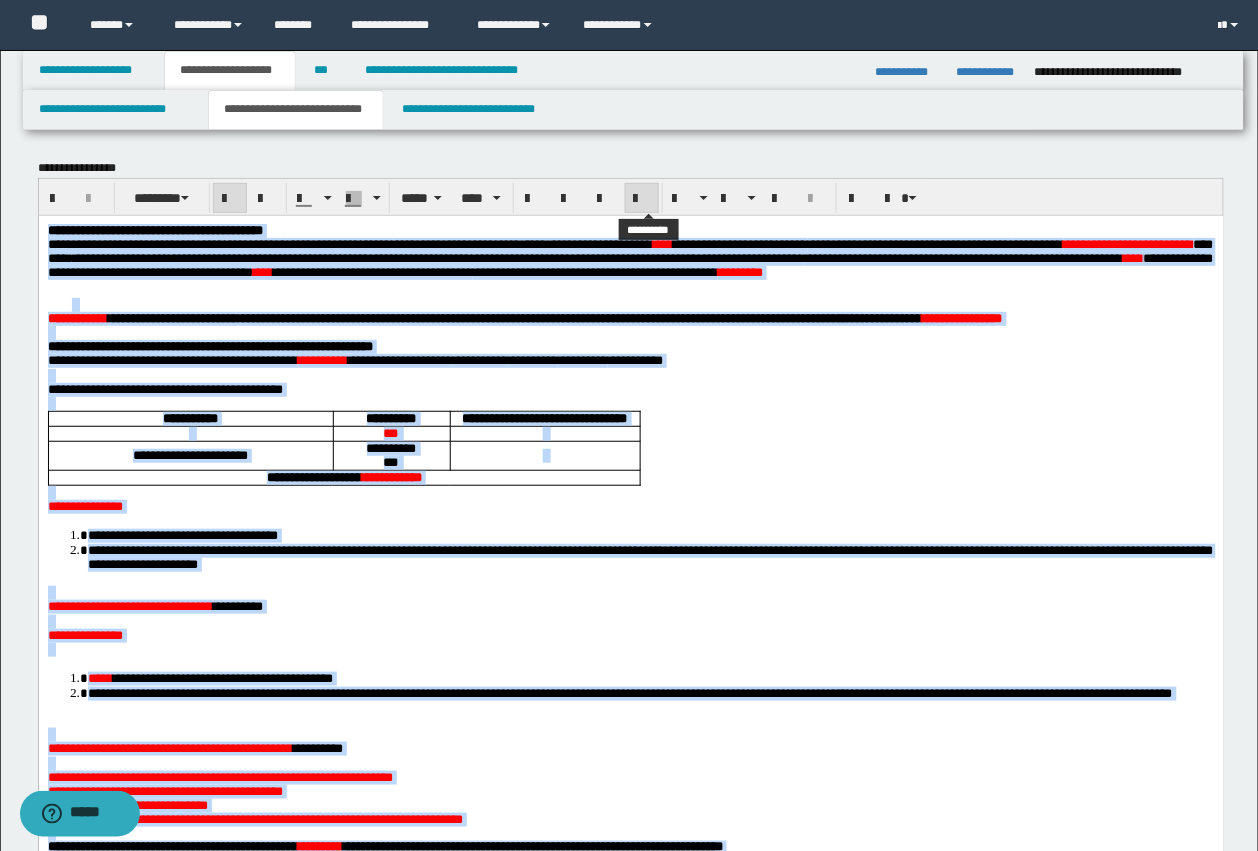 click at bounding box center [642, 199] 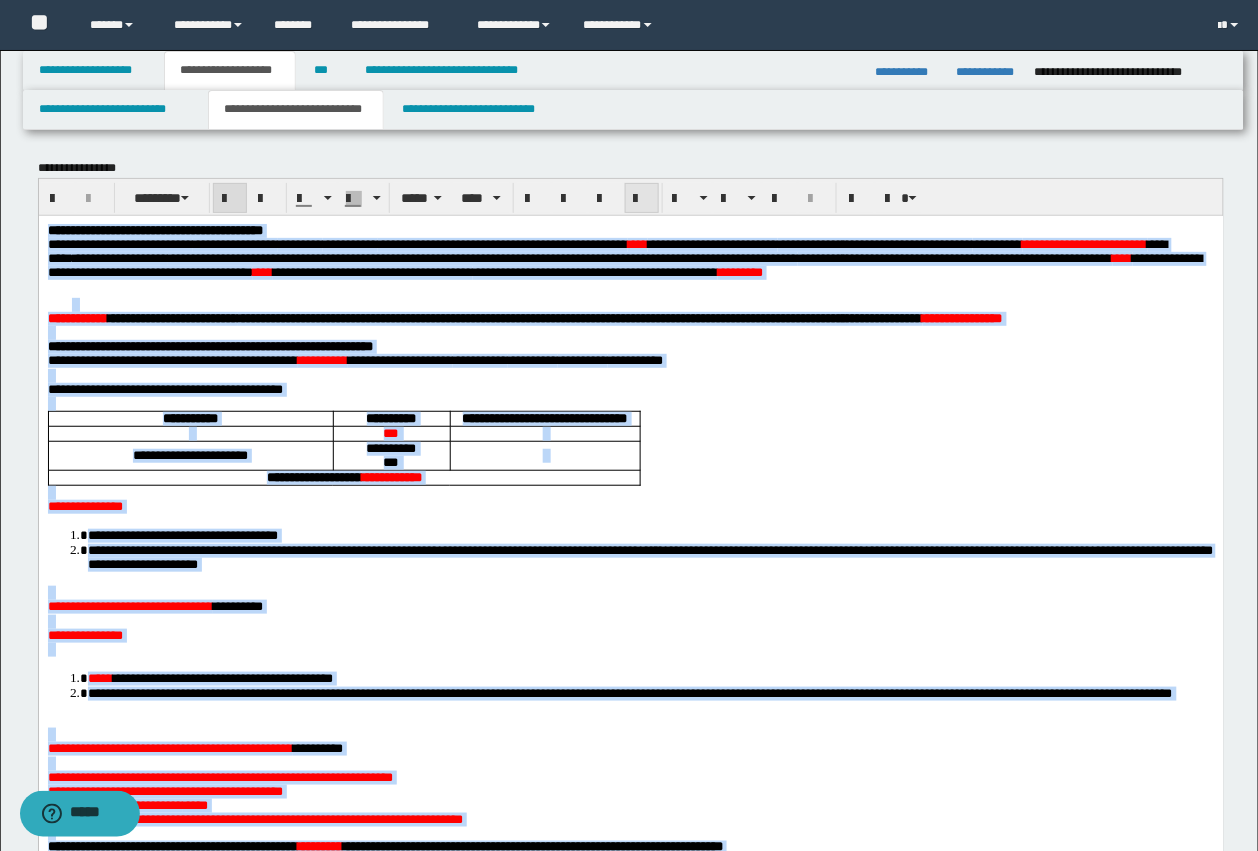 click at bounding box center (642, 199) 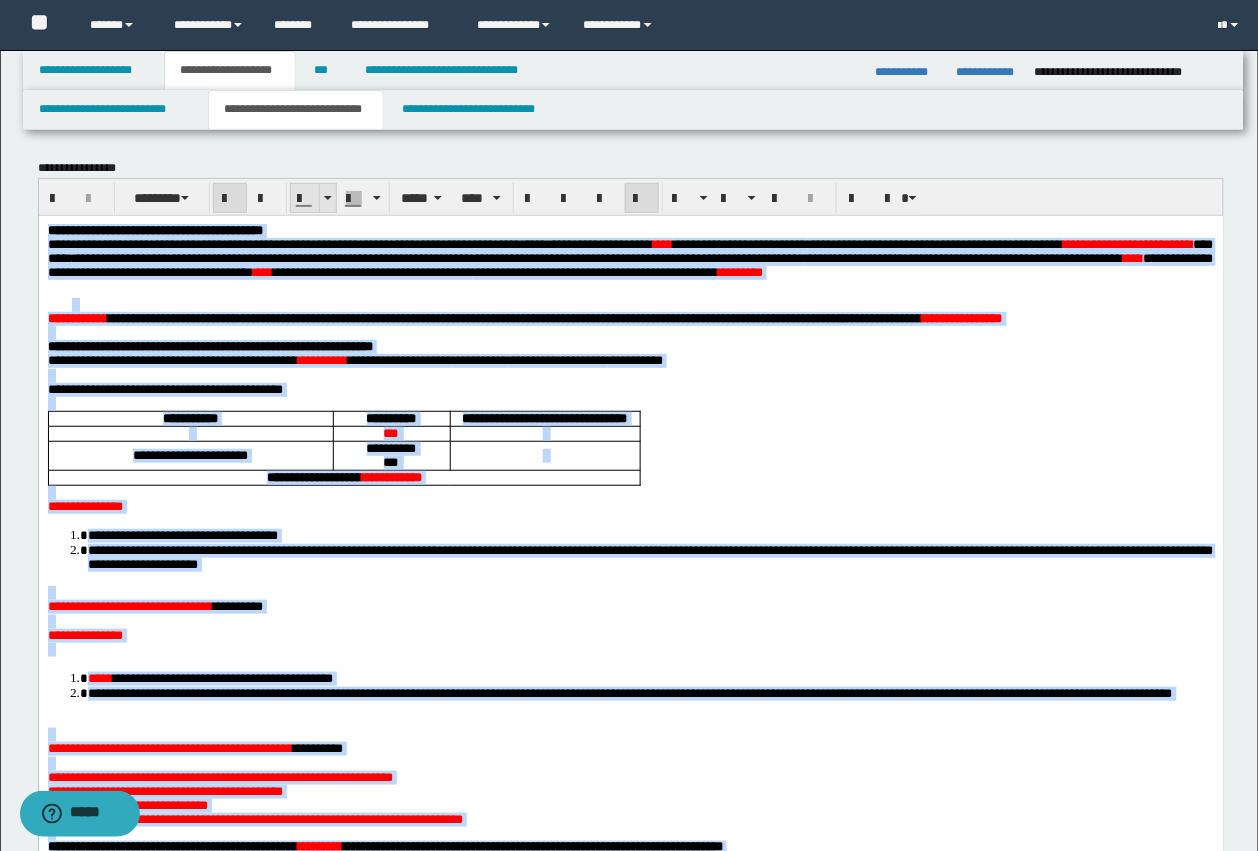 click at bounding box center (305, 199) 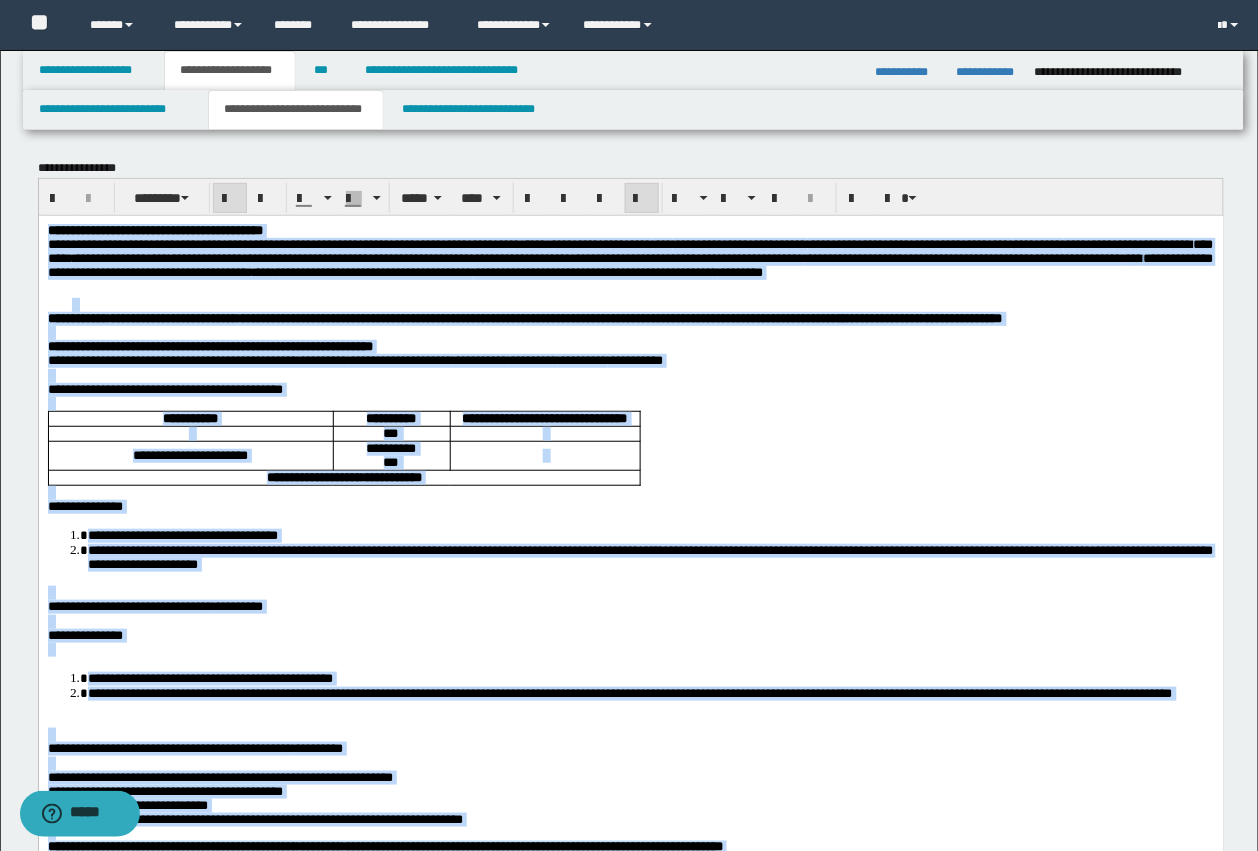 click on "[FIRST] [LAST]" at bounding box center (630, 318) 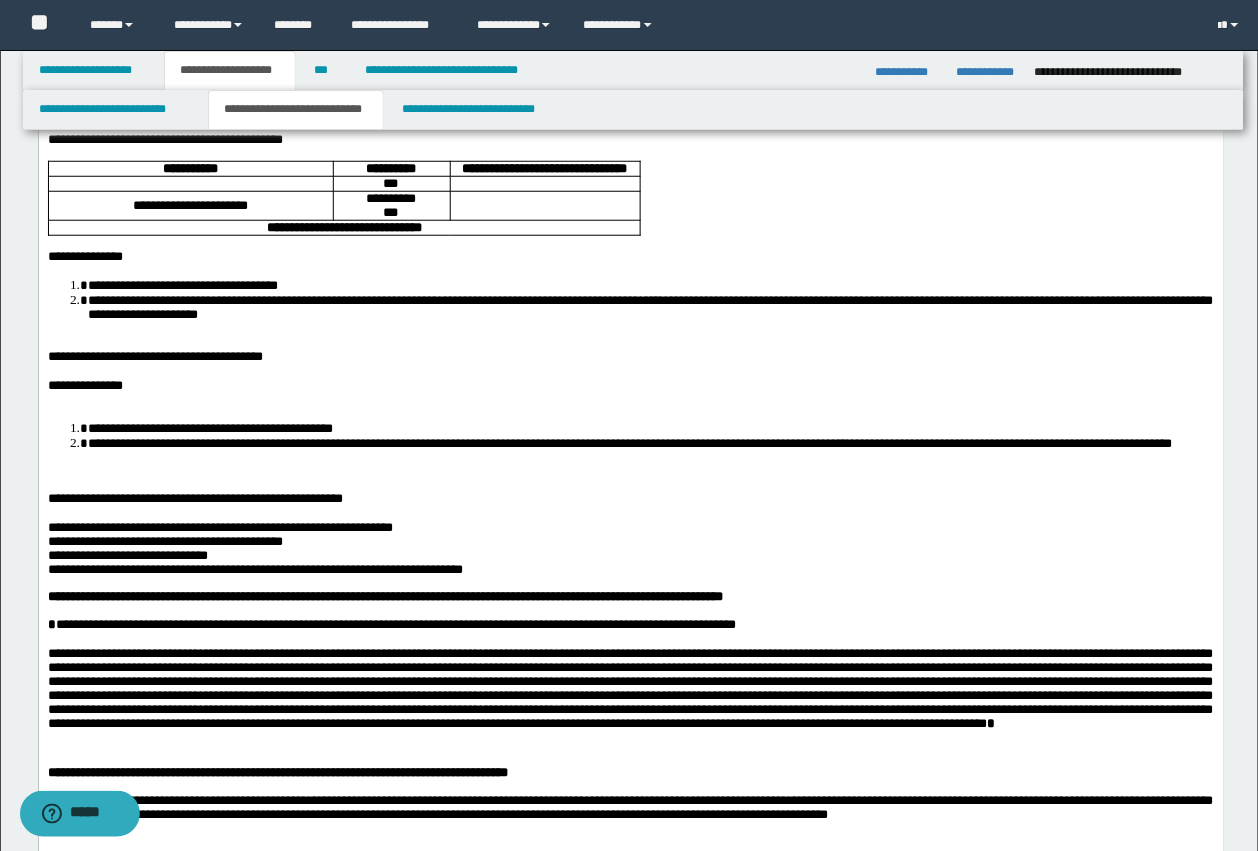 scroll, scrollTop: 375, scrollLeft: 0, axis: vertical 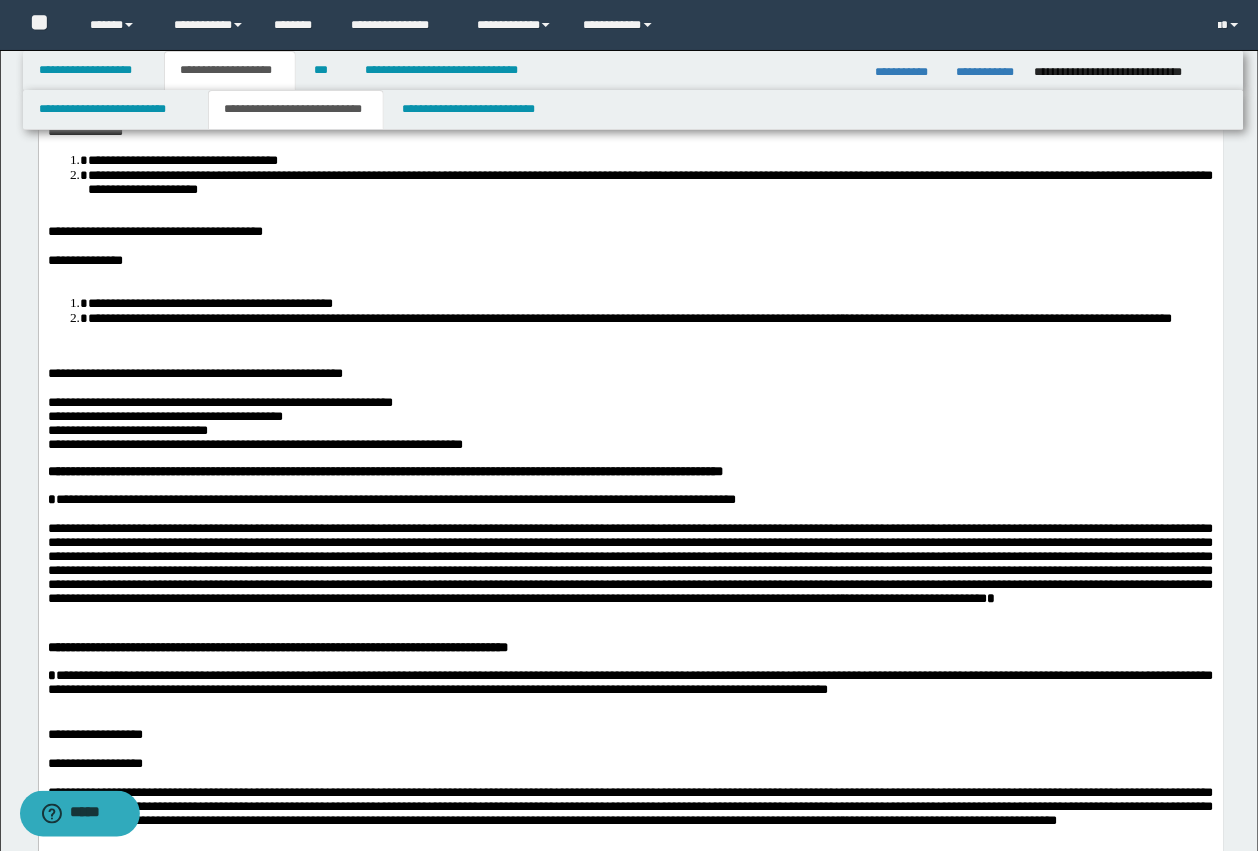 click at bounding box center (630, 218) 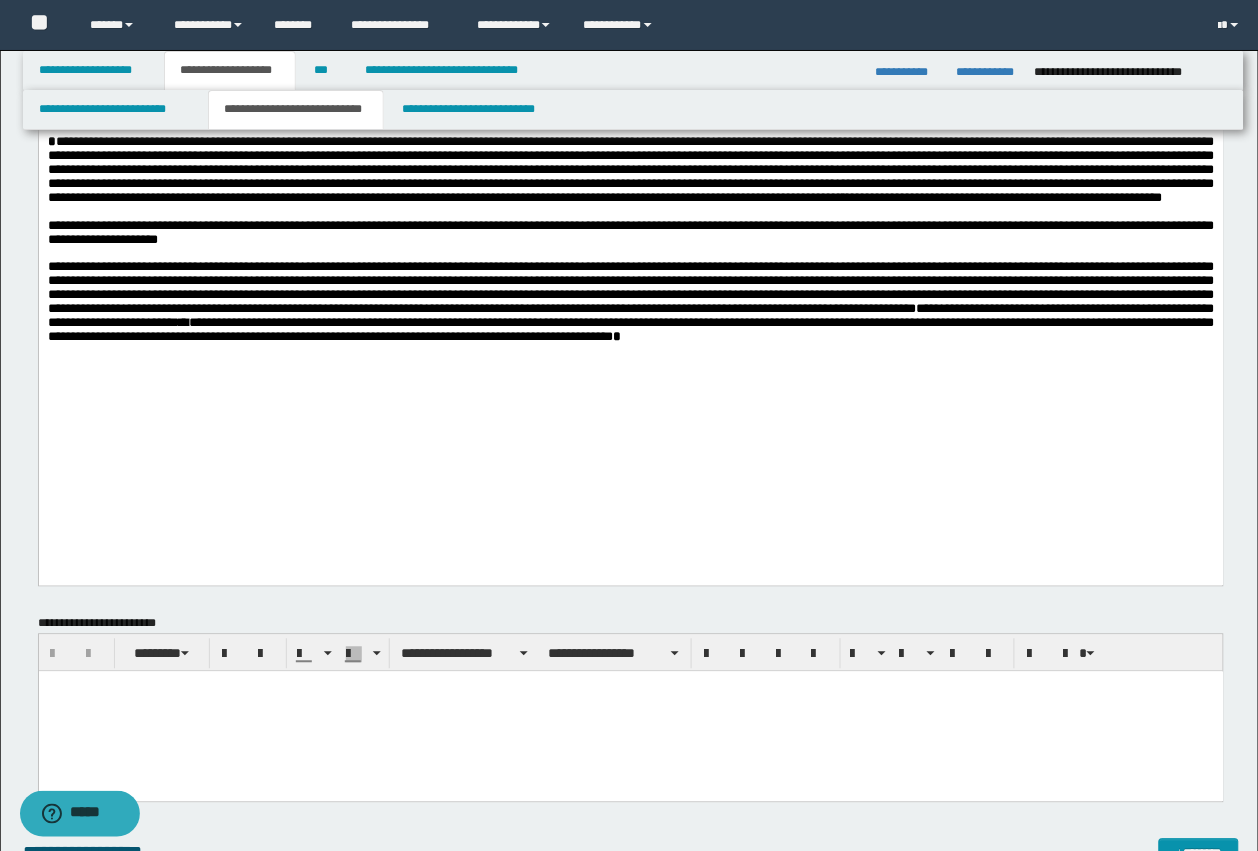 scroll, scrollTop: 2750, scrollLeft: 0, axis: vertical 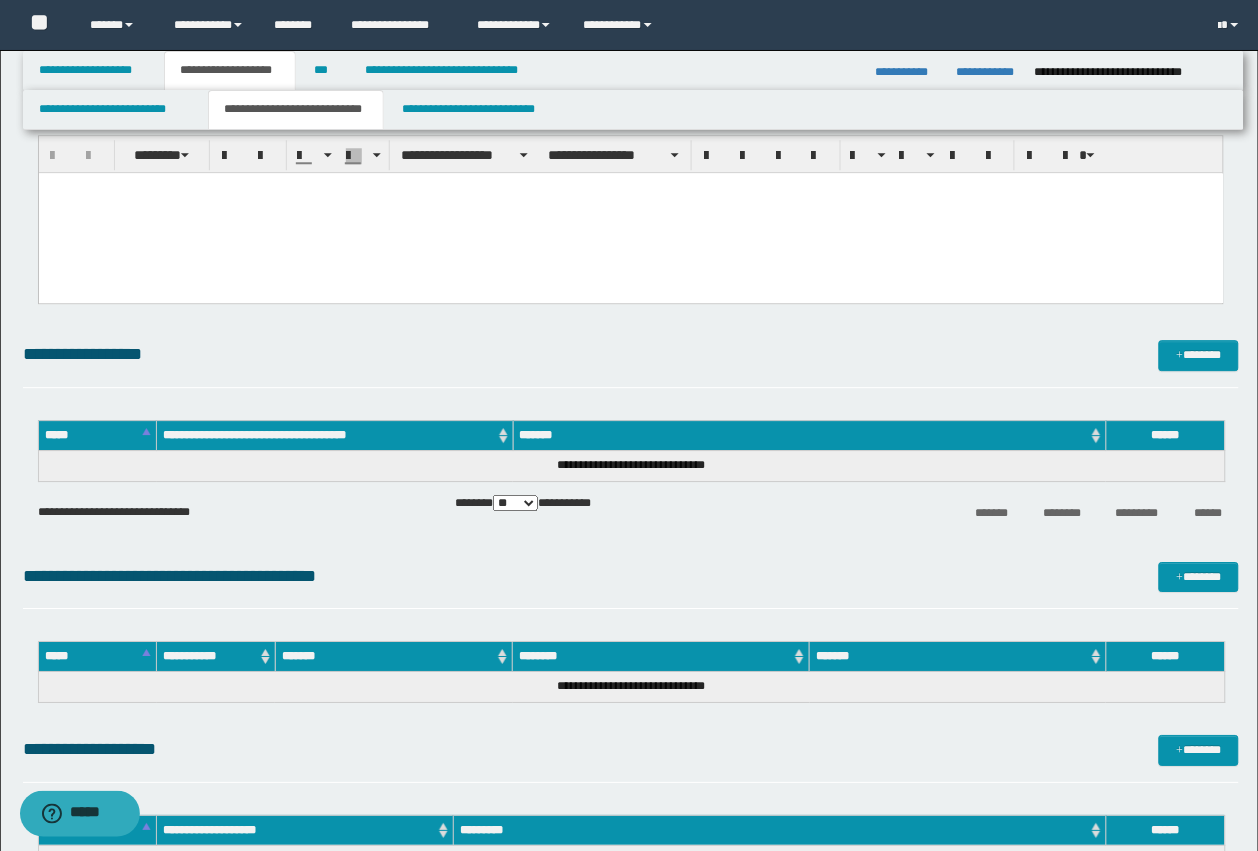 click at bounding box center (630, 212) 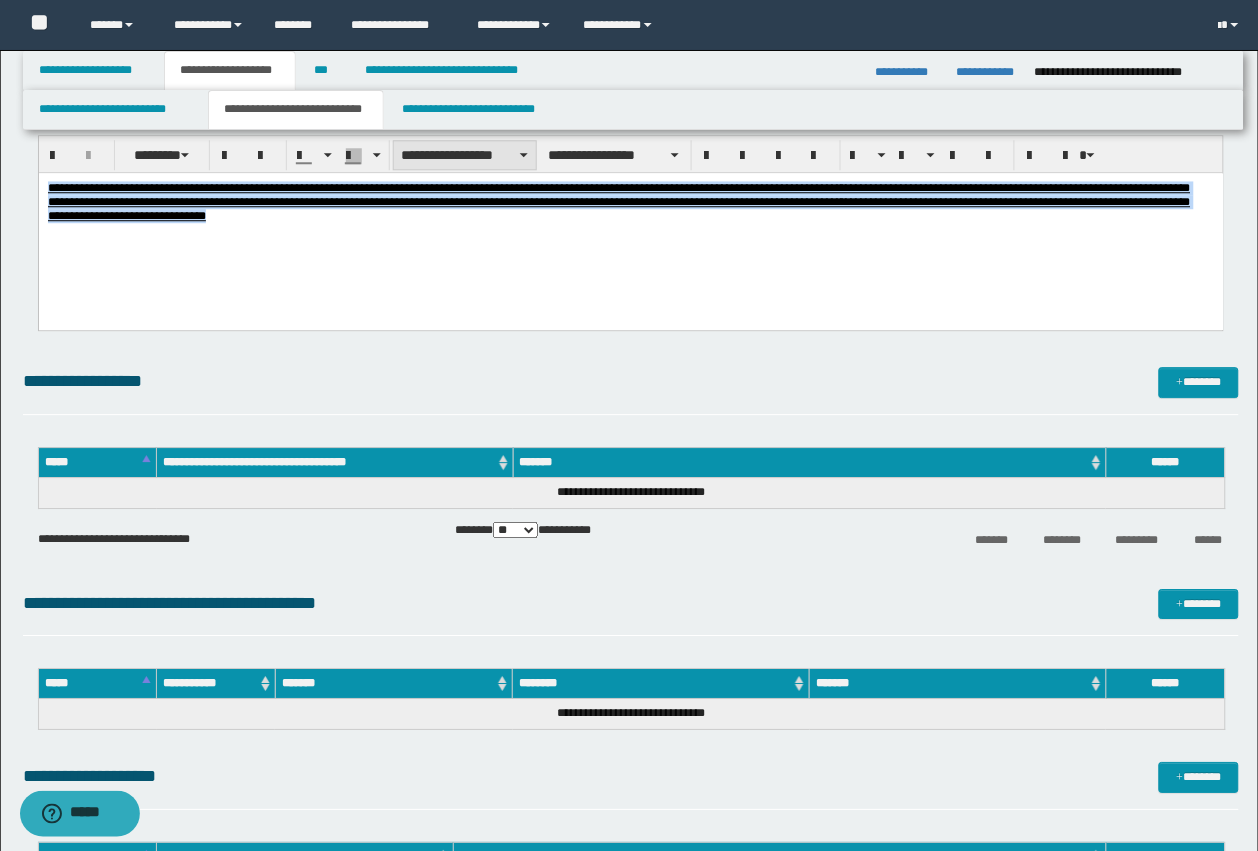 click on "**********" at bounding box center [465, 155] 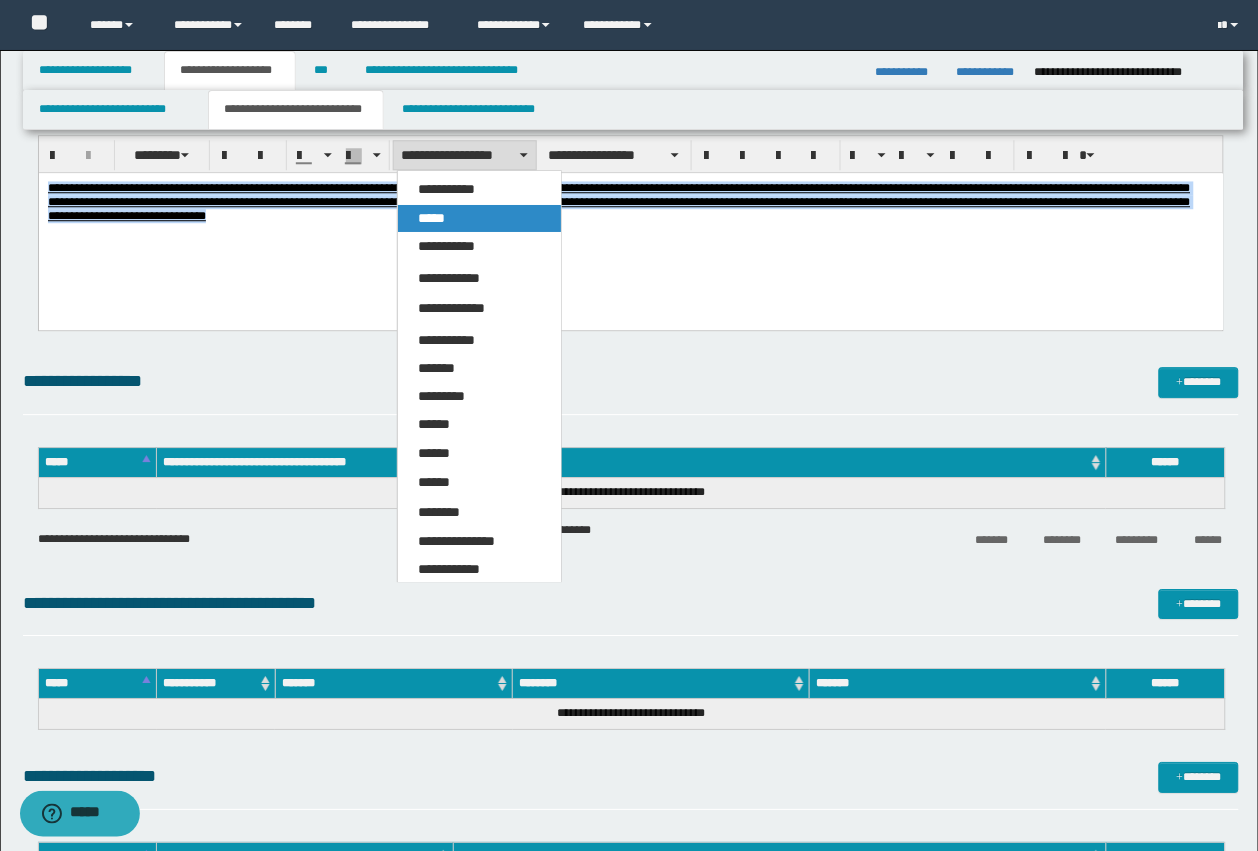 drag, startPoint x: 411, startPoint y: 218, endPoint x: 477, endPoint y: 3, distance: 224.9022 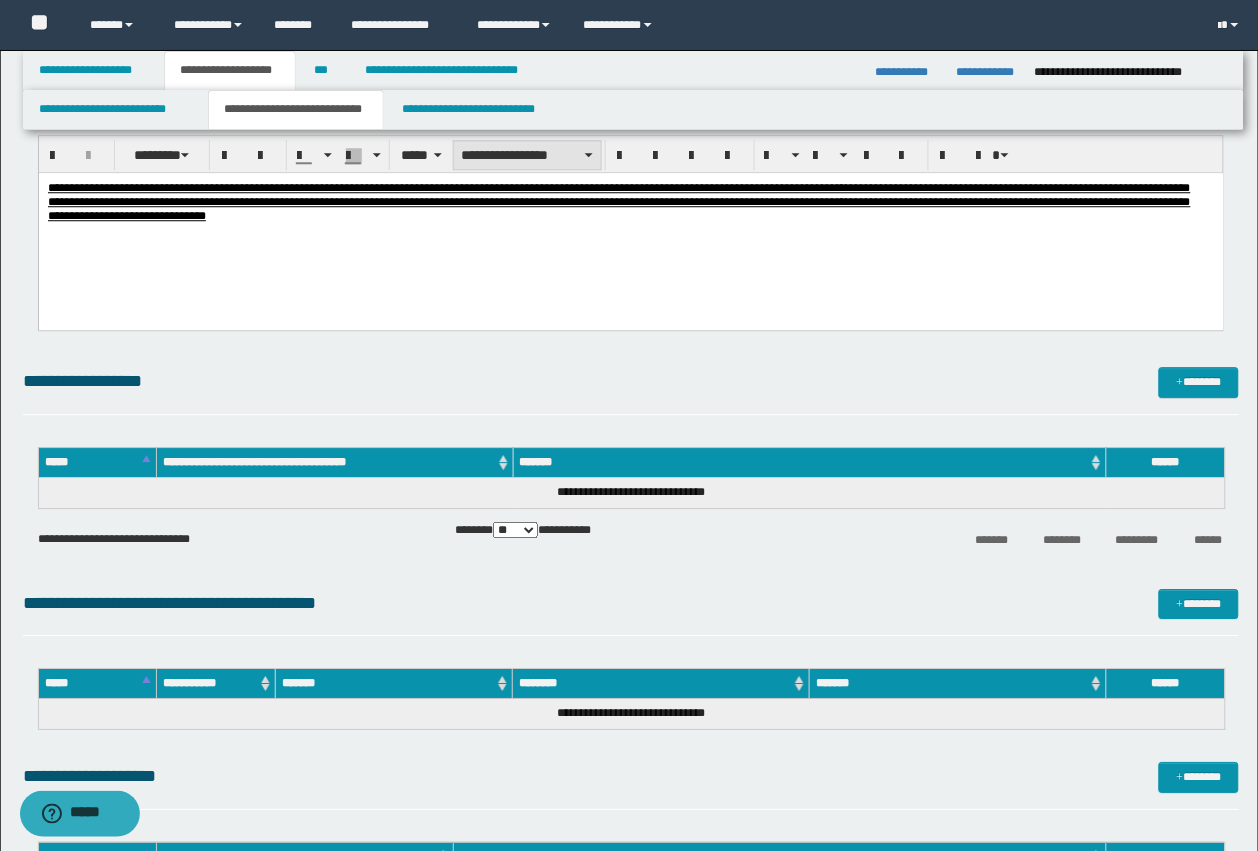 click on "**********" at bounding box center [527, 155] 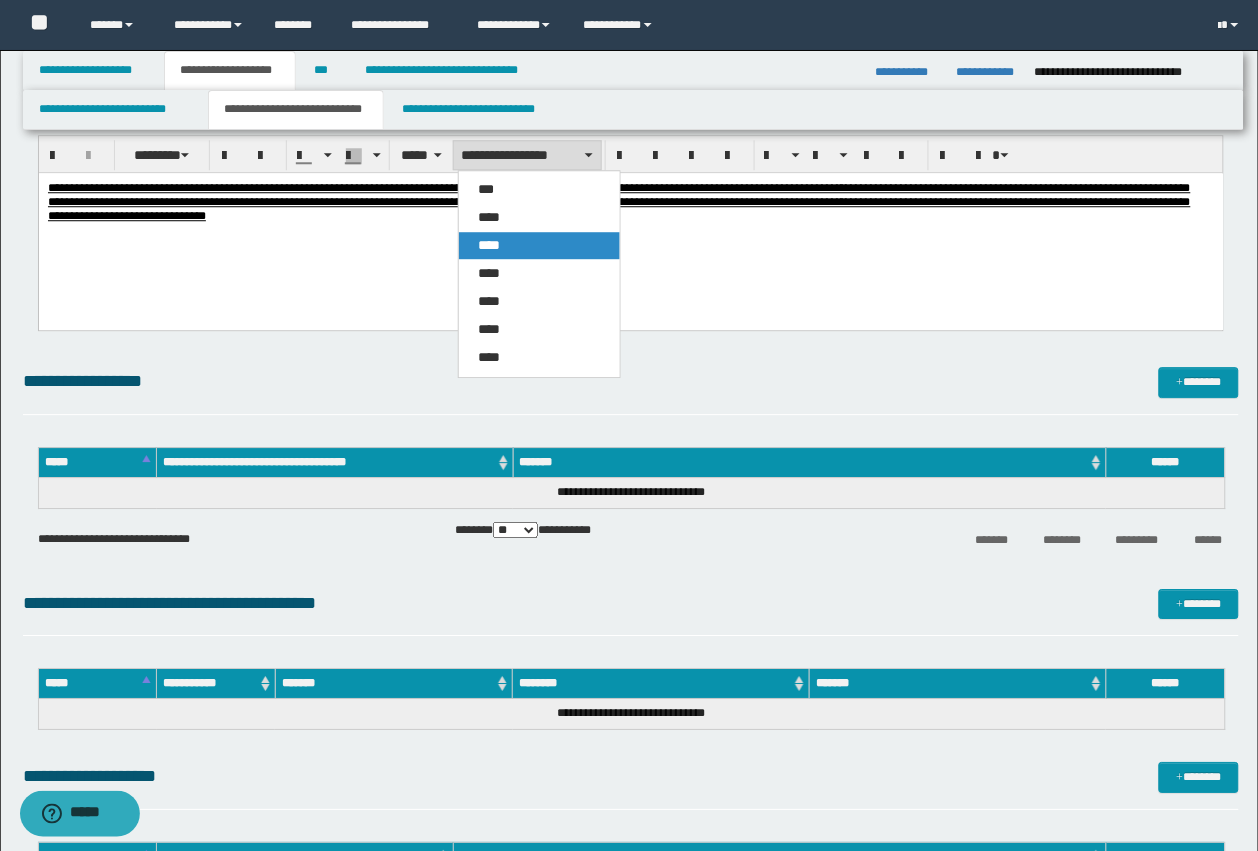 click on "****" at bounding box center (539, 245) 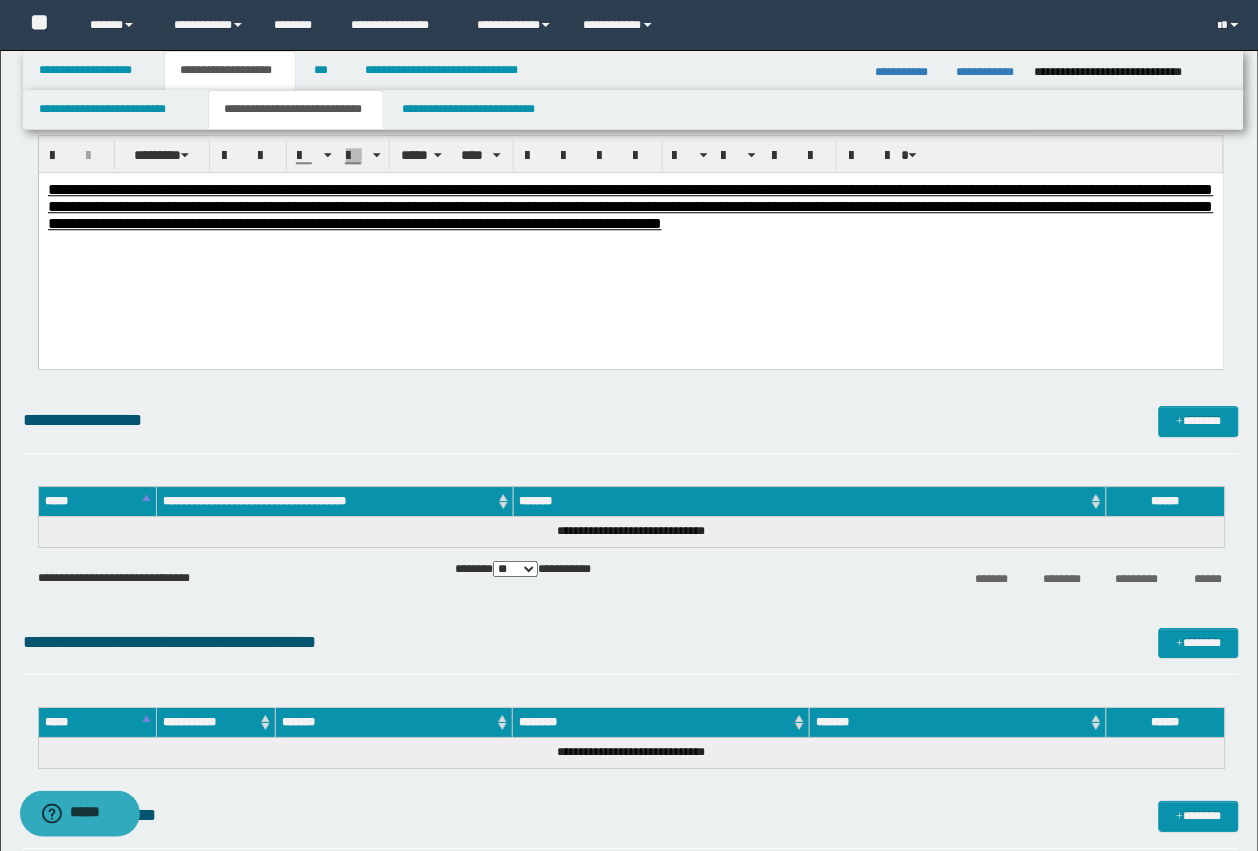 click on "**********" at bounding box center (630, 205) 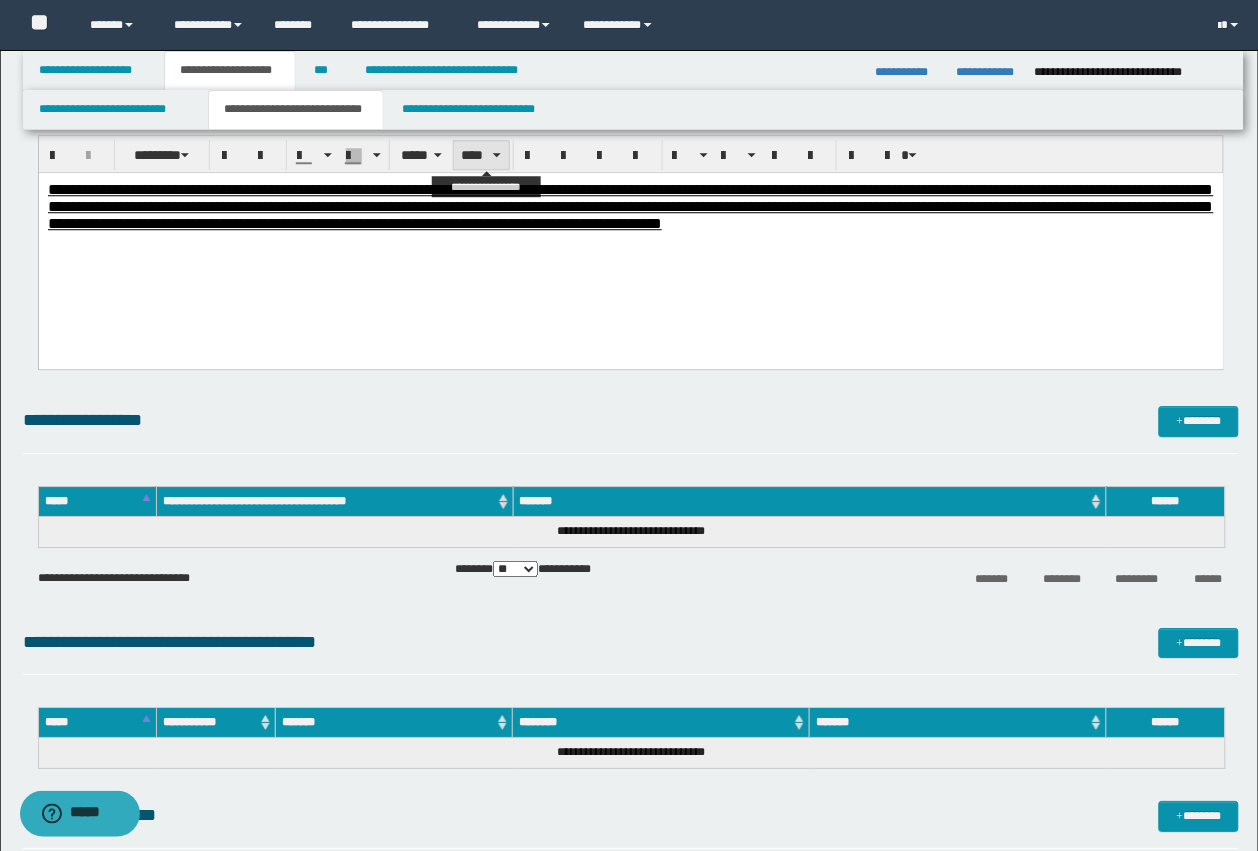 click on "****" at bounding box center (481, 155) 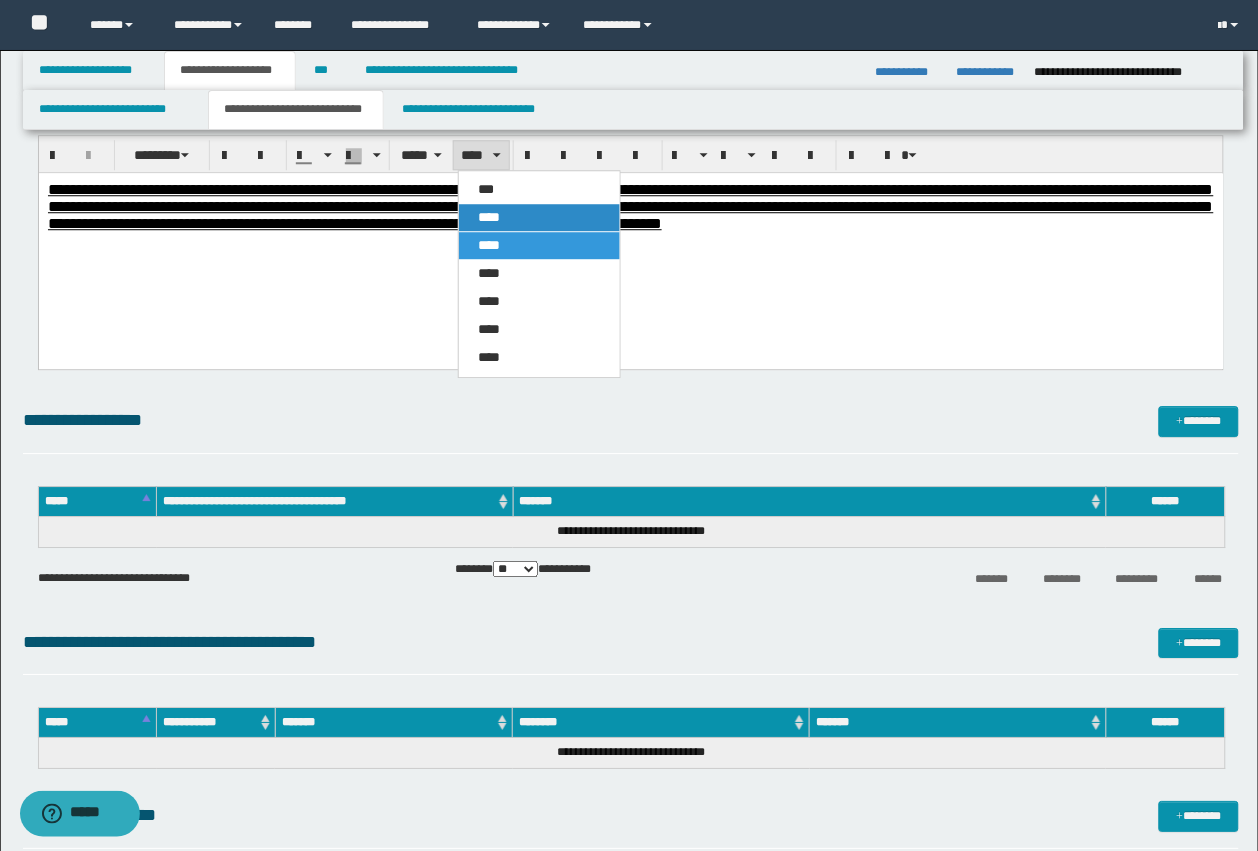 drag, startPoint x: 482, startPoint y: 39, endPoint x: 476, endPoint y: 218, distance: 179.10052 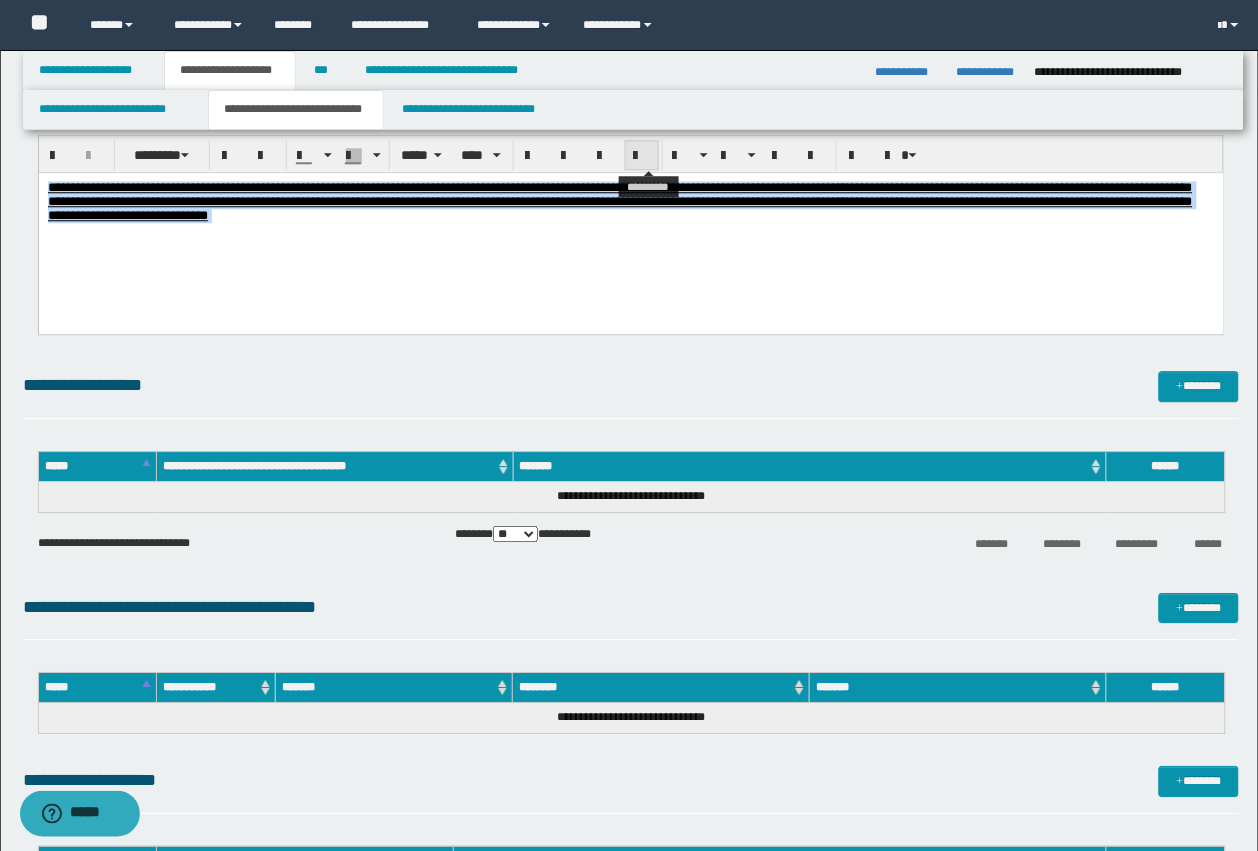 click at bounding box center (642, 156) 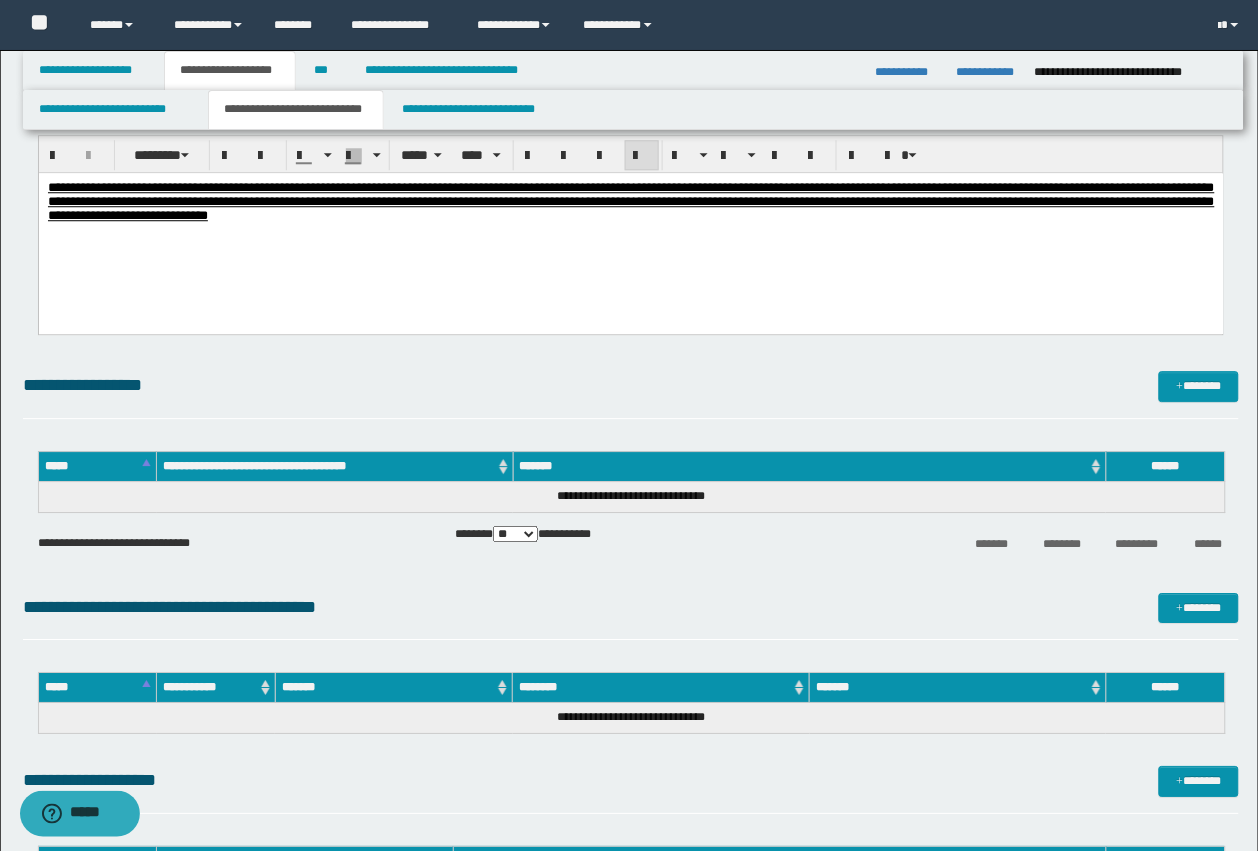 click on "**********" at bounding box center (630, 226) 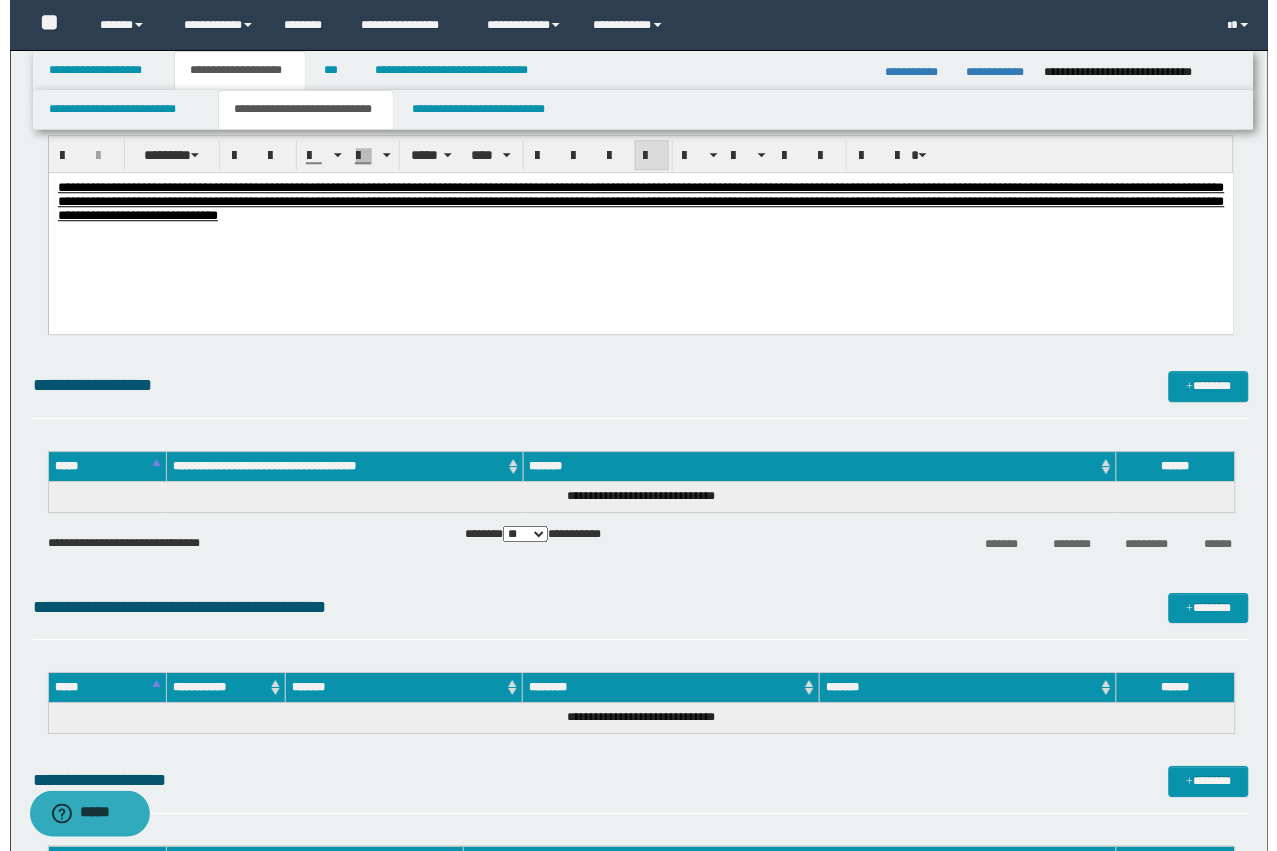 scroll, scrollTop: 2875, scrollLeft: 0, axis: vertical 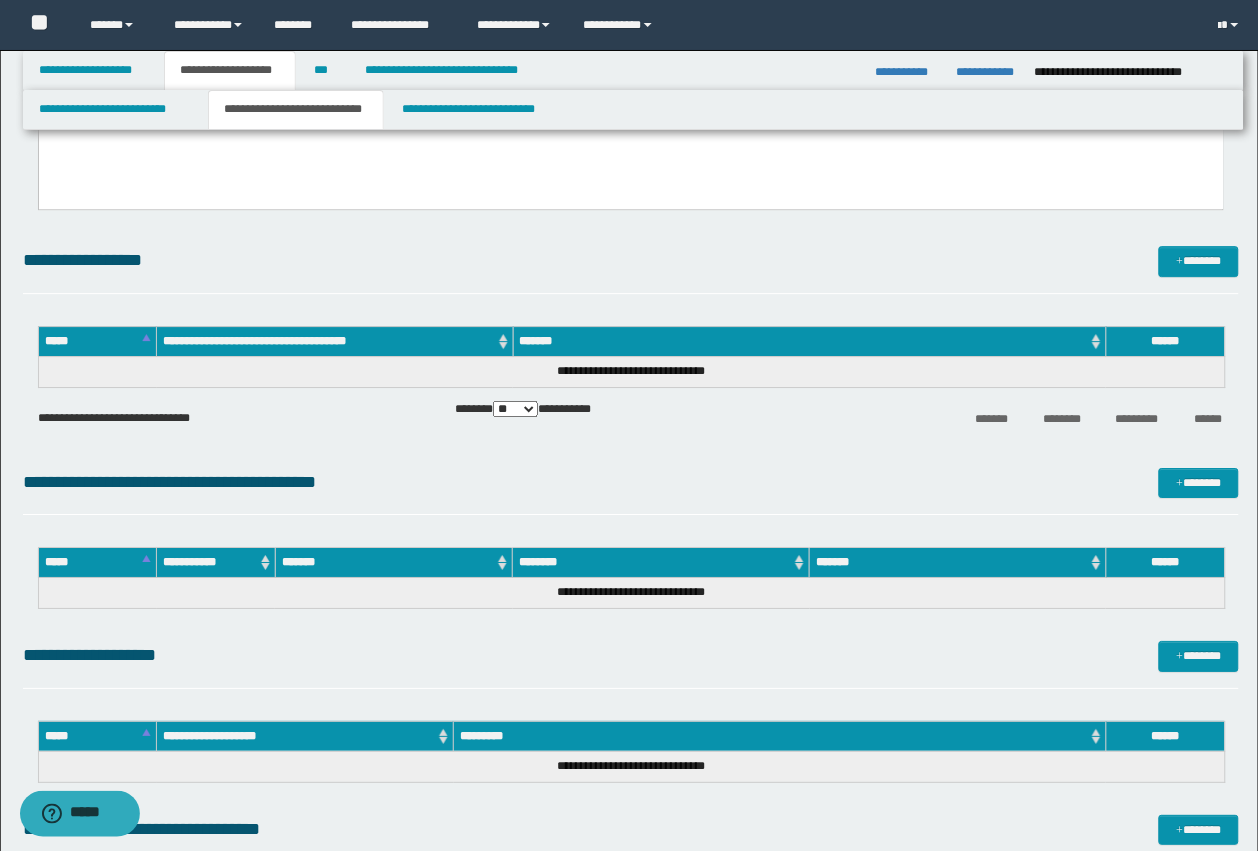 click on "**********" at bounding box center [631, -748] 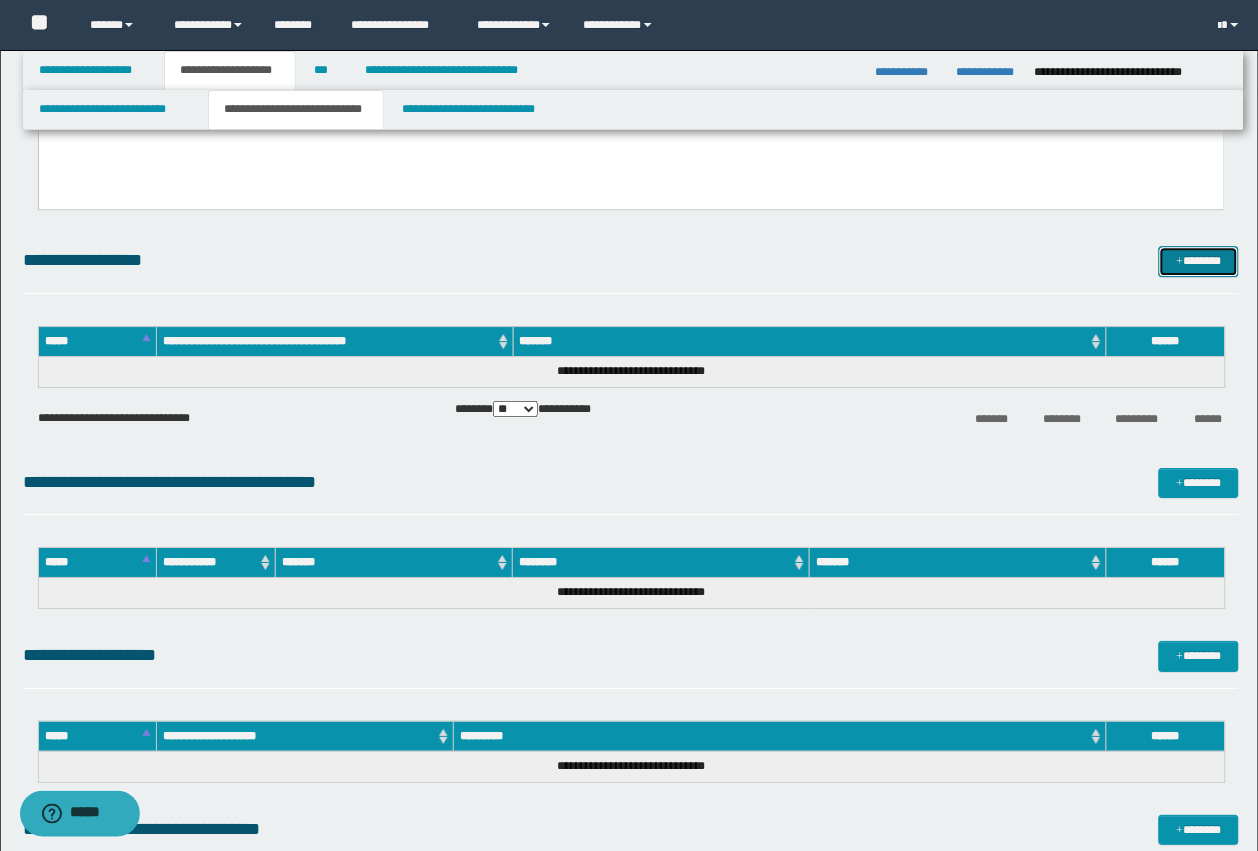 click on "*******" at bounding box center [1199, 261] 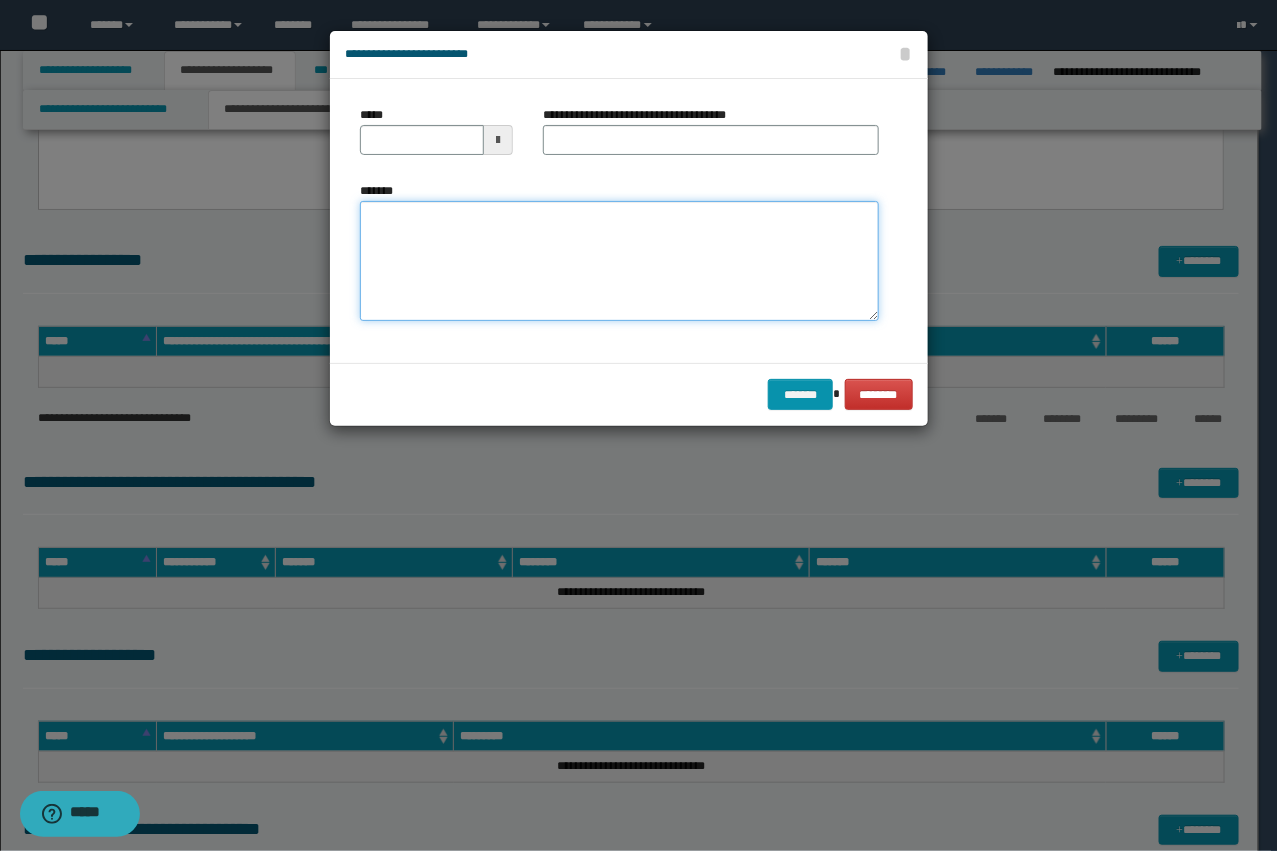 click on "*******" at bounding box center (619, 261) 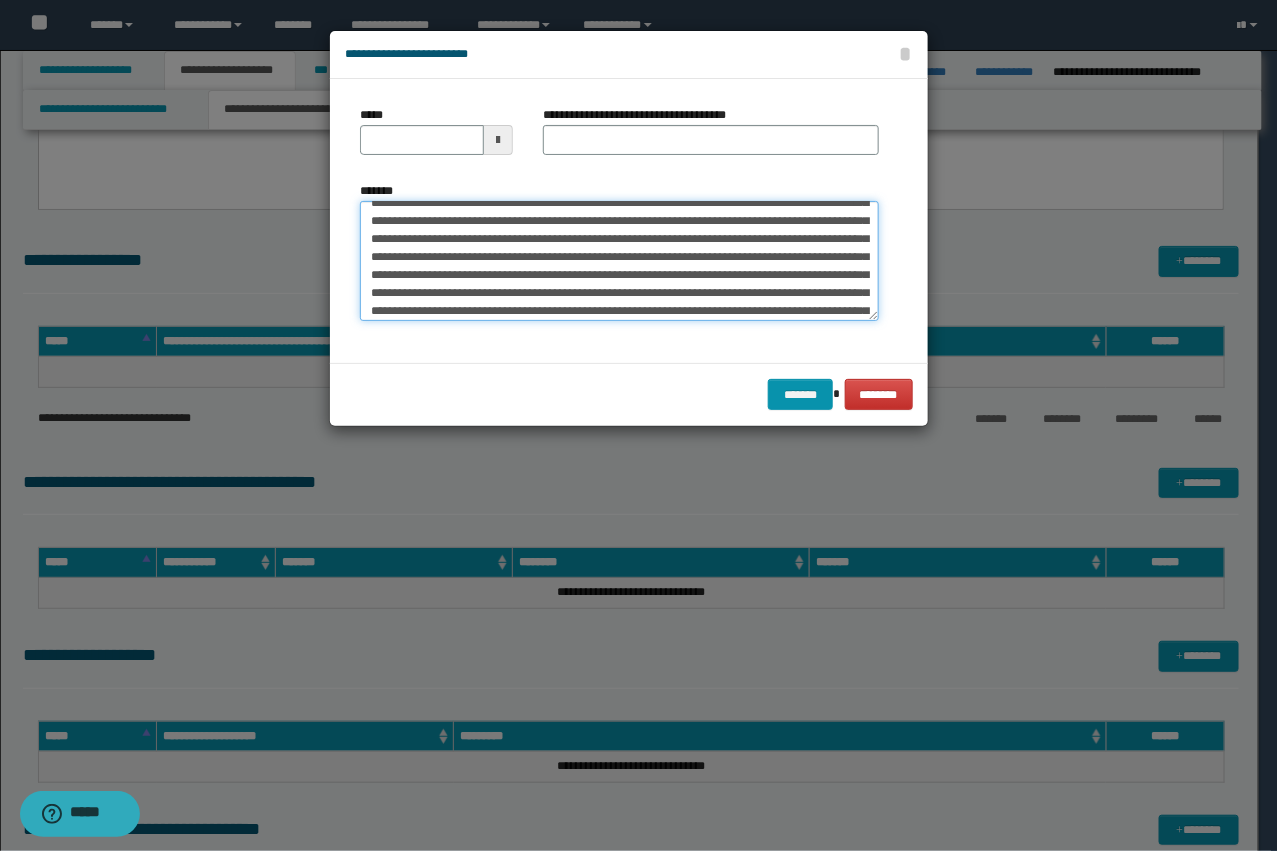 scroll, scrollTop: 0, scrollLeft: 0, axis: both 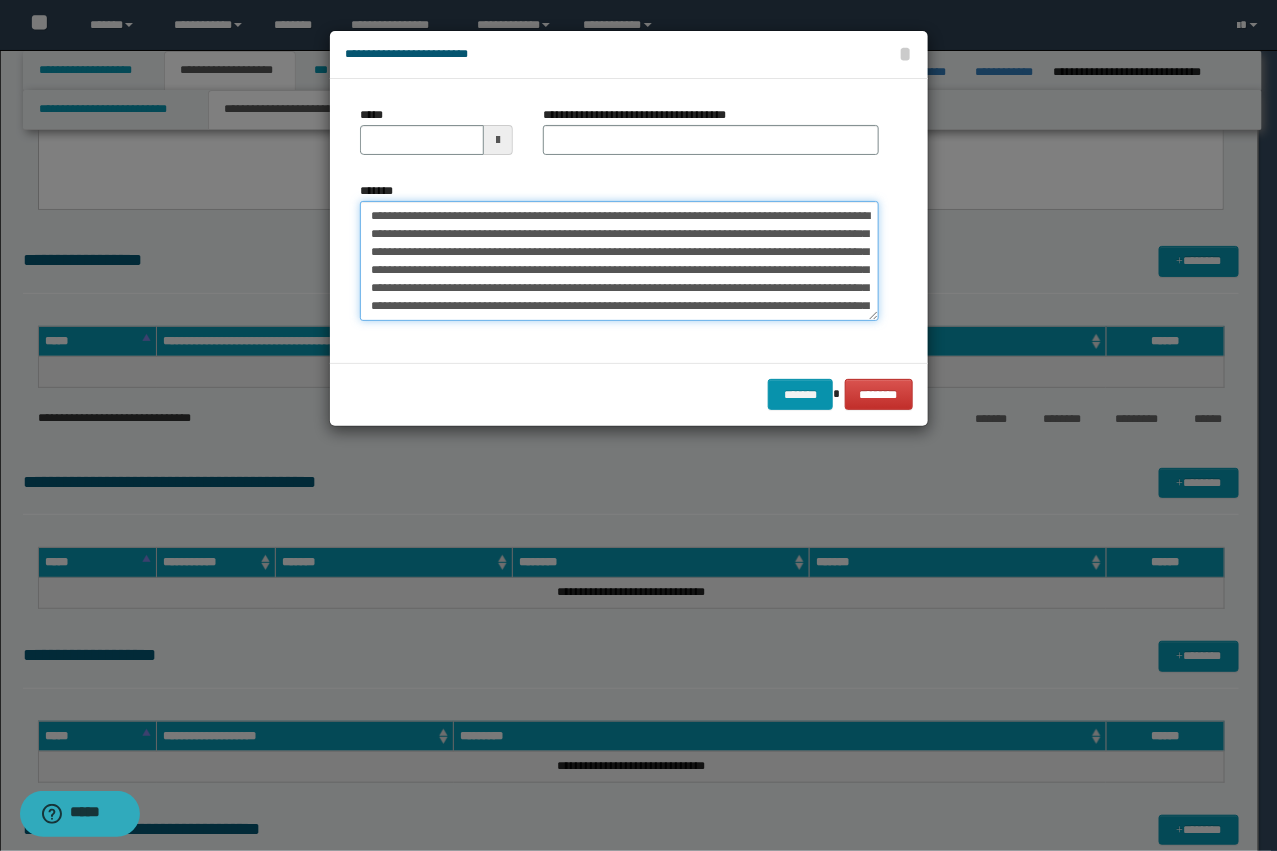type on "**********" 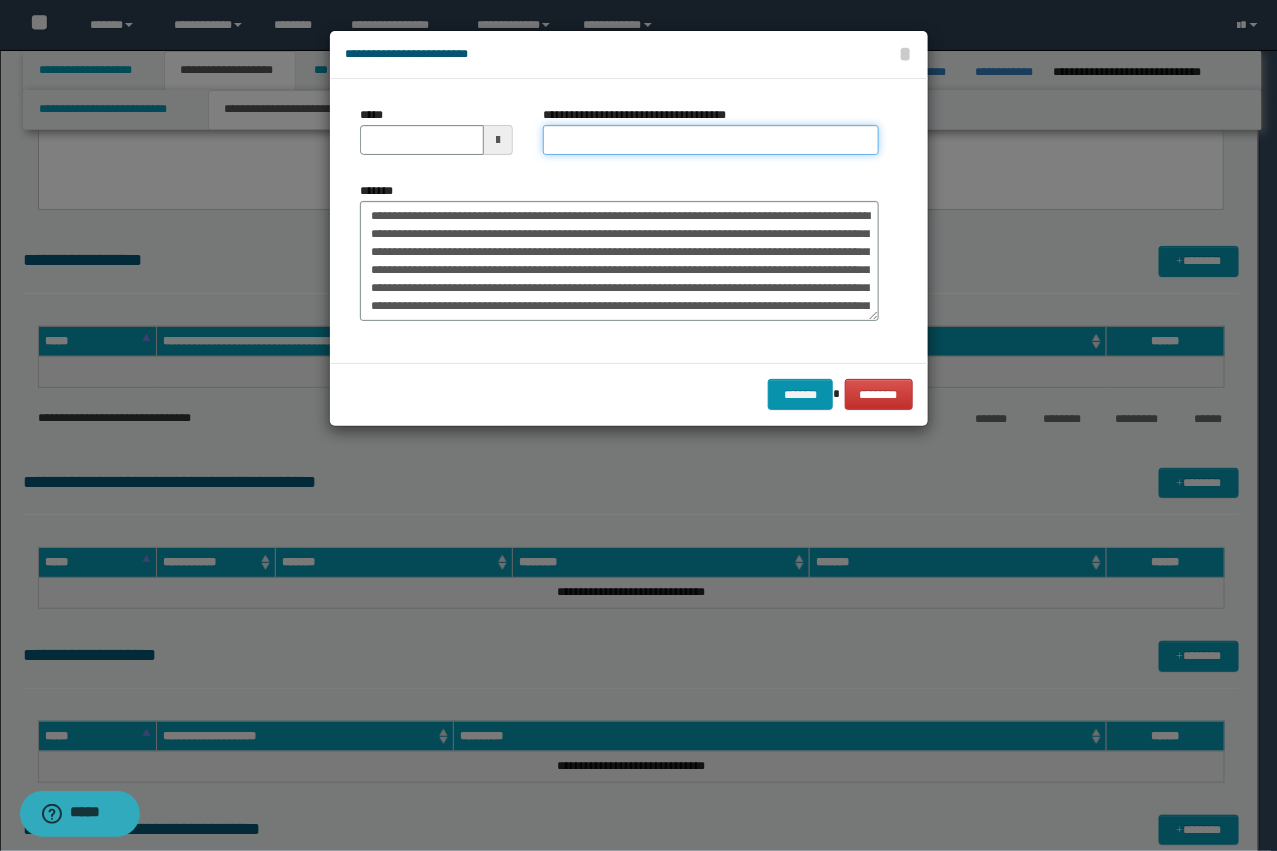 click on "**********" at bounding box center (711, 140) 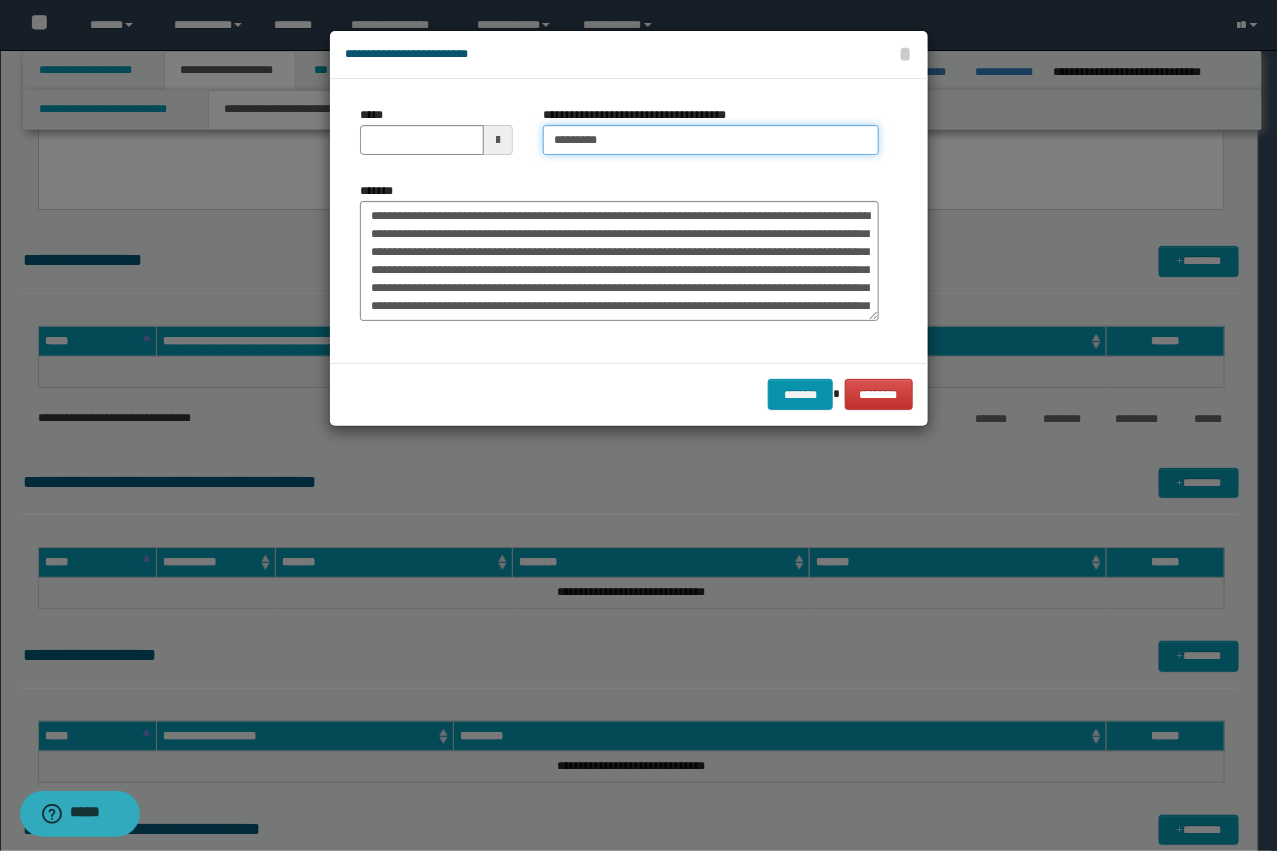 type on "*********" 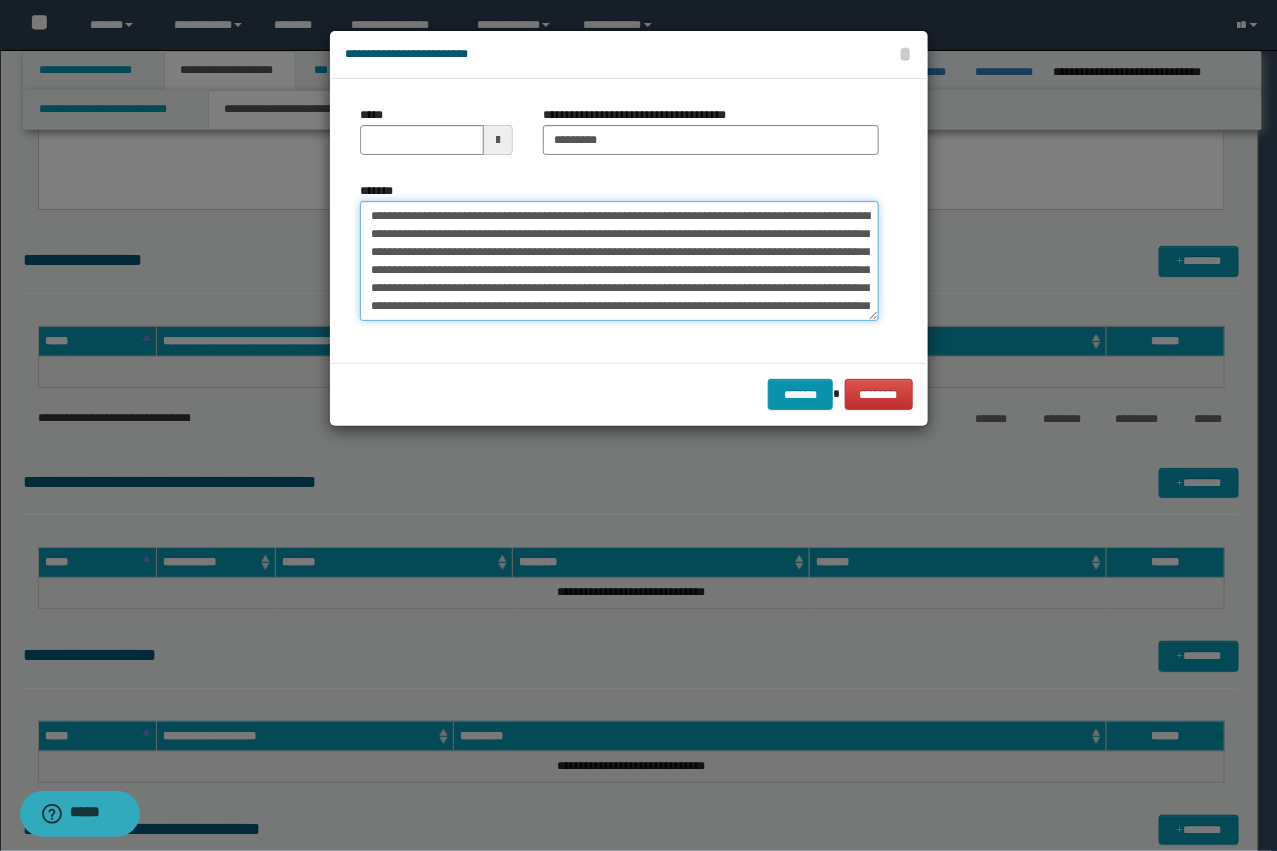 click on "*******" at bounding box center [619, 261] 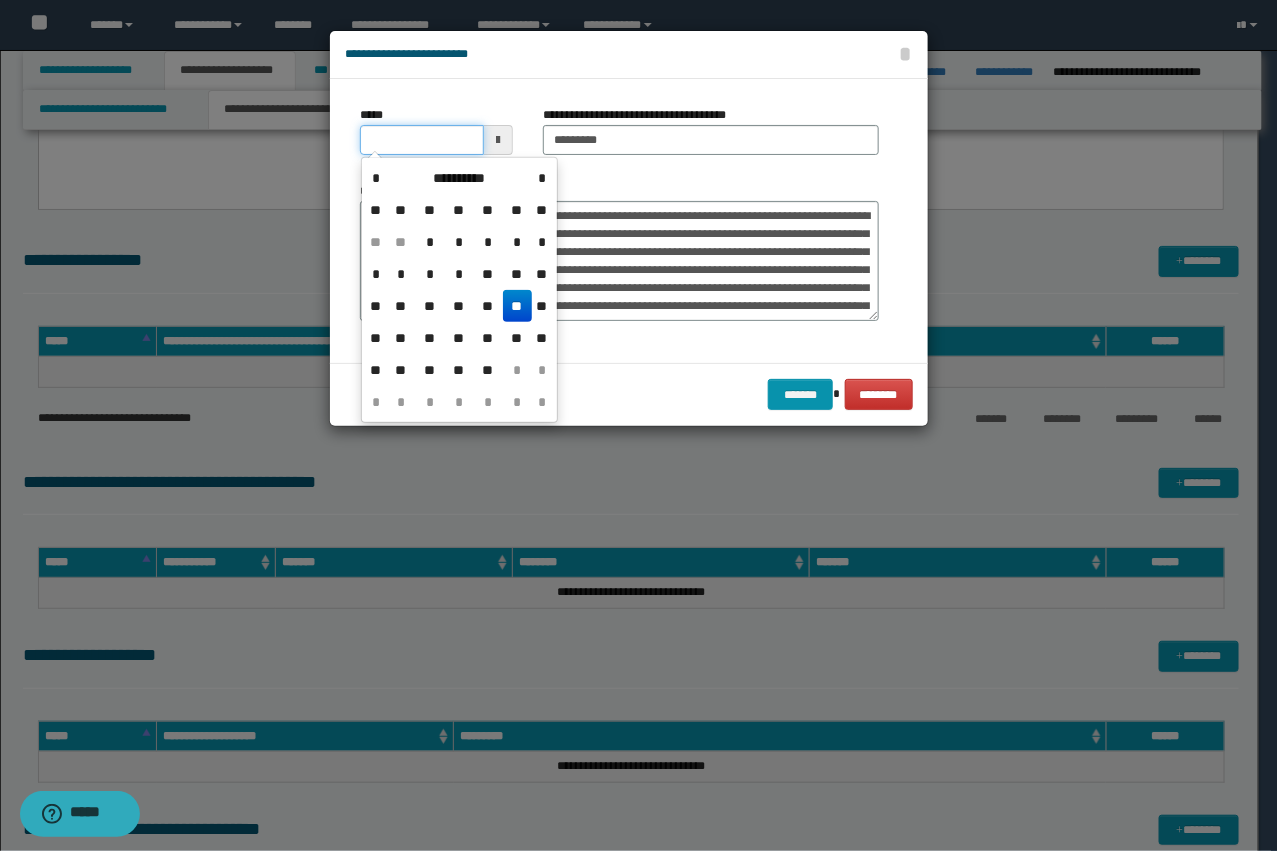 click on "*****" at bounding box center (422, 140) 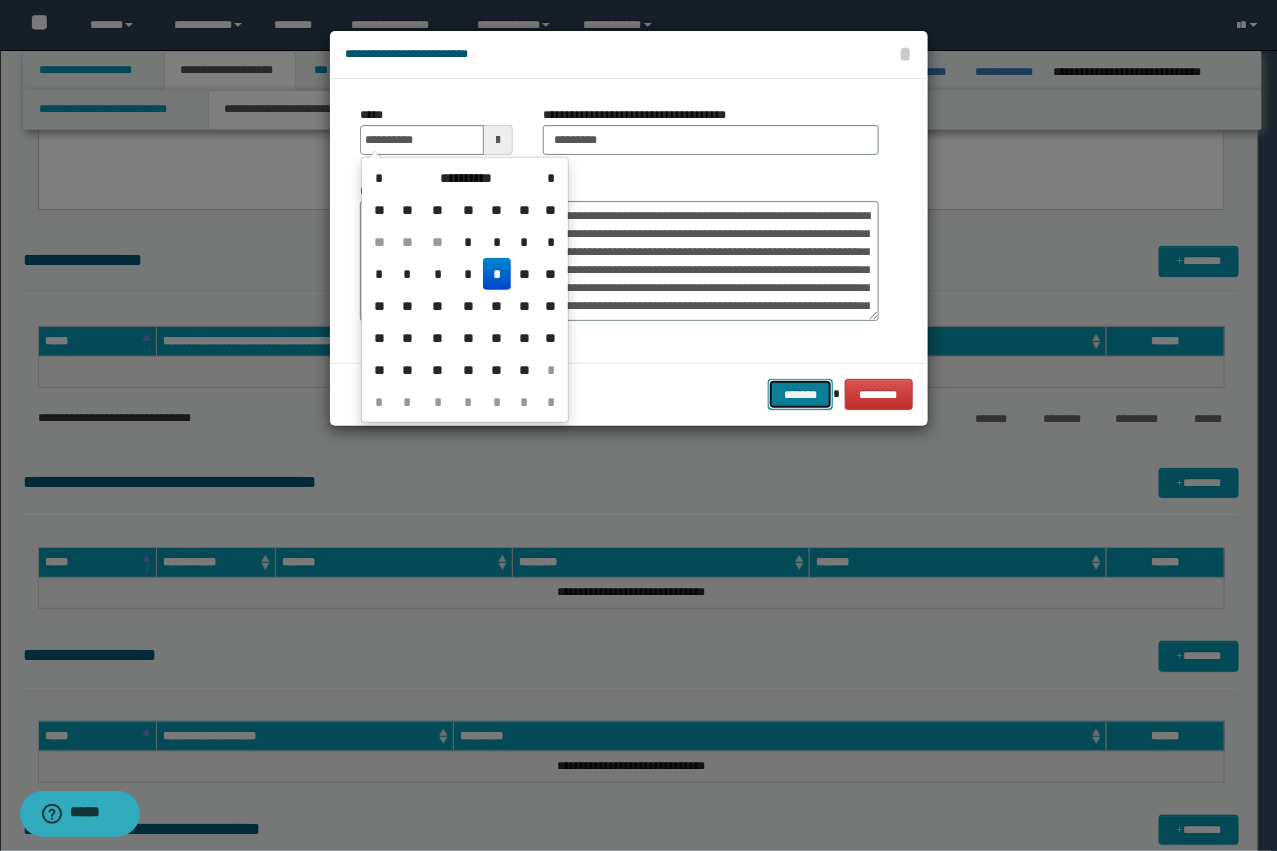 type on "**********" 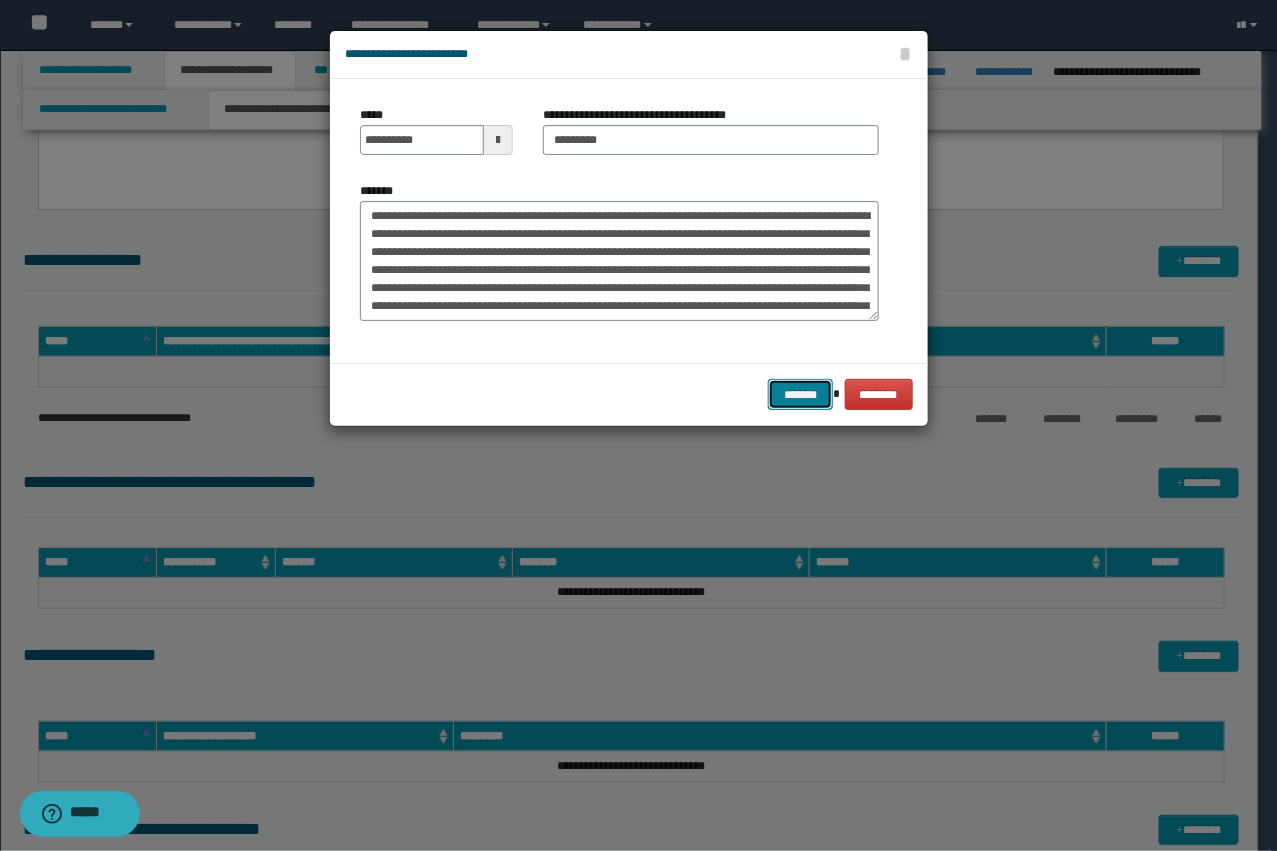 click on "*******" at bounding box center [800, 394] 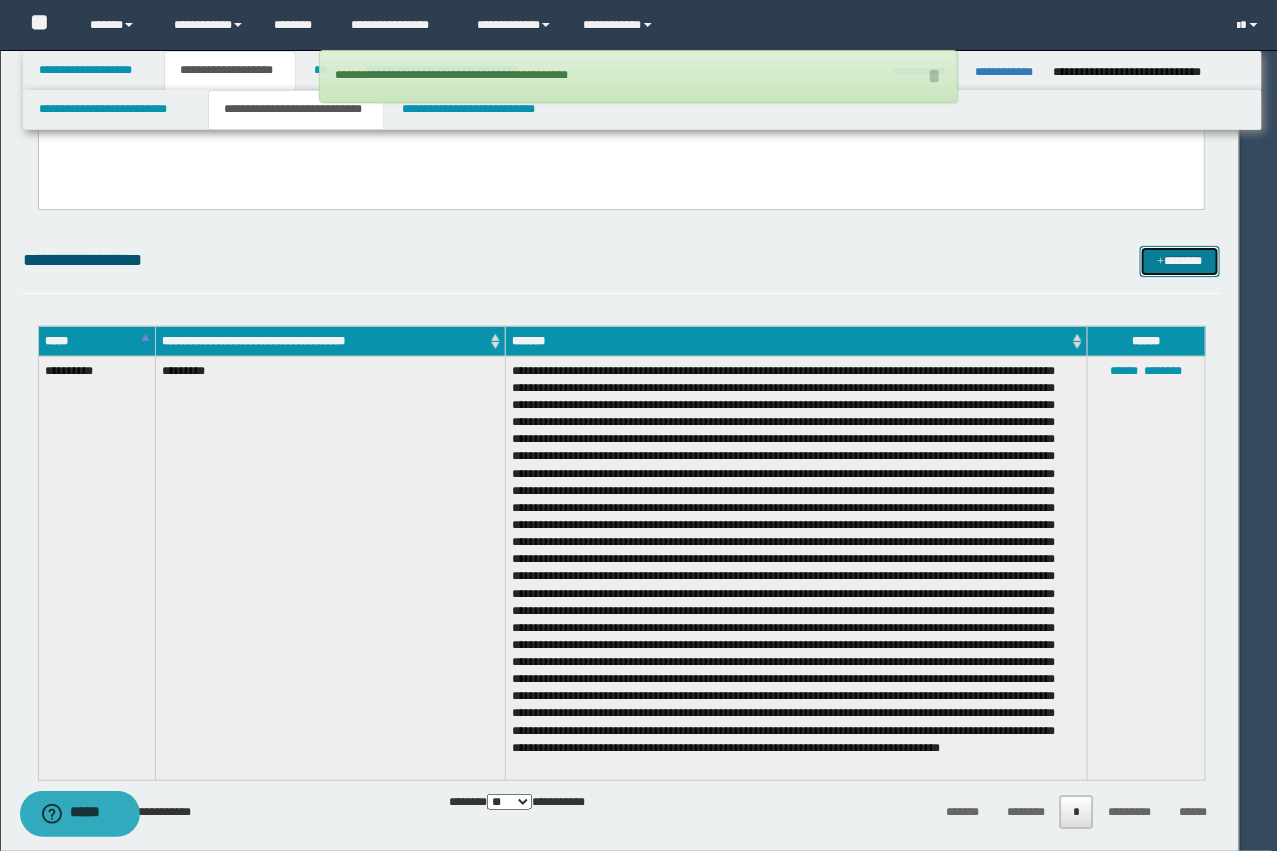 type 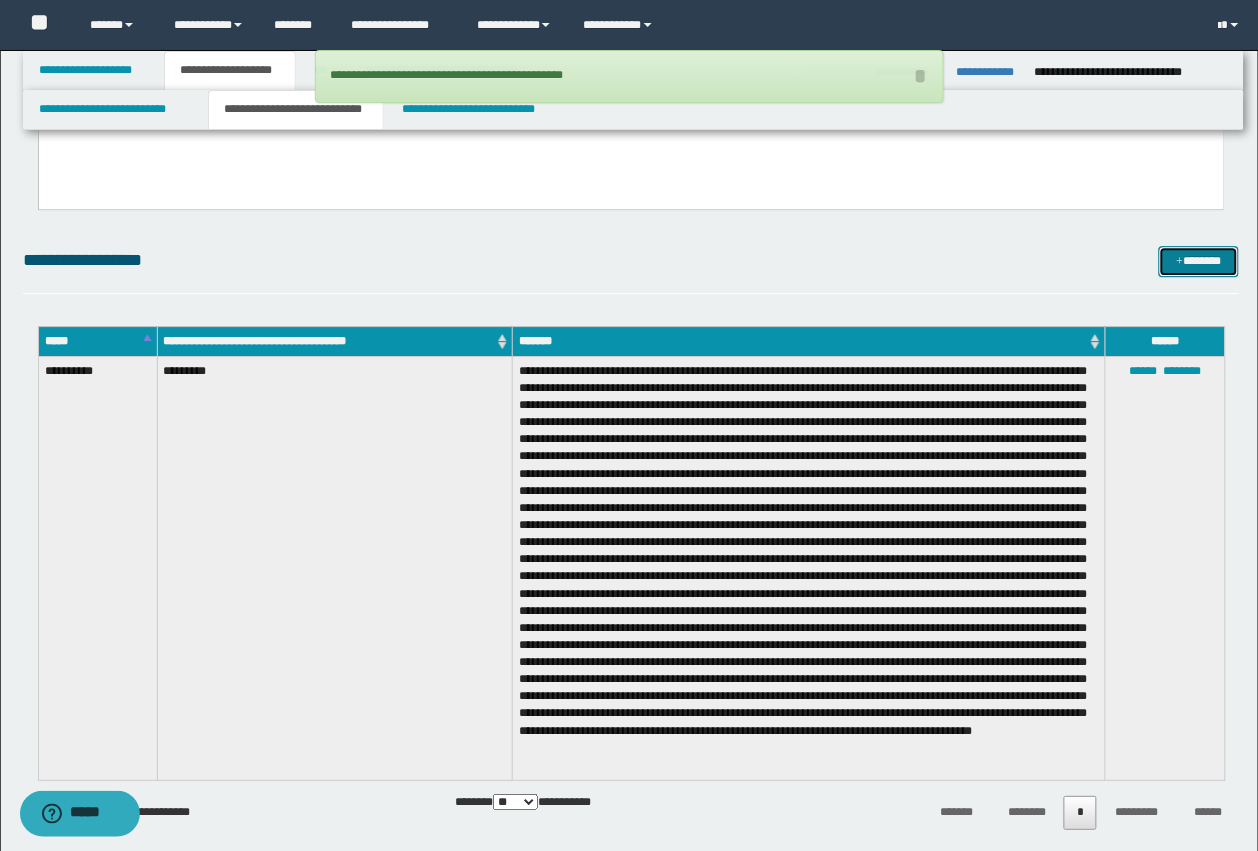 click on "*******" at bounding box center [1199, 261] 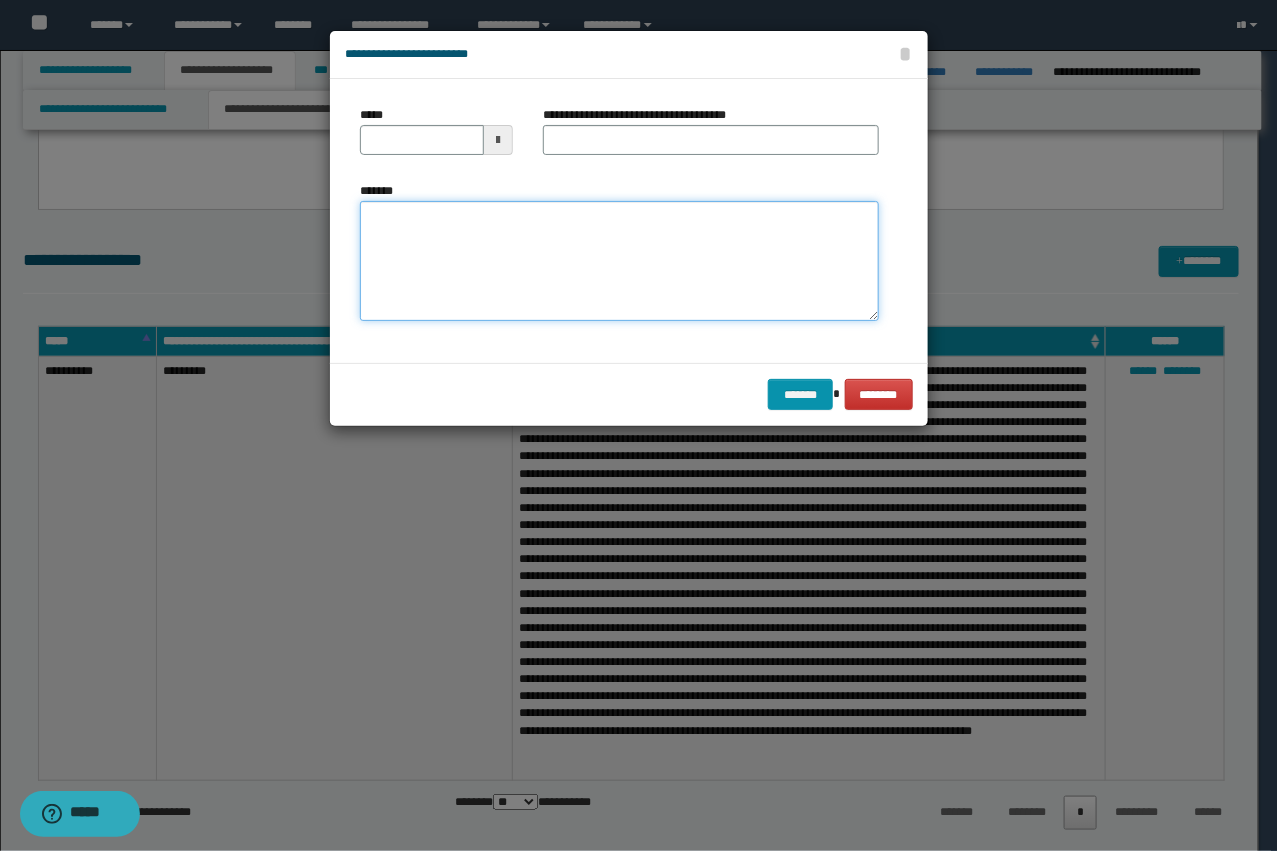 click on "*******" at bounding box center (619, 261) 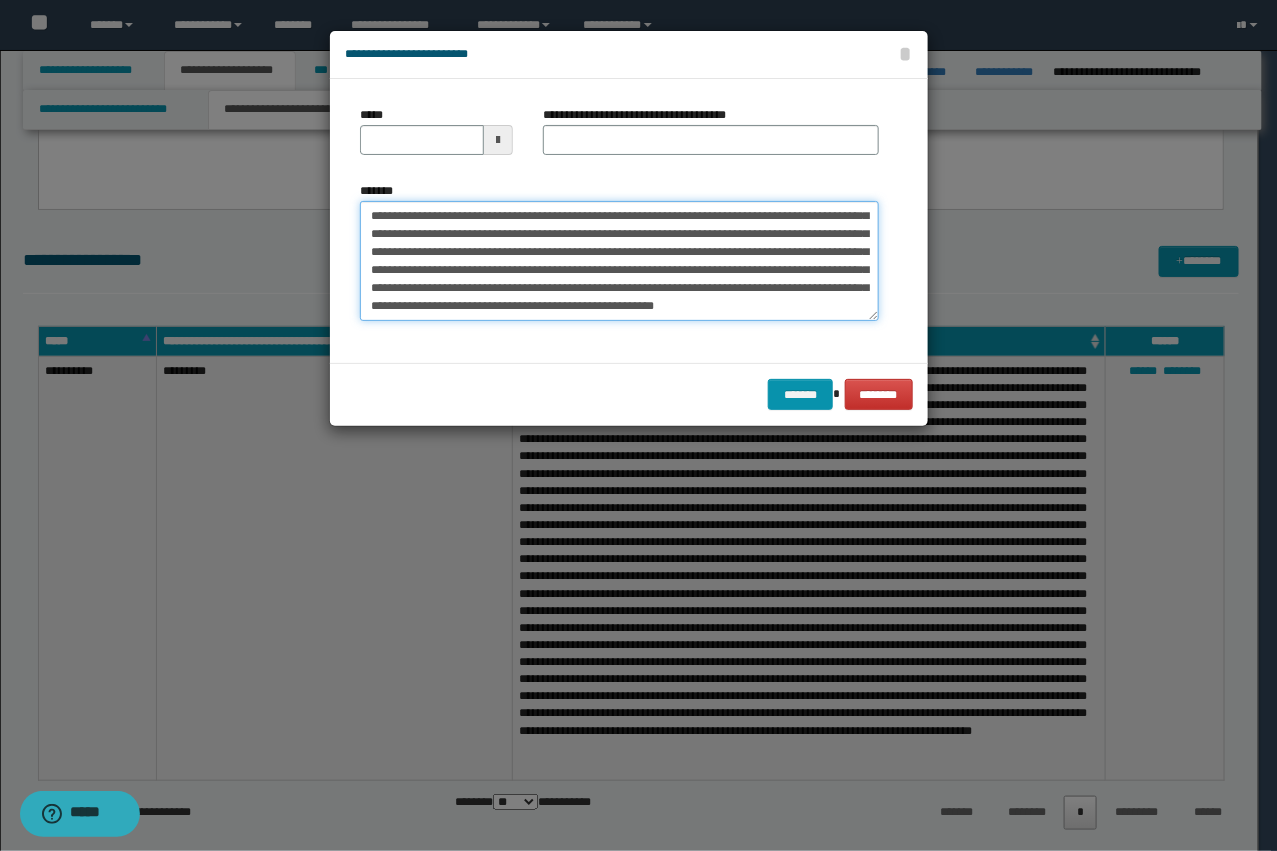 scroll, scrollTop: 0, scrollLeft: 0, axis: both 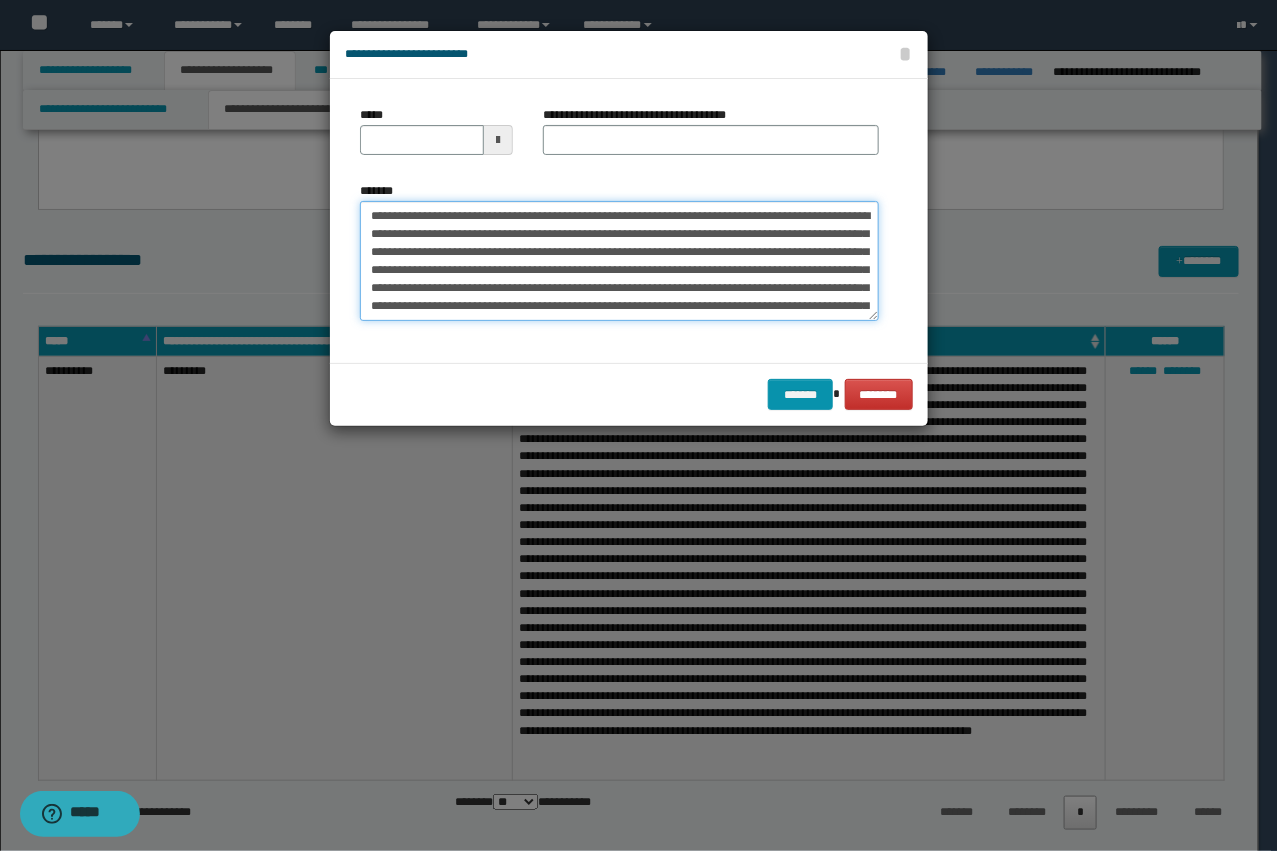 drag, startPoint x: 546, startPoint y: 218, endPoint x: 436, endPoint y: 217, distance: 110.00455 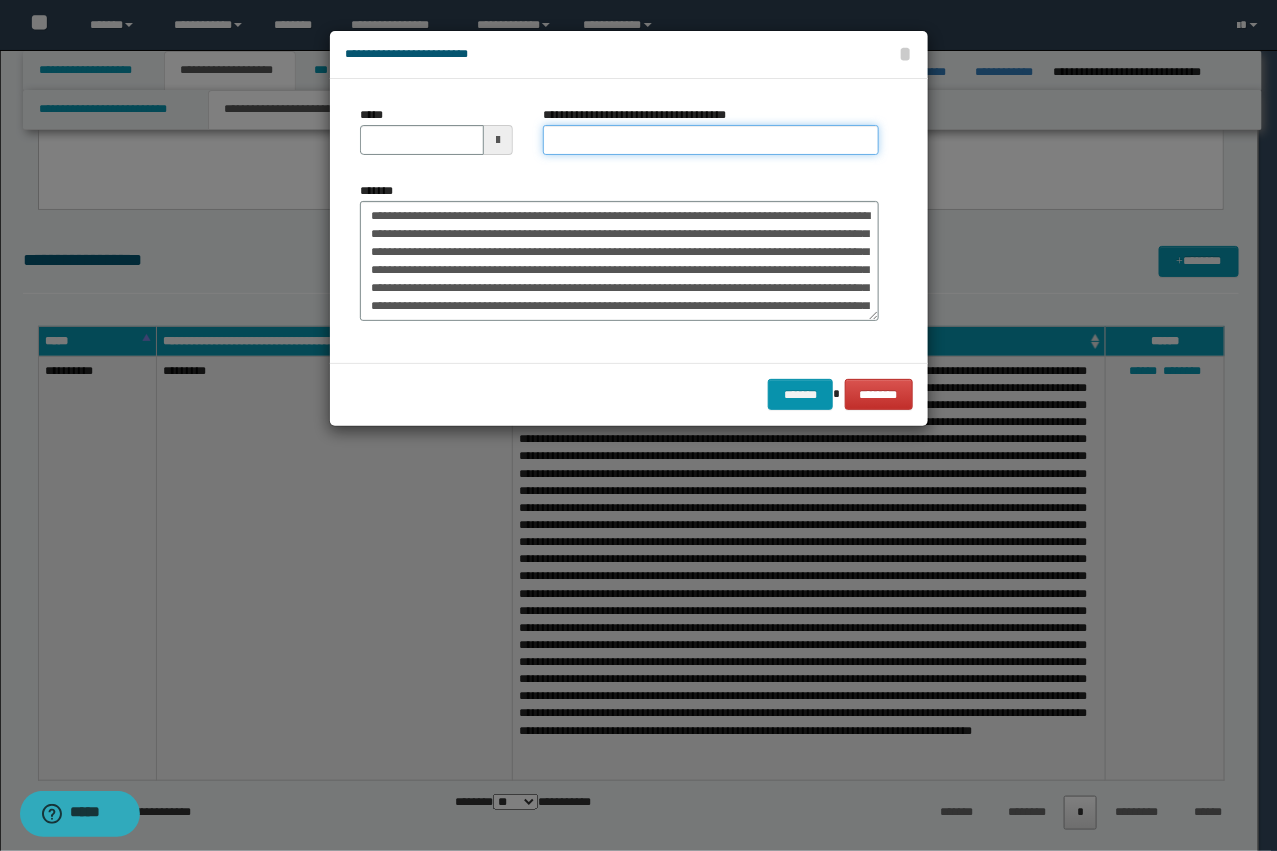 click on "**********" at bounding box center (711, 140) 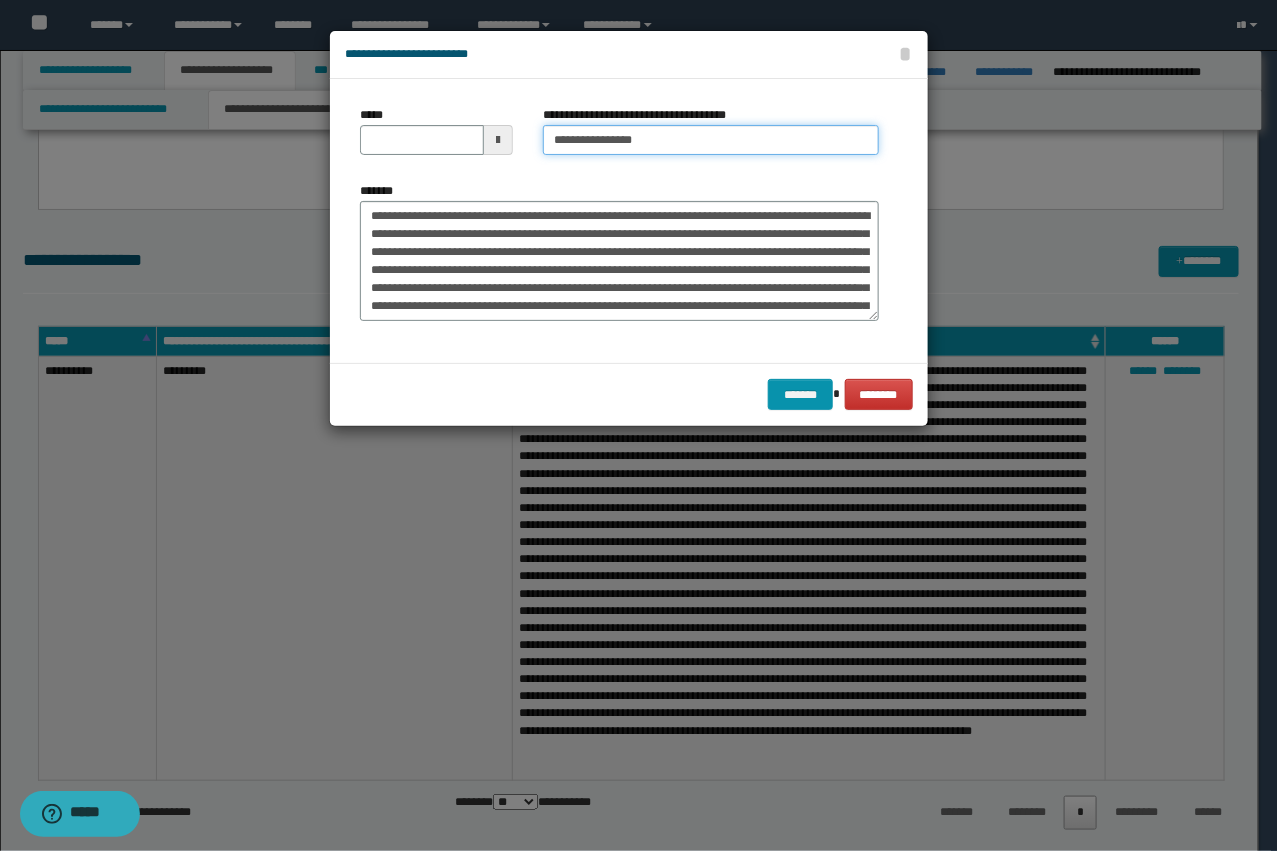 type on "**********" 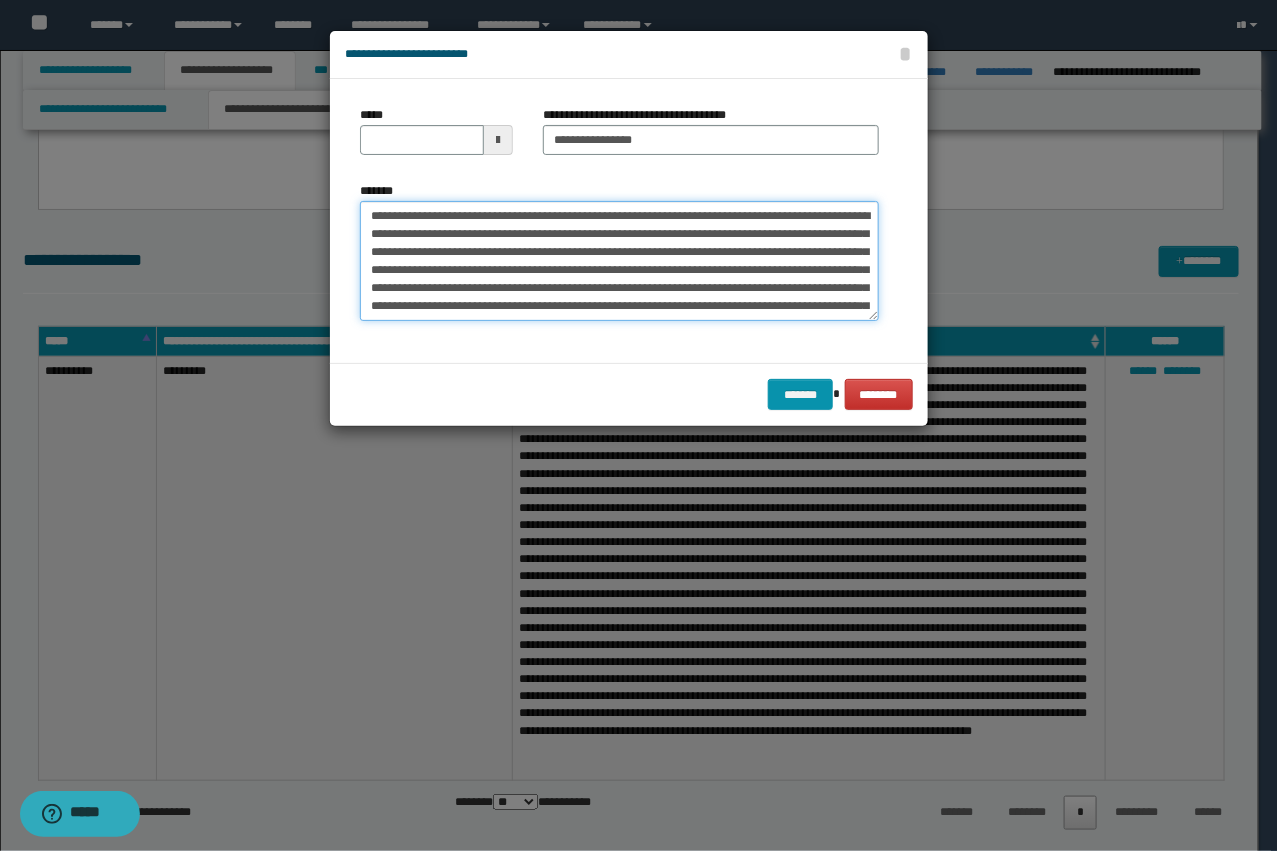 click on "*******" at bounding box center [619, 261] 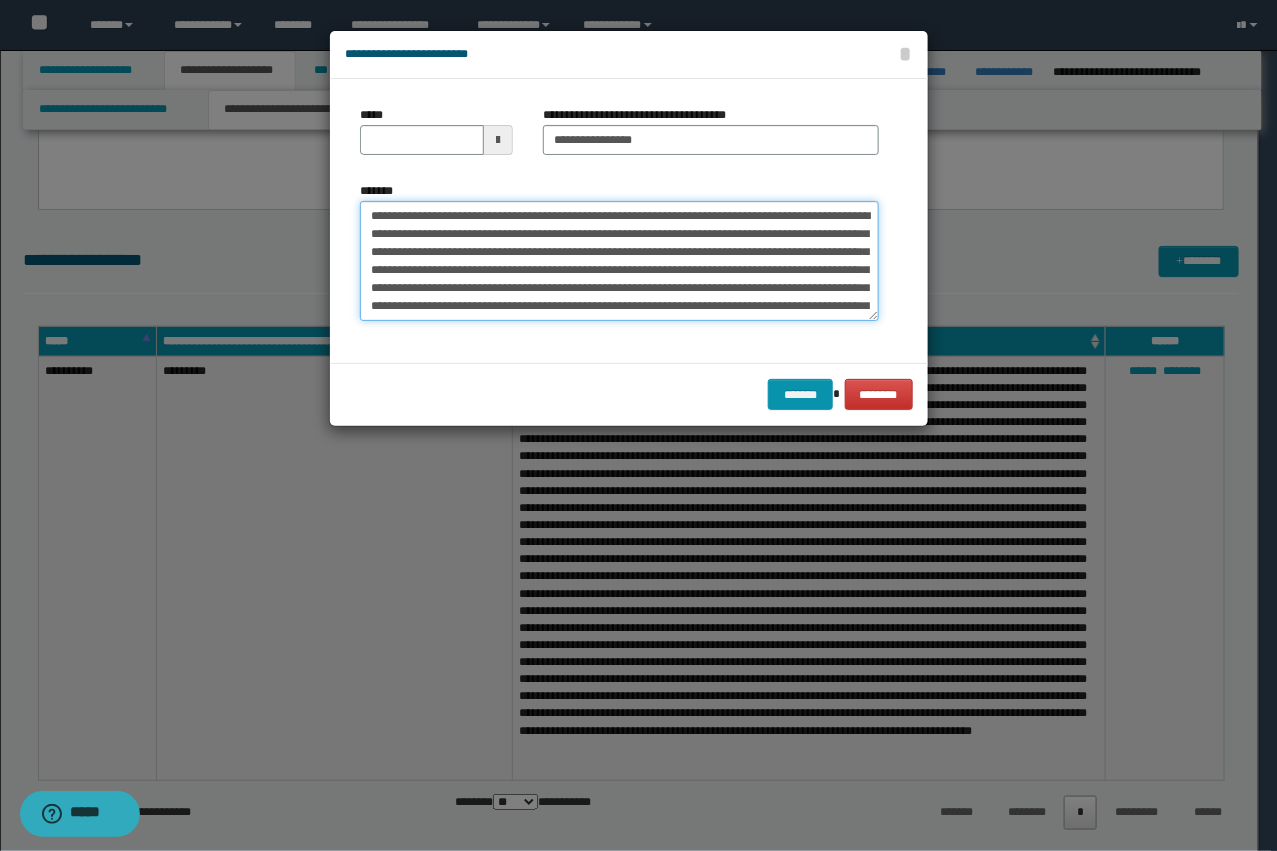 drag, startPoint x: 438, startPoint y: 206, endPoint x: 327, endPoint y: 198, distance: 111.28792 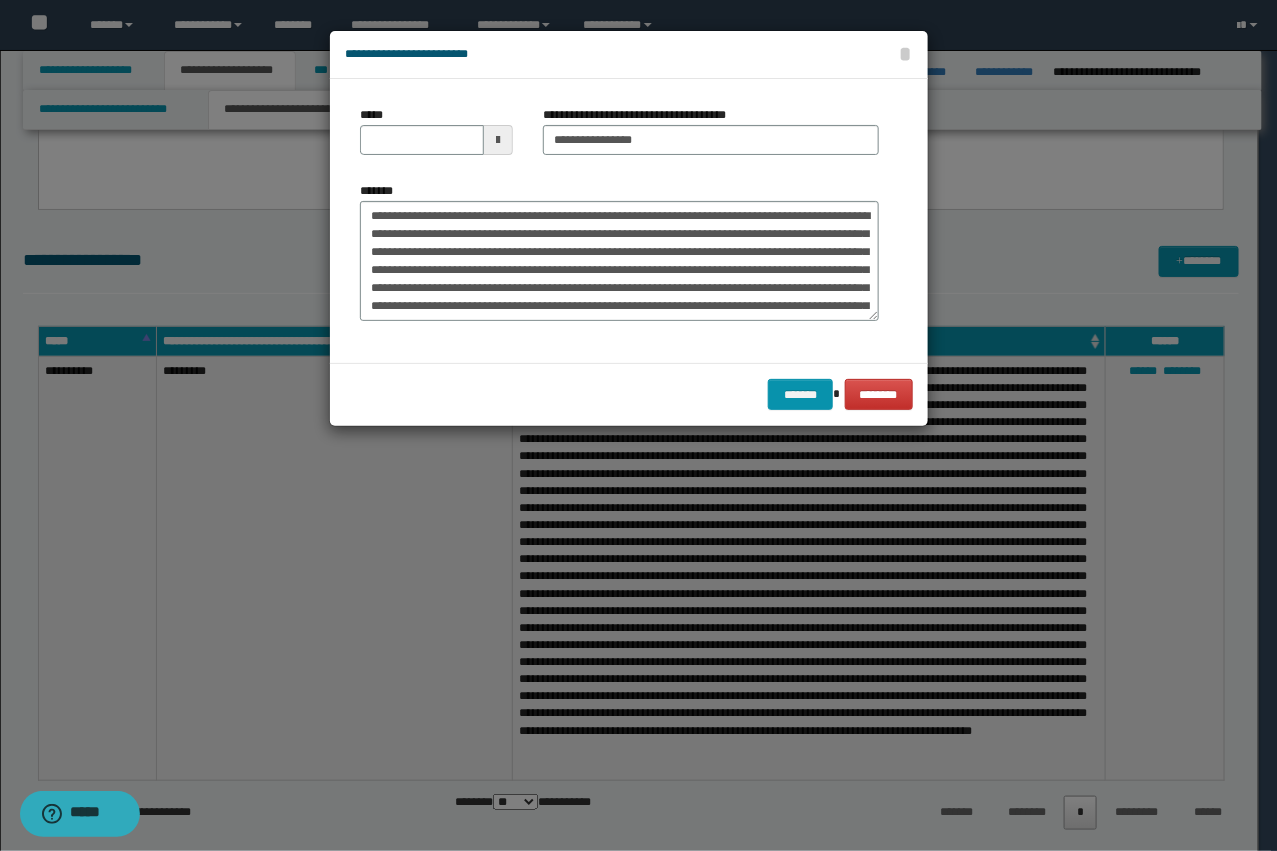 click on "*****" at bounding box center (436, 138) 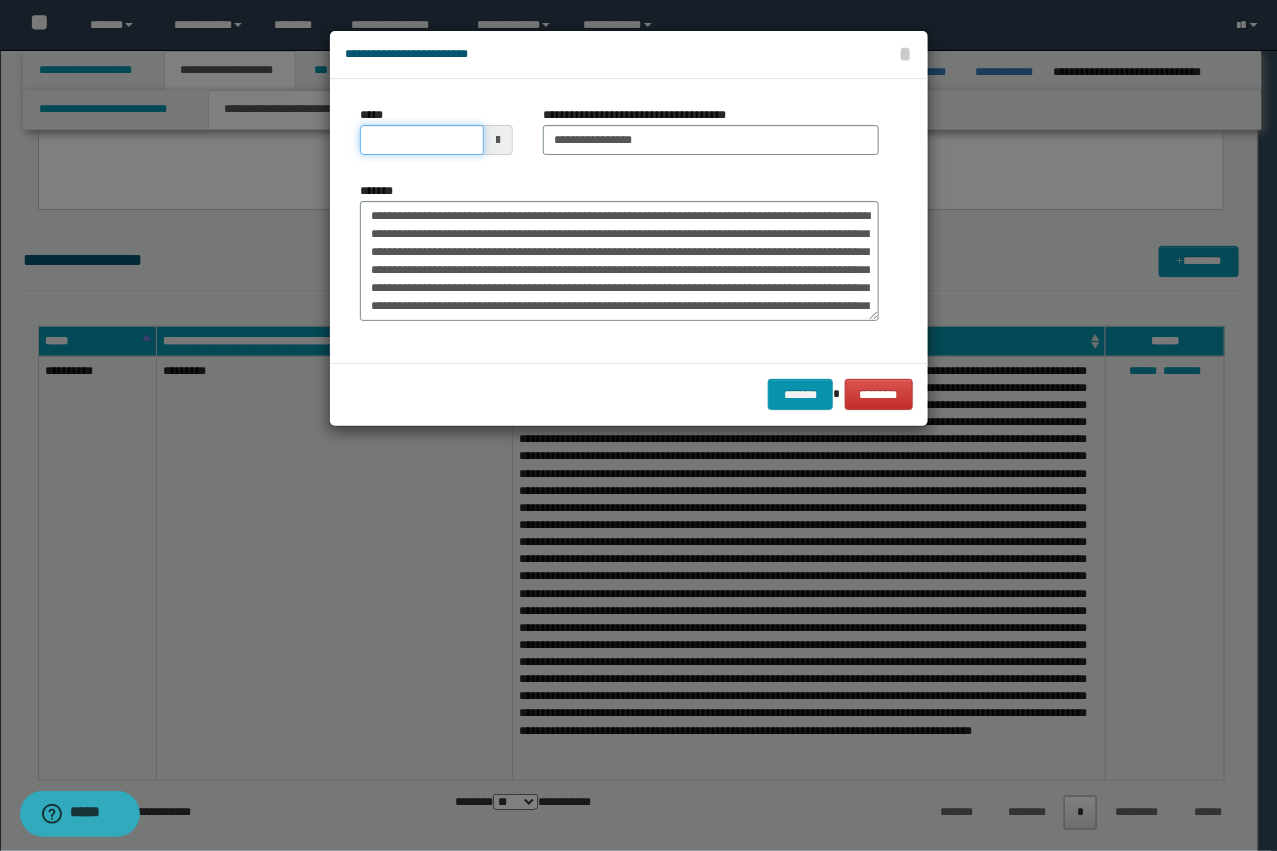 click on "*****" at bounding box center [422, 140] 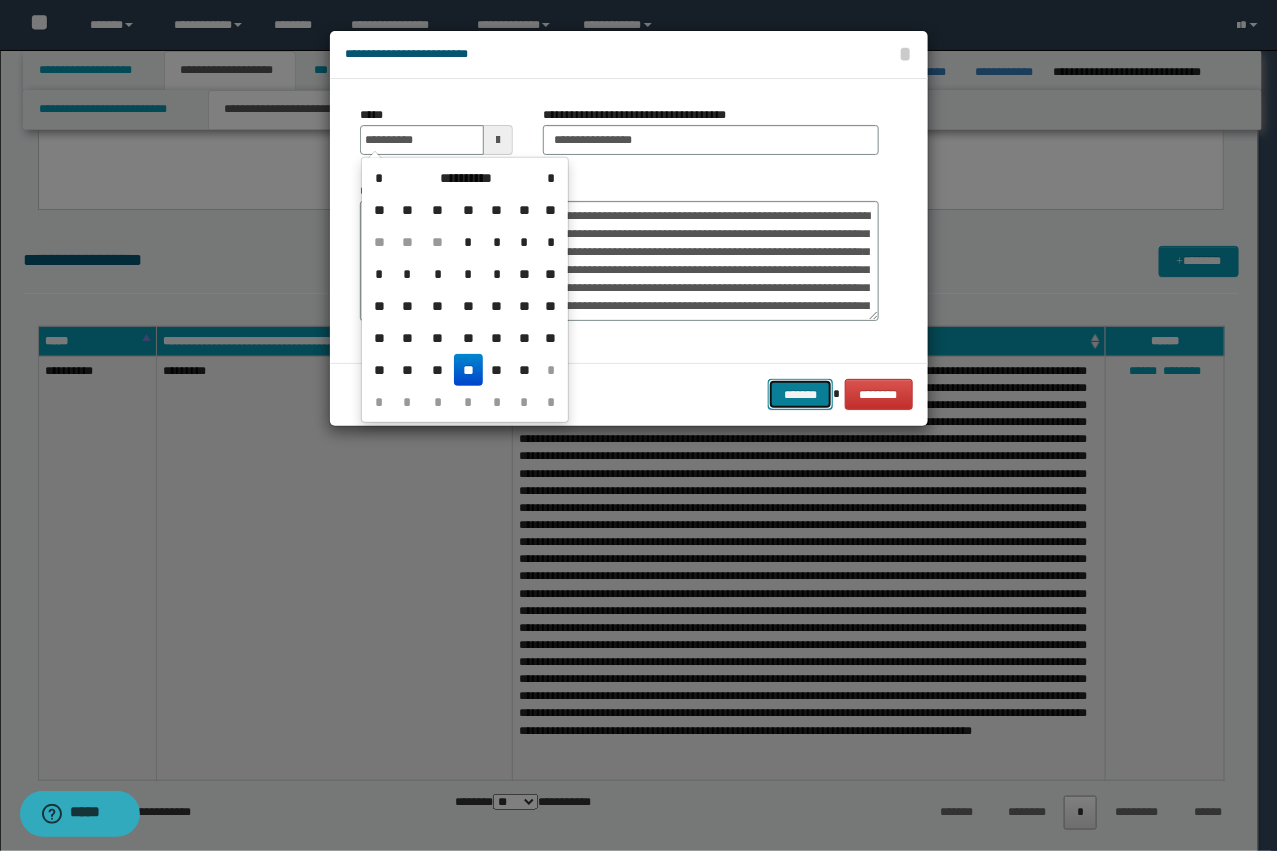 type on "**********" 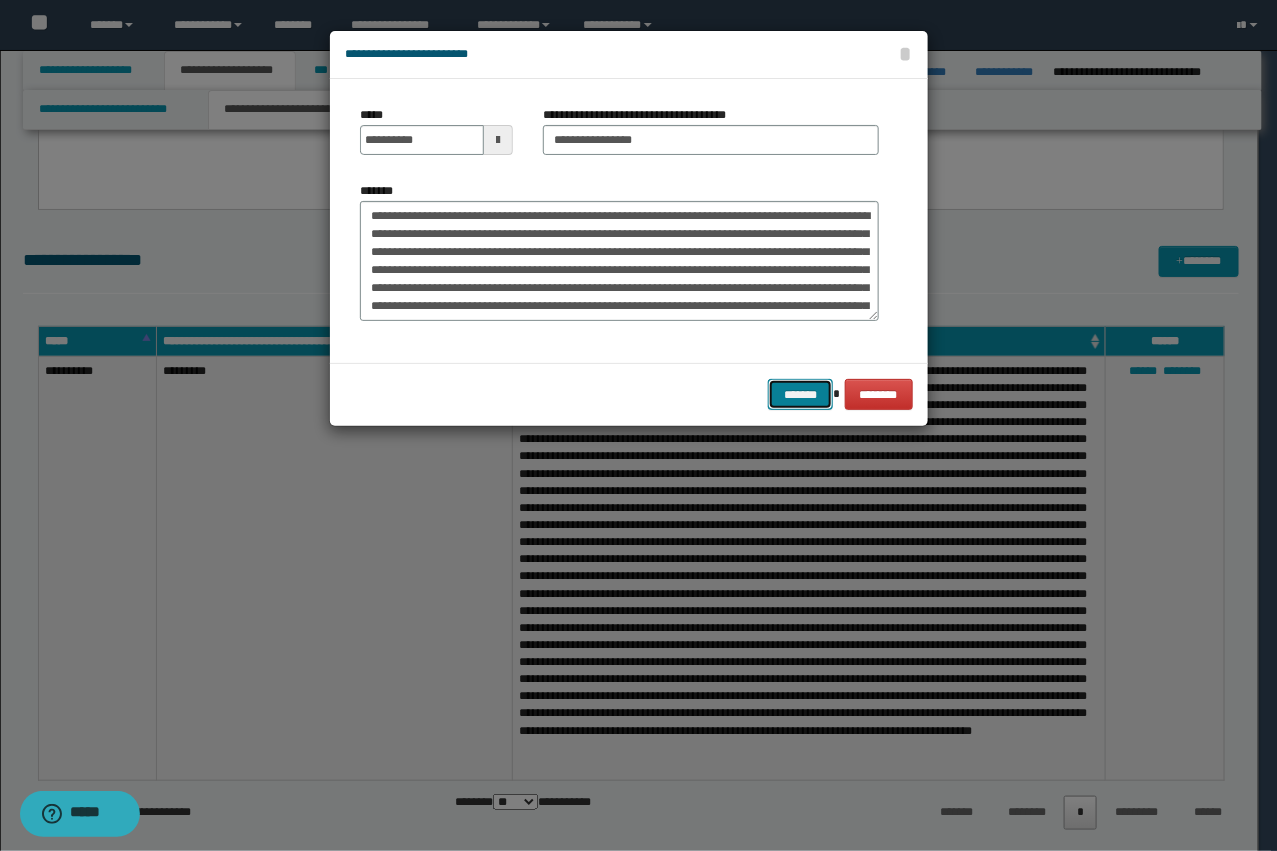 click on "*******" at bounding box center (800, 394) 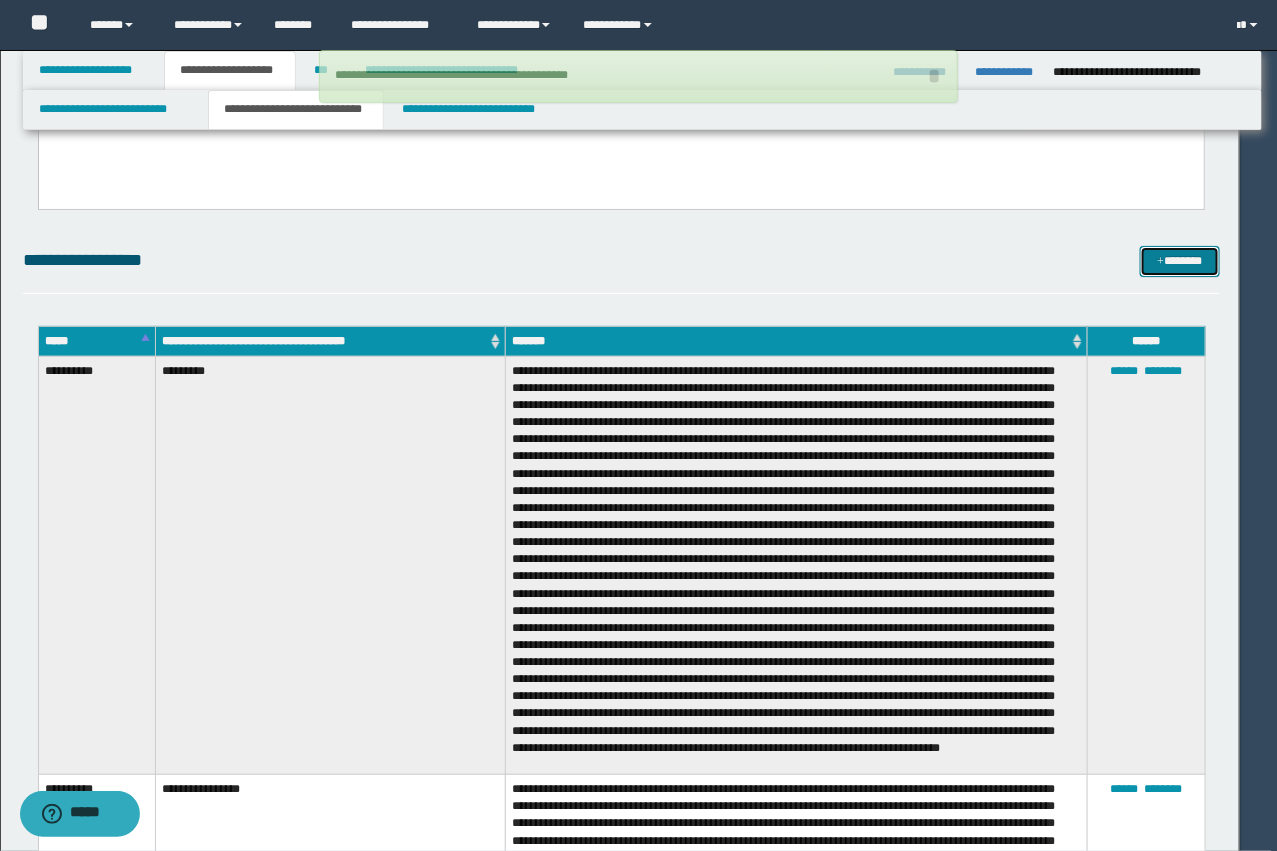 type 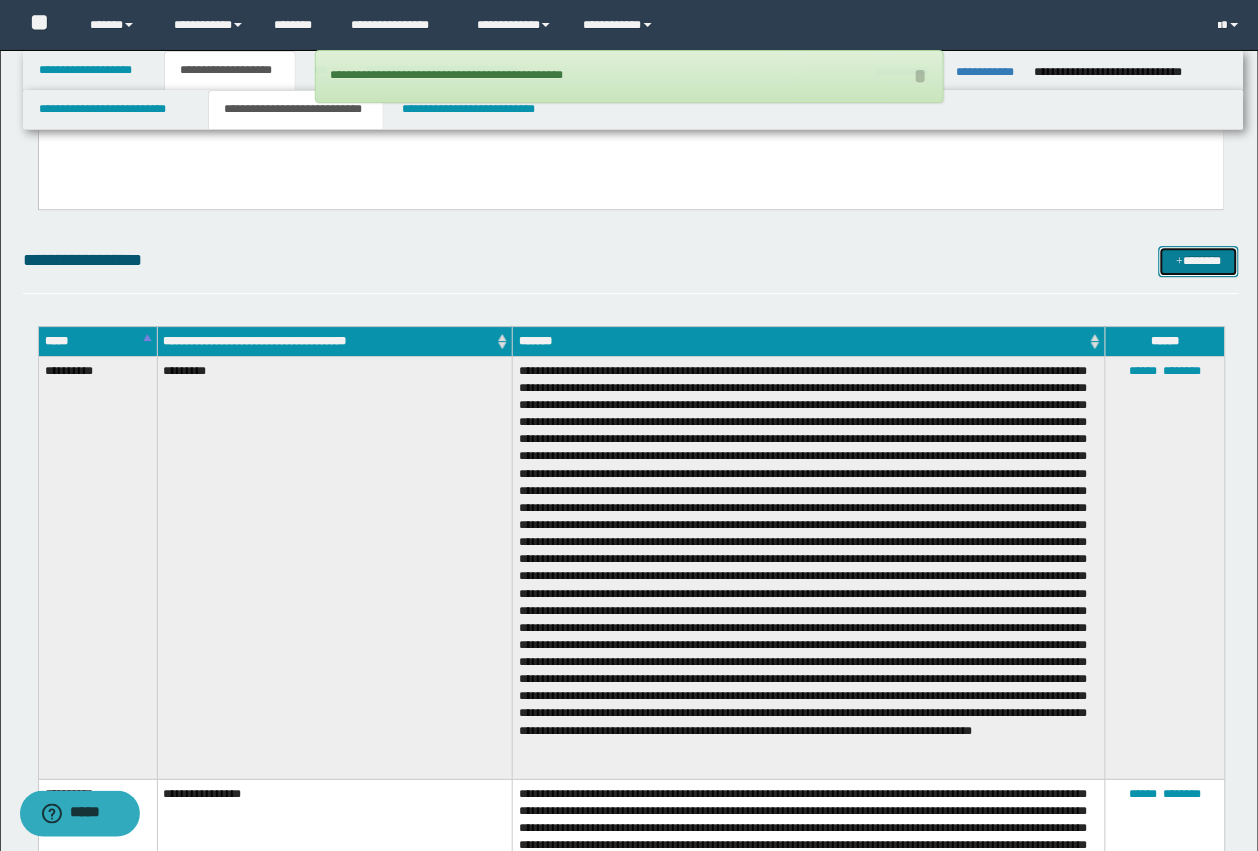 click on "*******" at bounding box center [1199, 261] 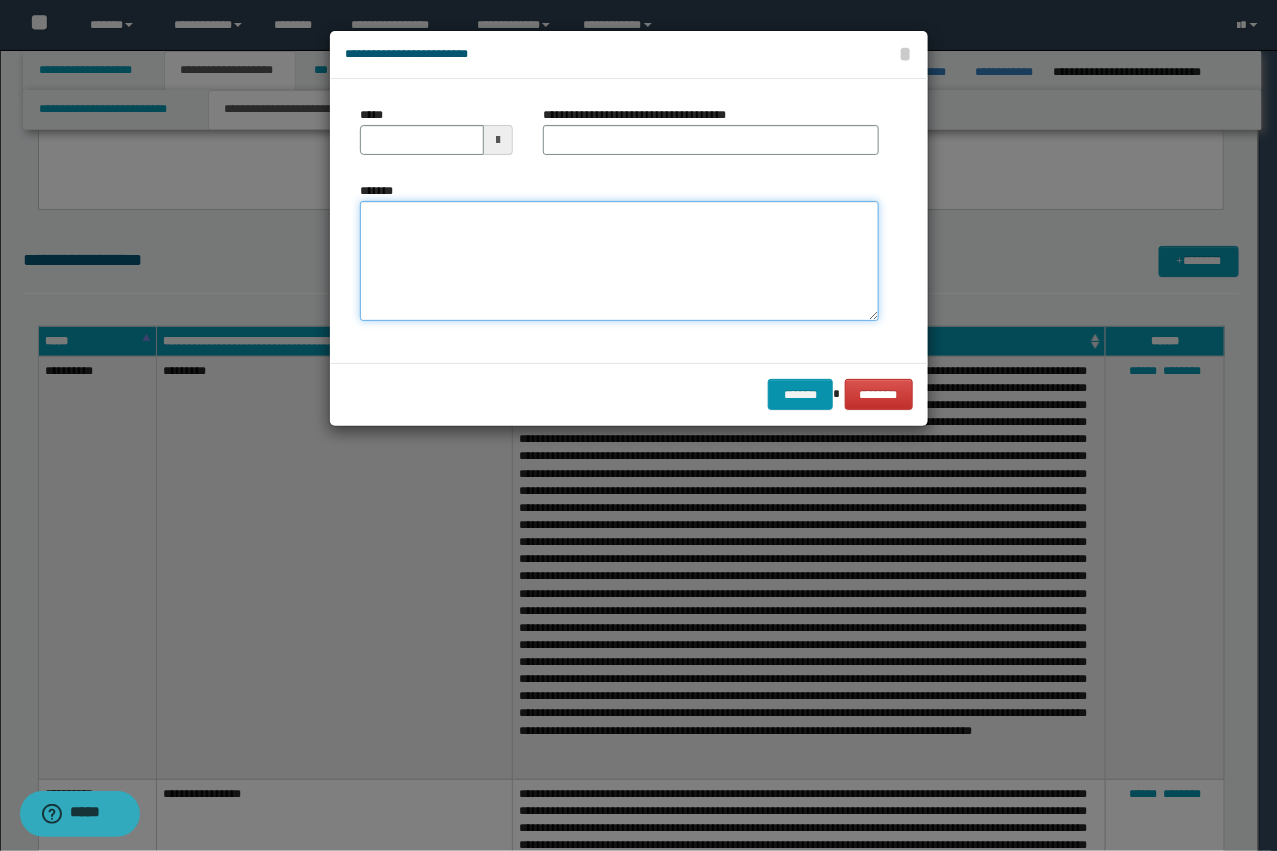 click on "*******" at bounding box center (619, 261) 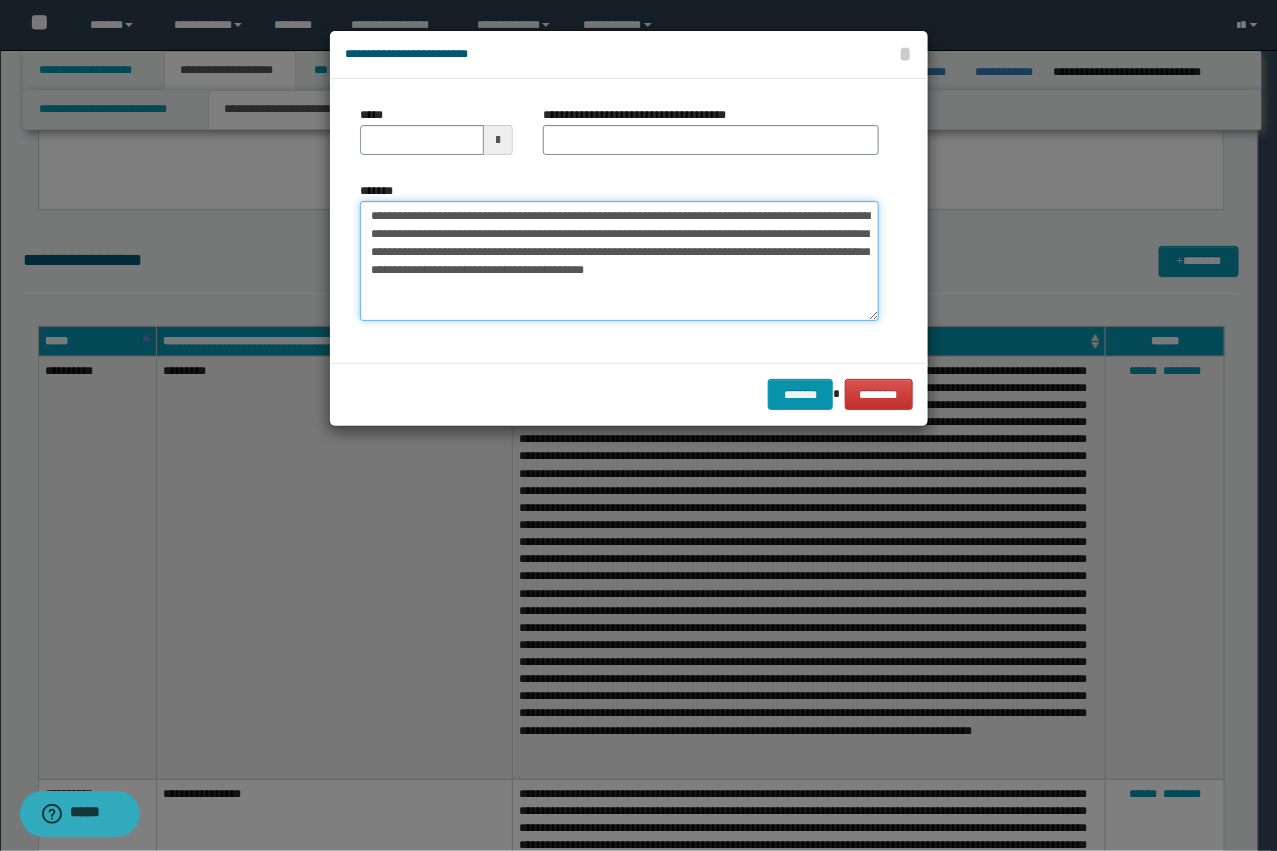 click on "**********" at bounding box center [619, 261] 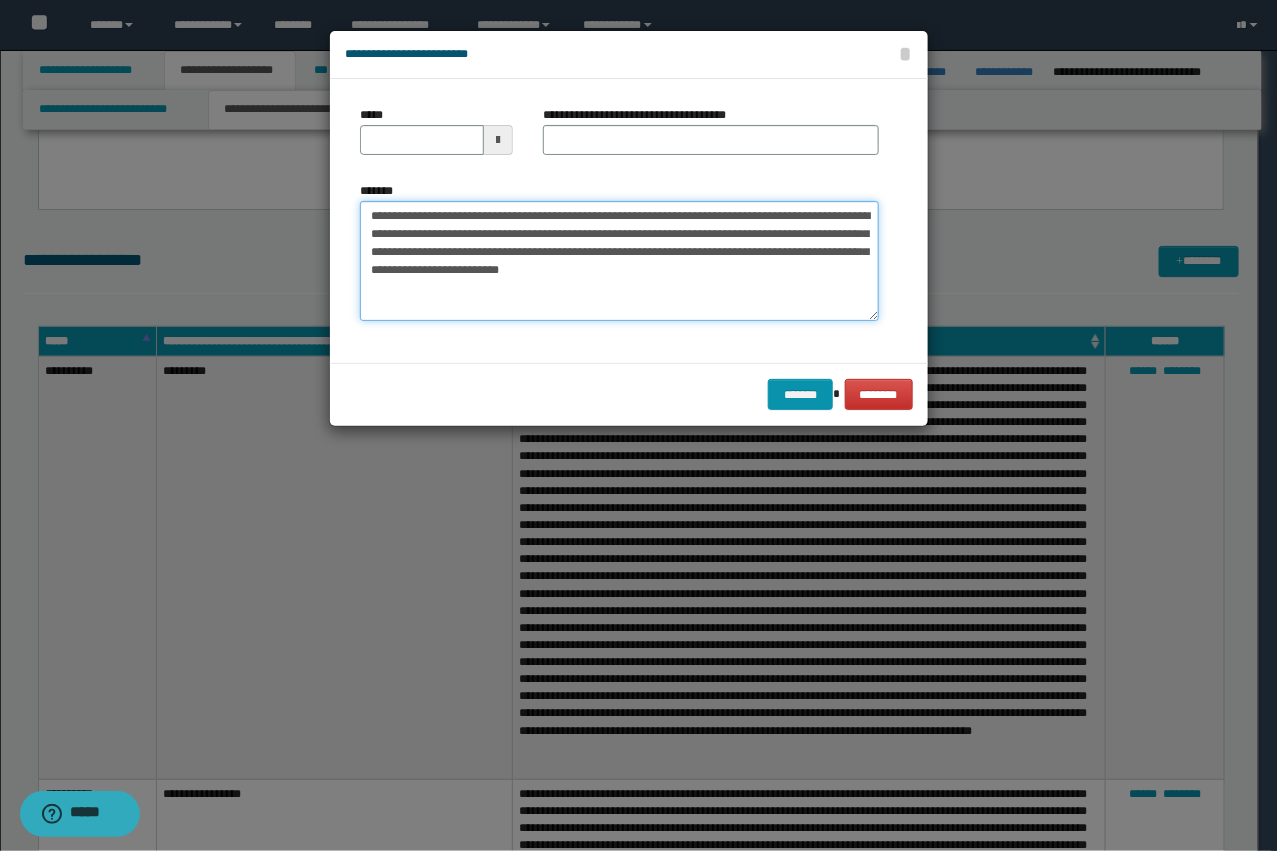 type on "**********" 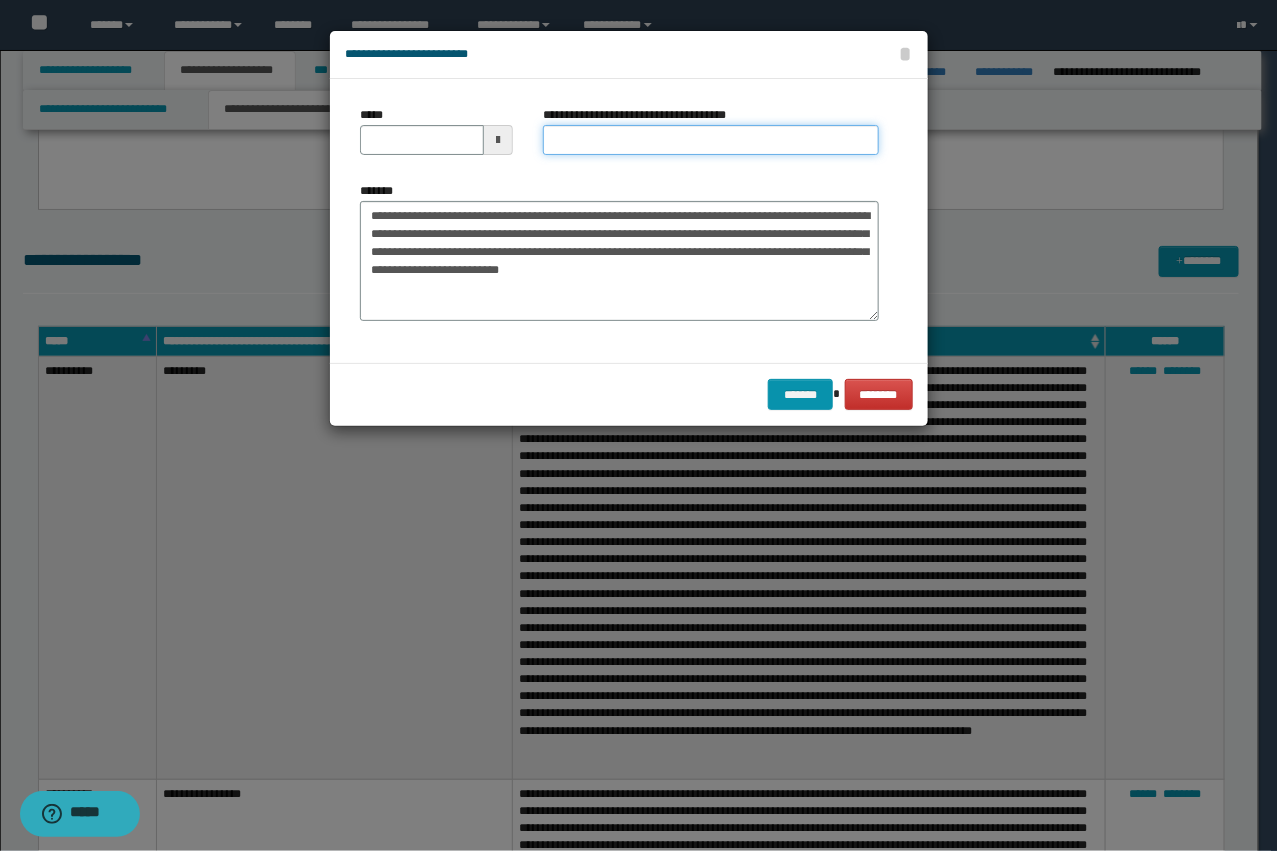 click on "**********" at bounding box center [711, 140] 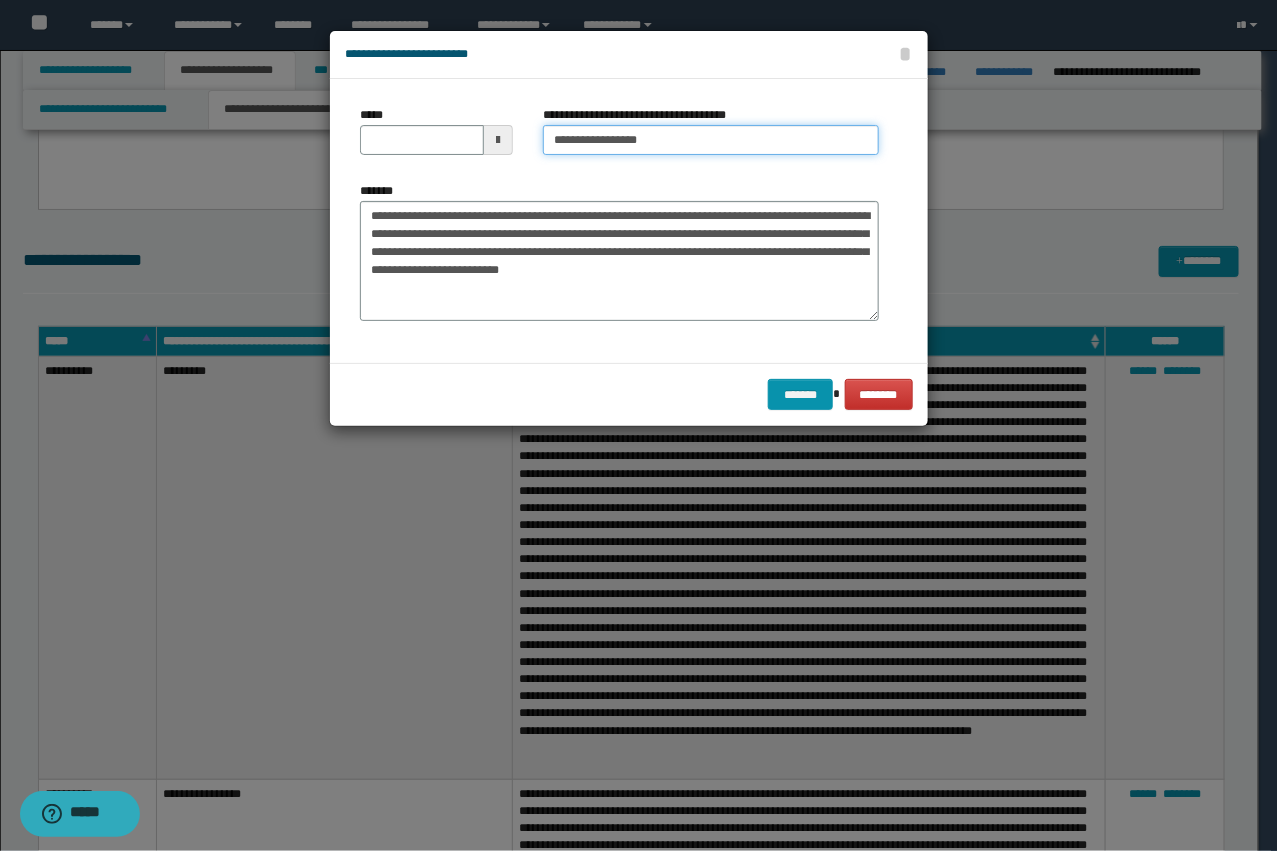 type on "**********" 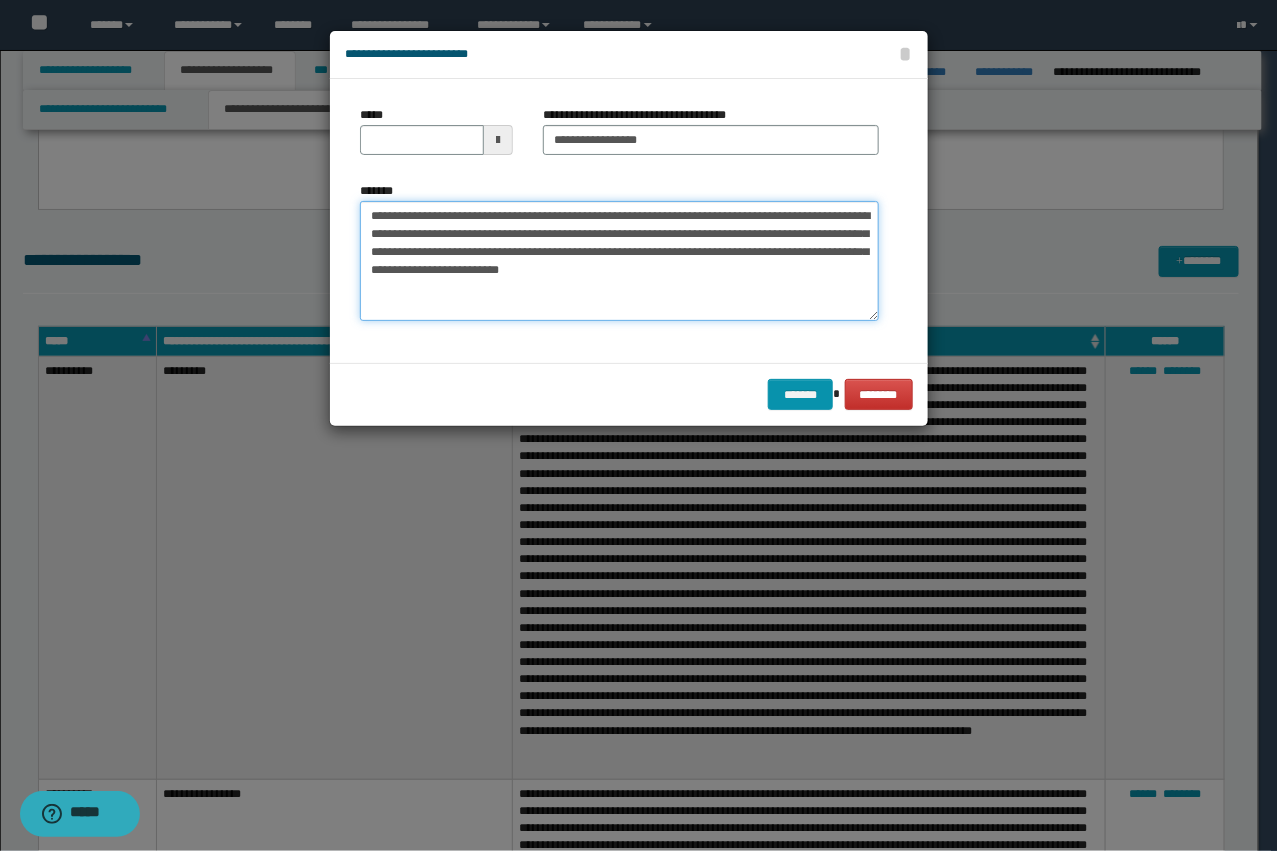 drag, startPoint x: 441, startPoint y: 213, endPoint x: 268, endPoint y: 210, distance: 173.02602 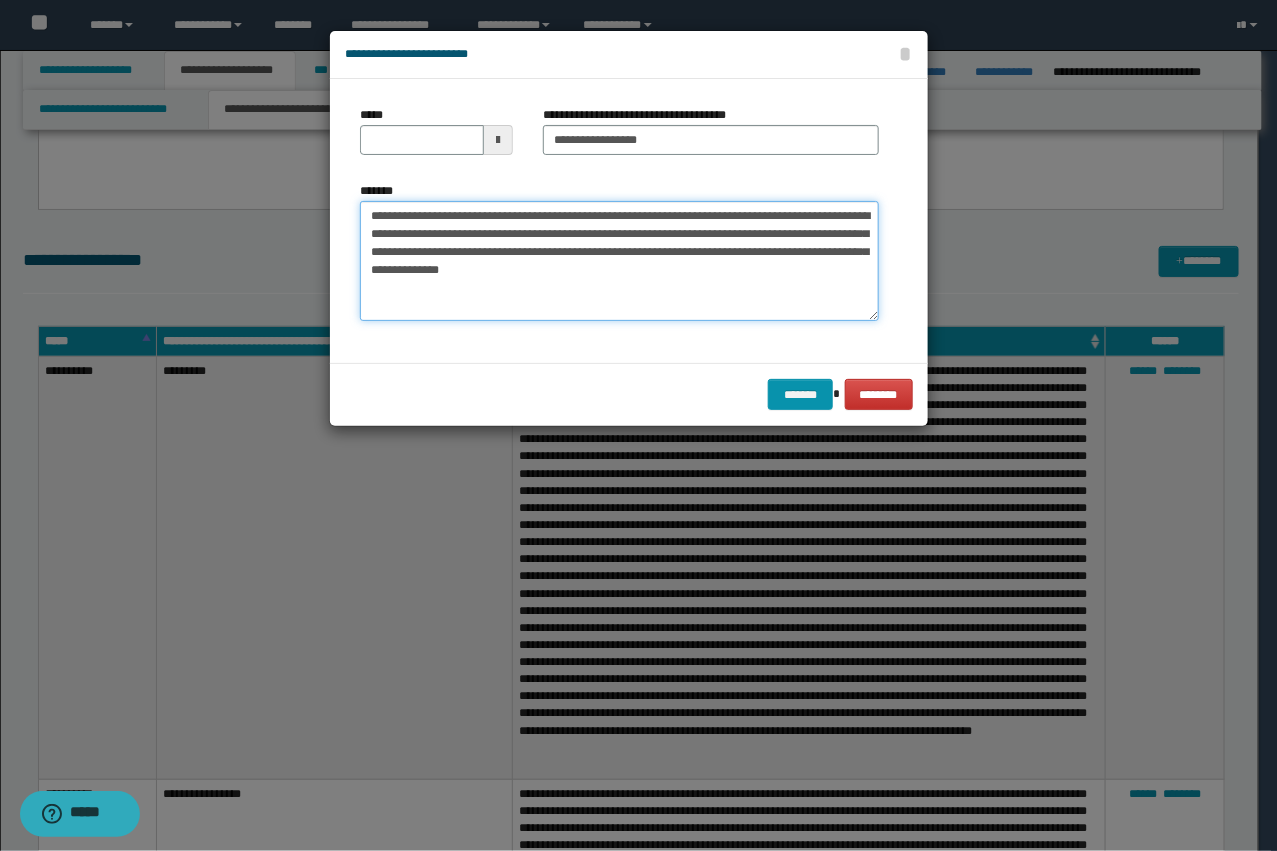 type 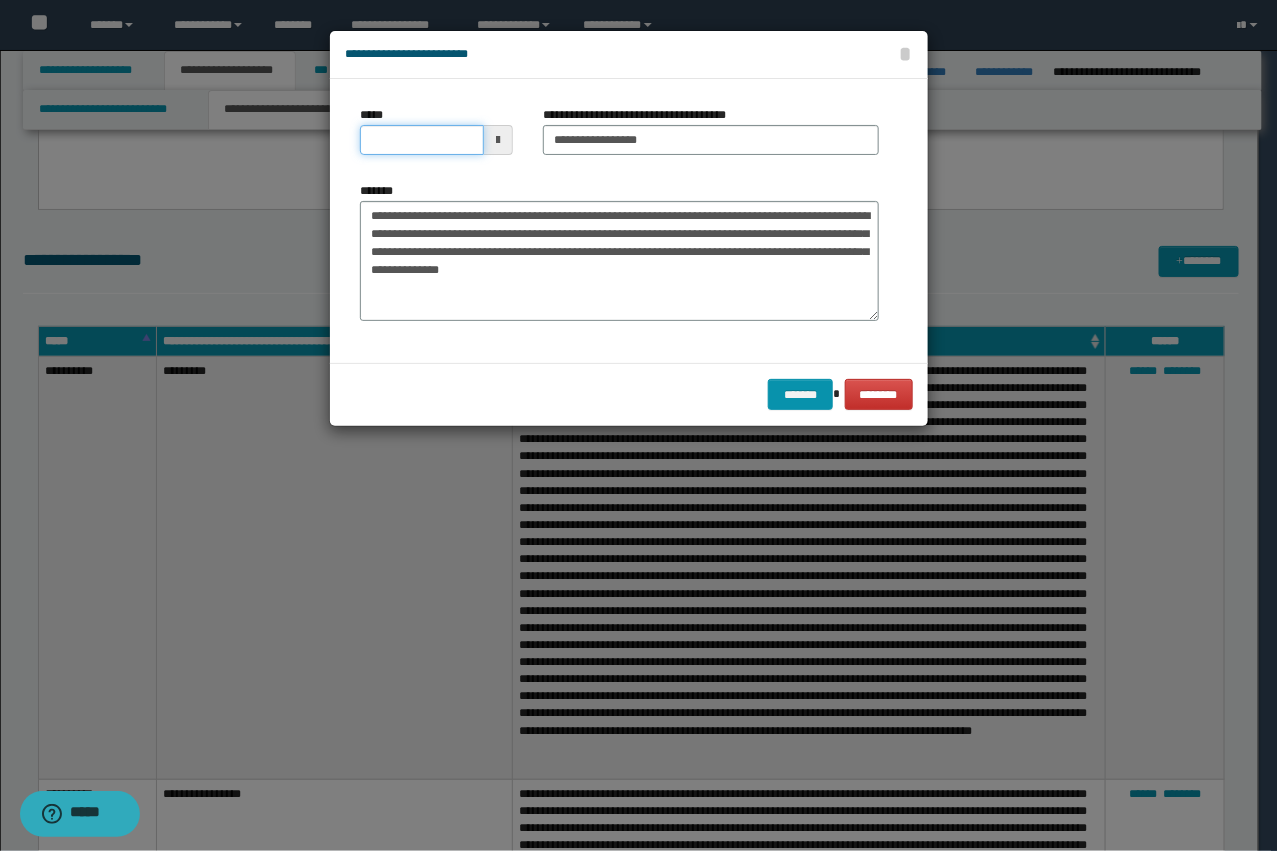click on "*****" at bounding box center (422, 140) 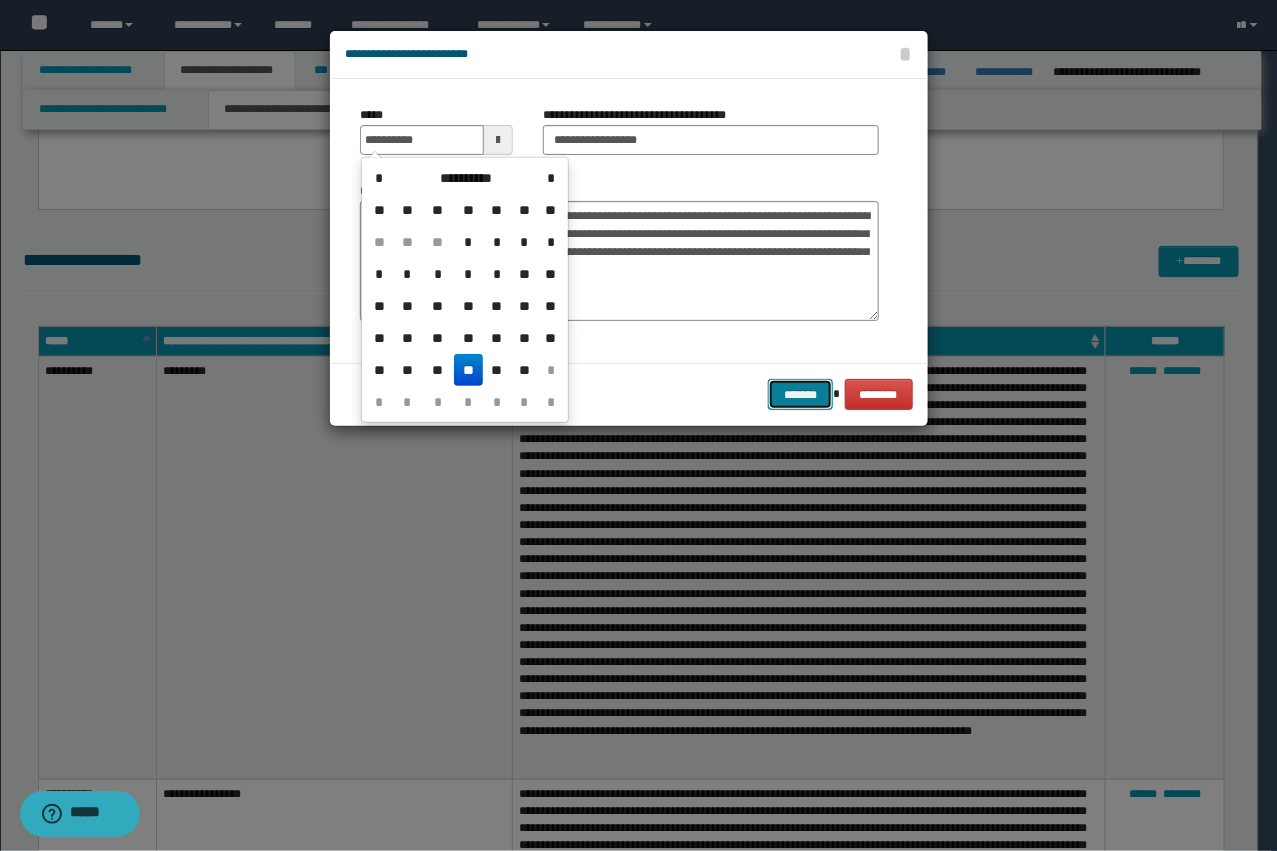 type on "**********" 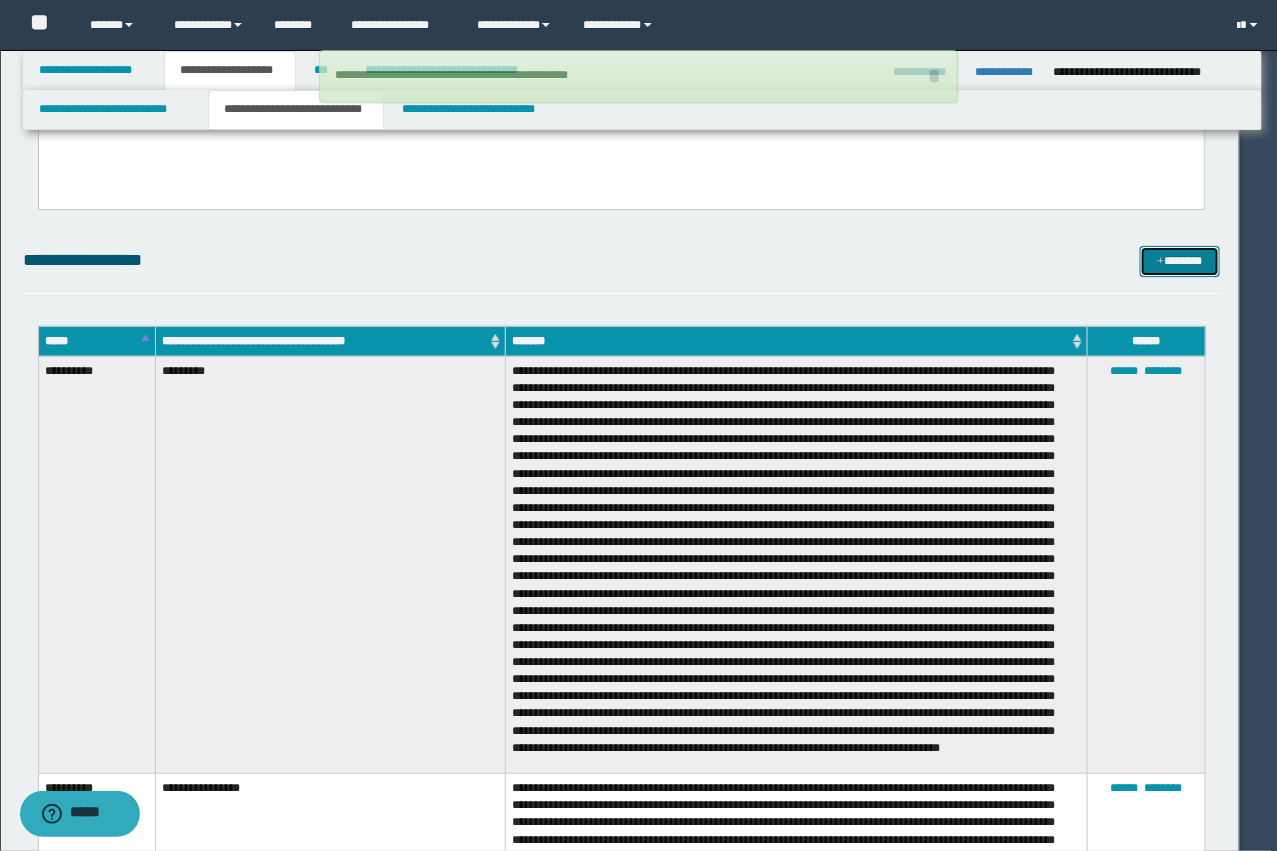 type 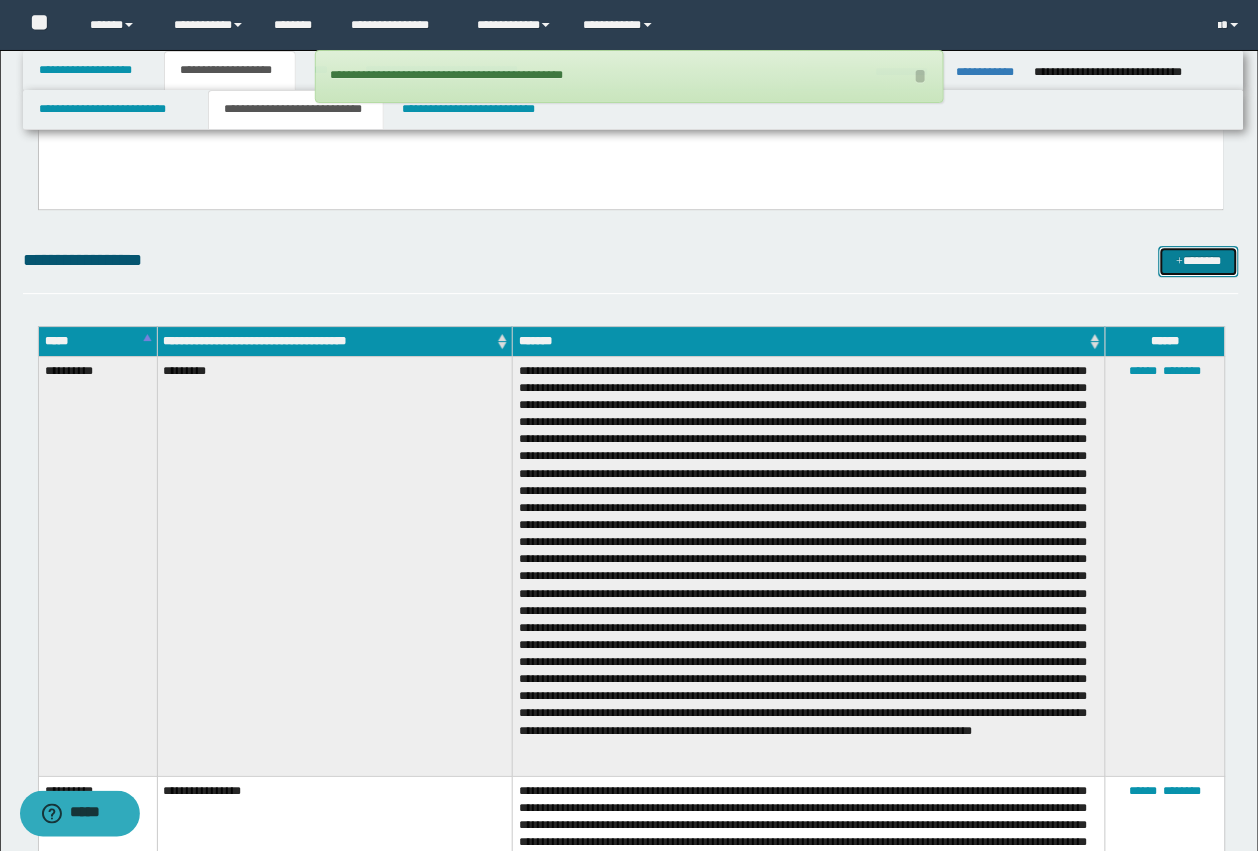 click on "*******" at bounding box center [1199, 261] 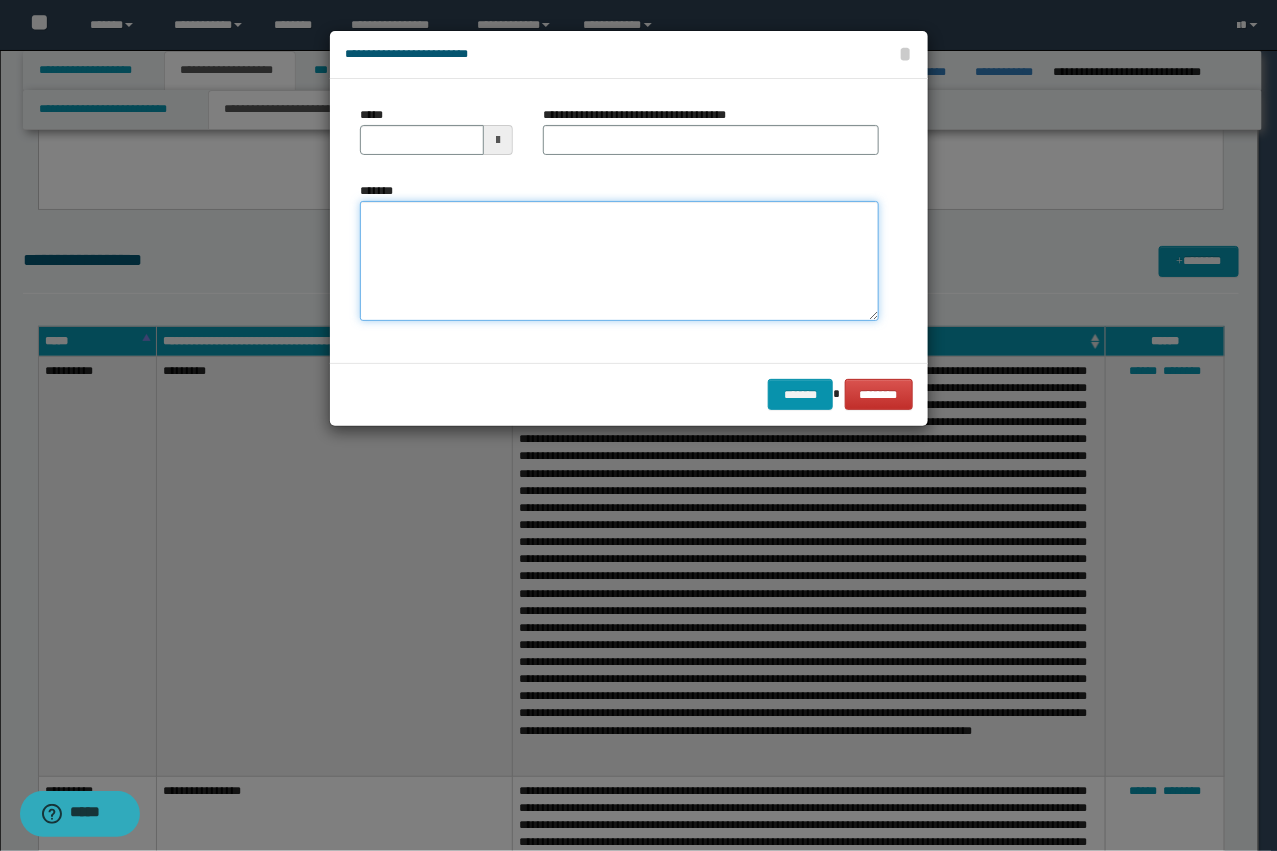 click on "*******" at bounding box center [619, 261] 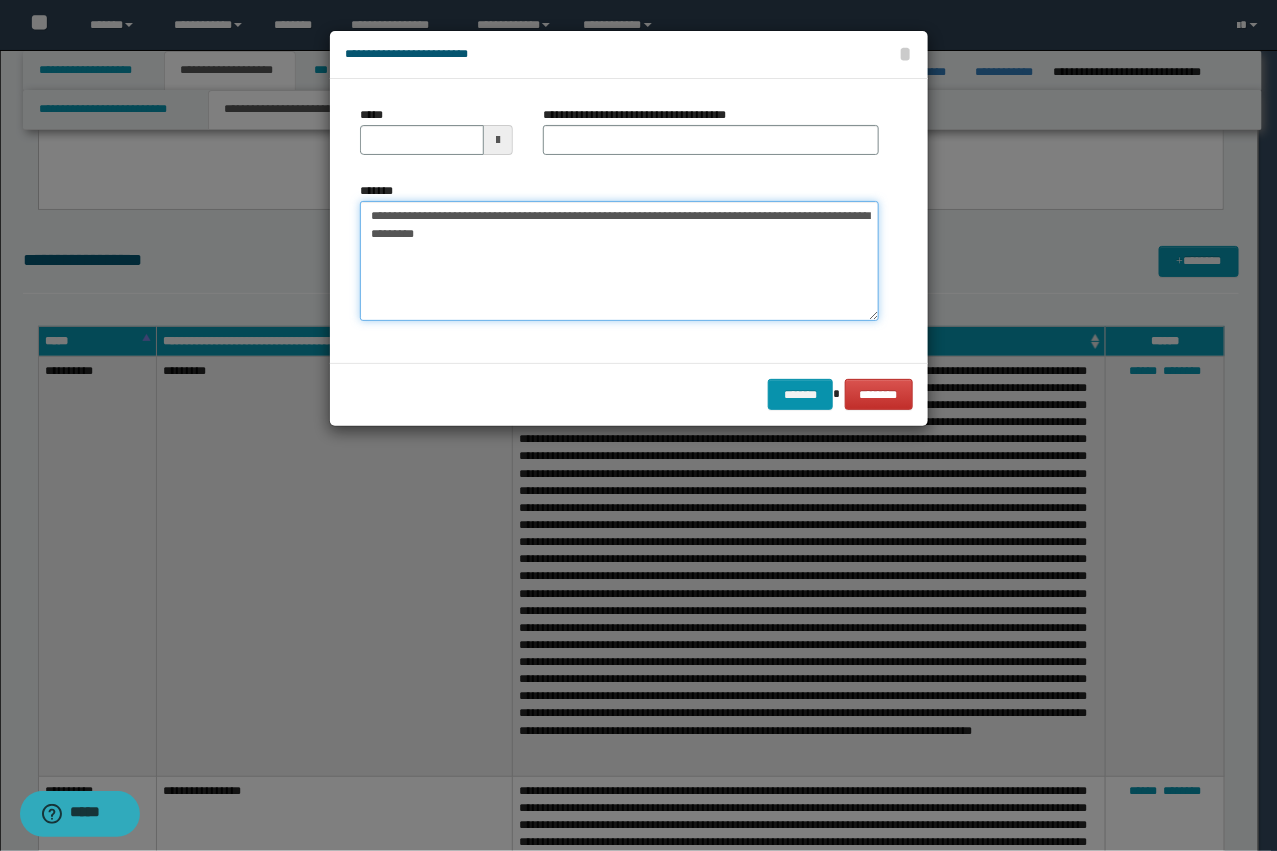 type on "**********" 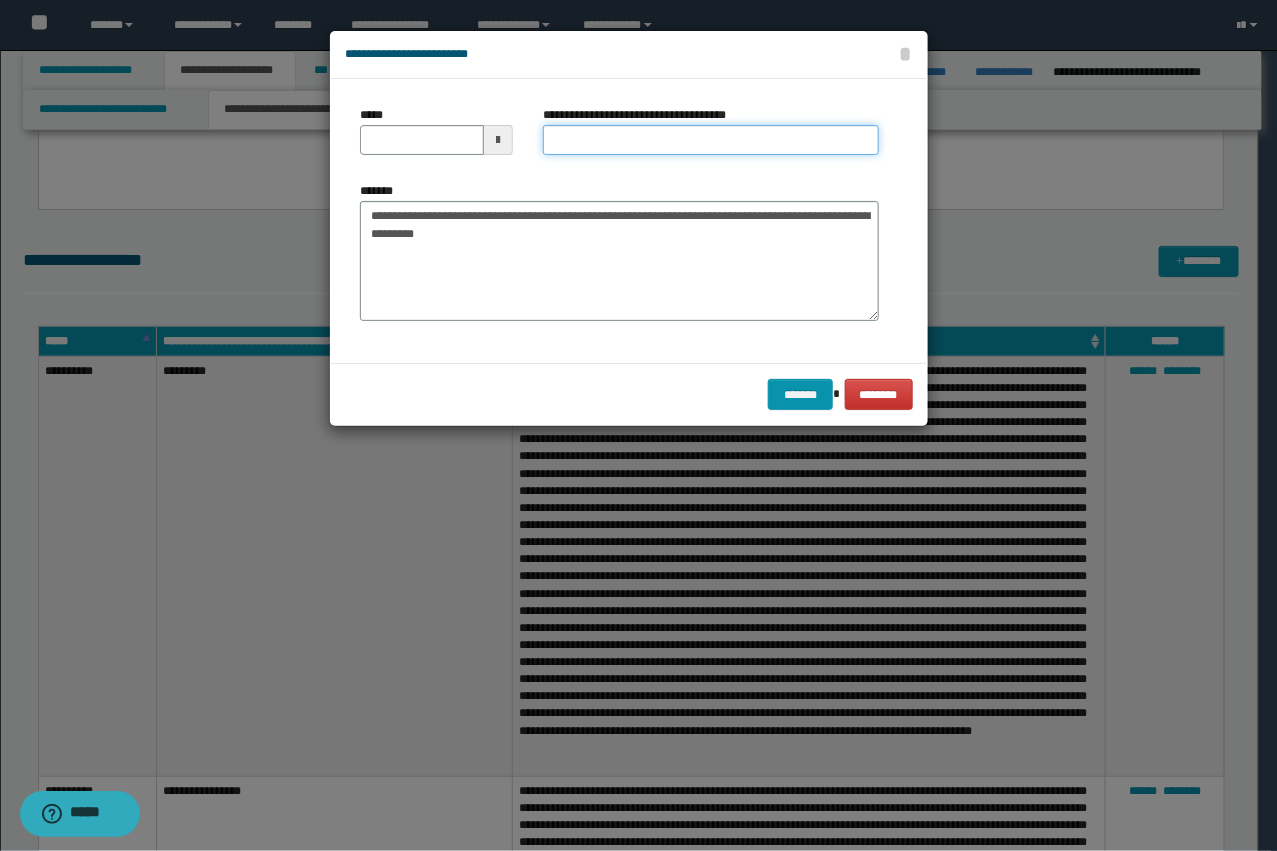 click on "**********" at bounding box center (711, 140) 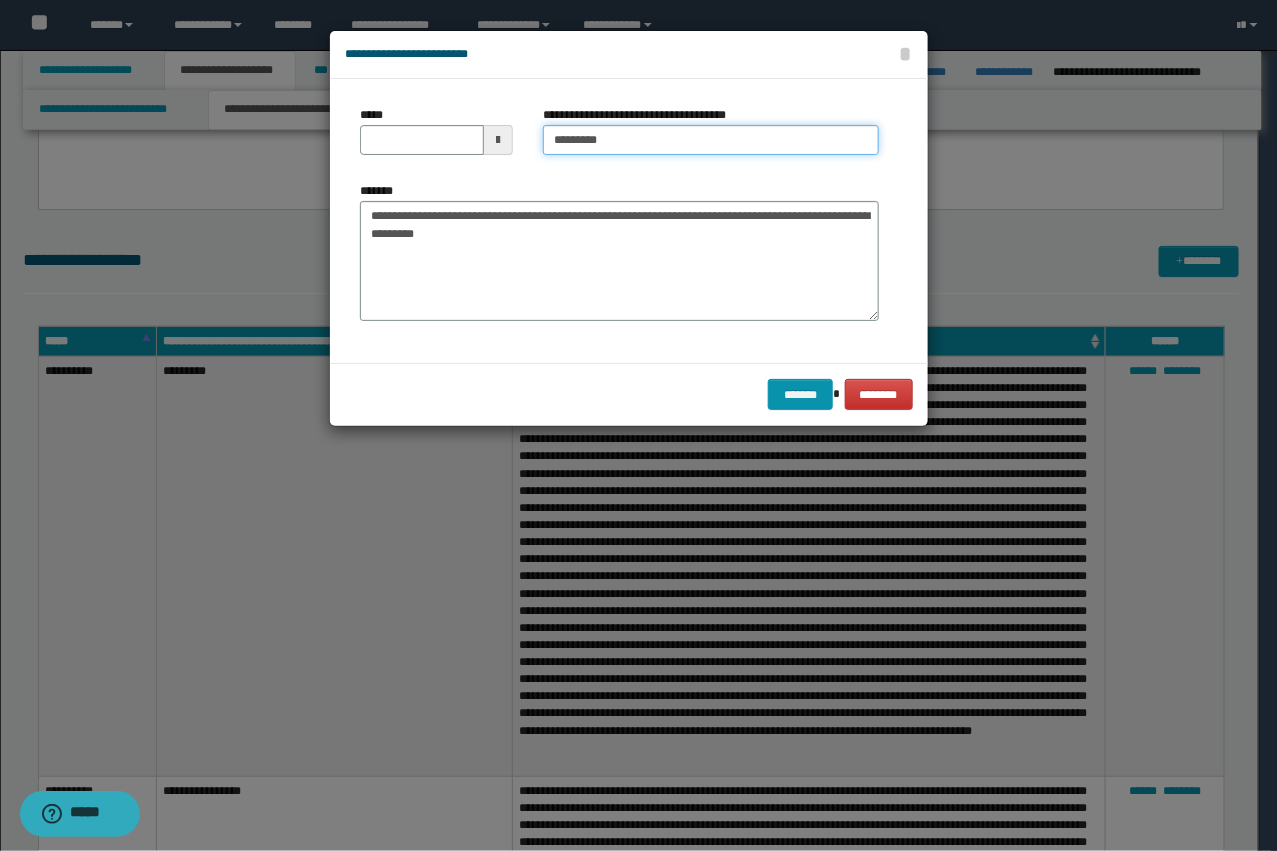 type on "**********" 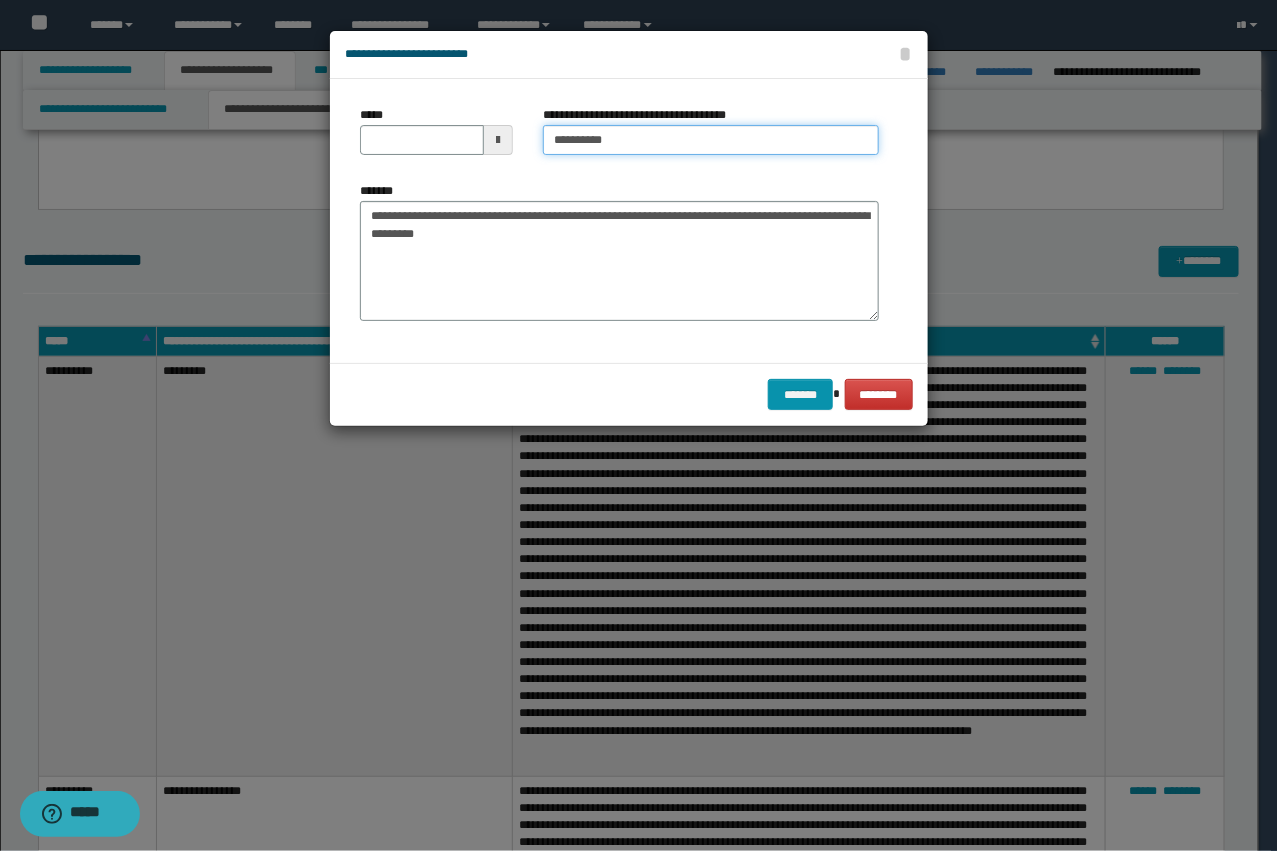 type 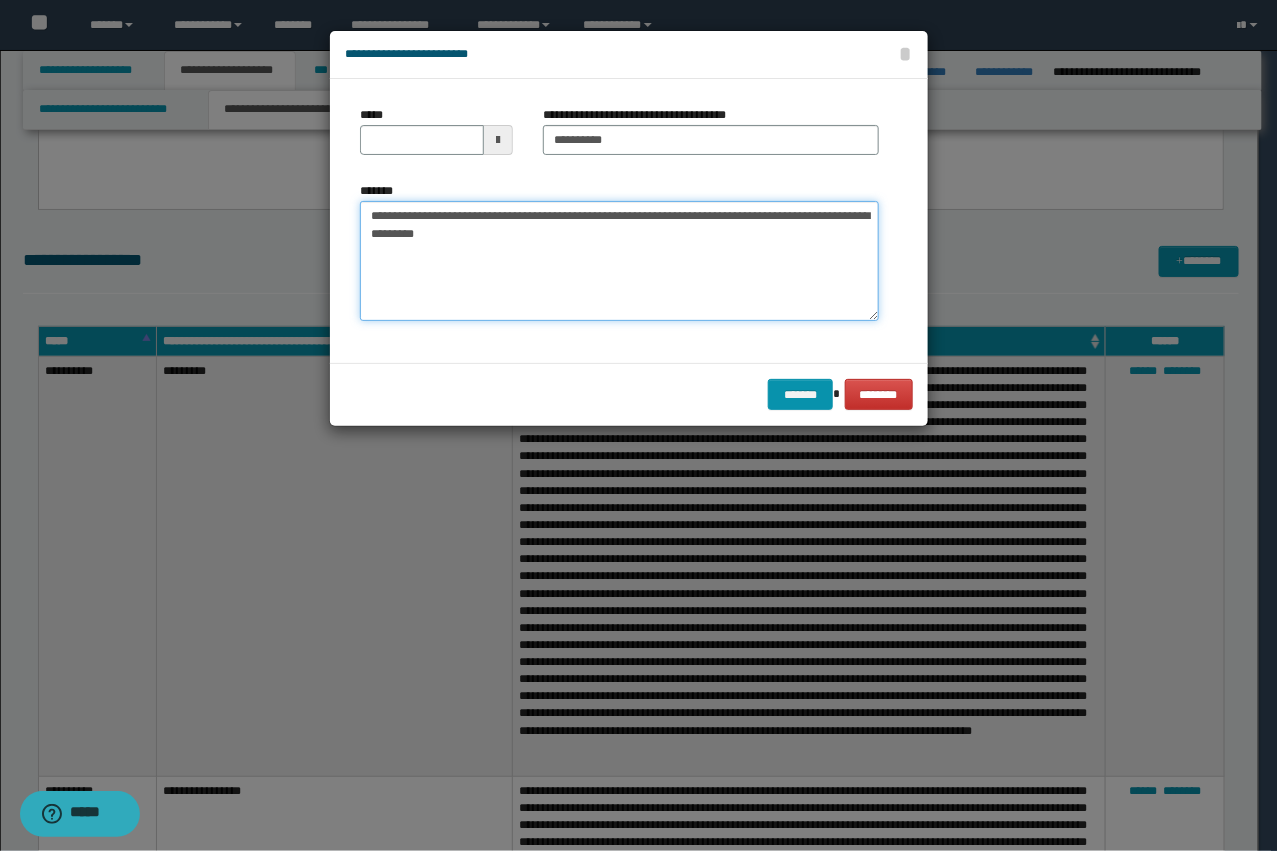 click on "**********" at bounding box center [619, 261] 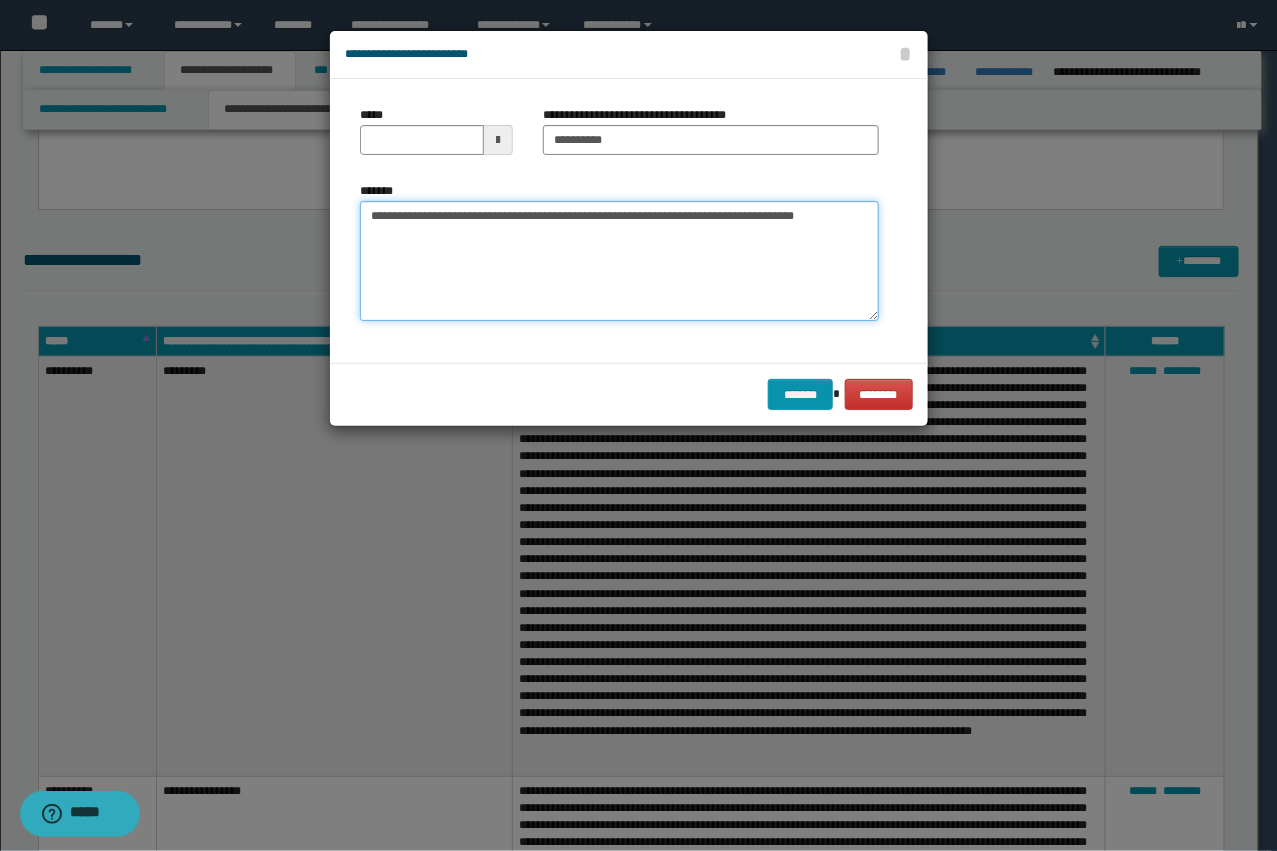 type 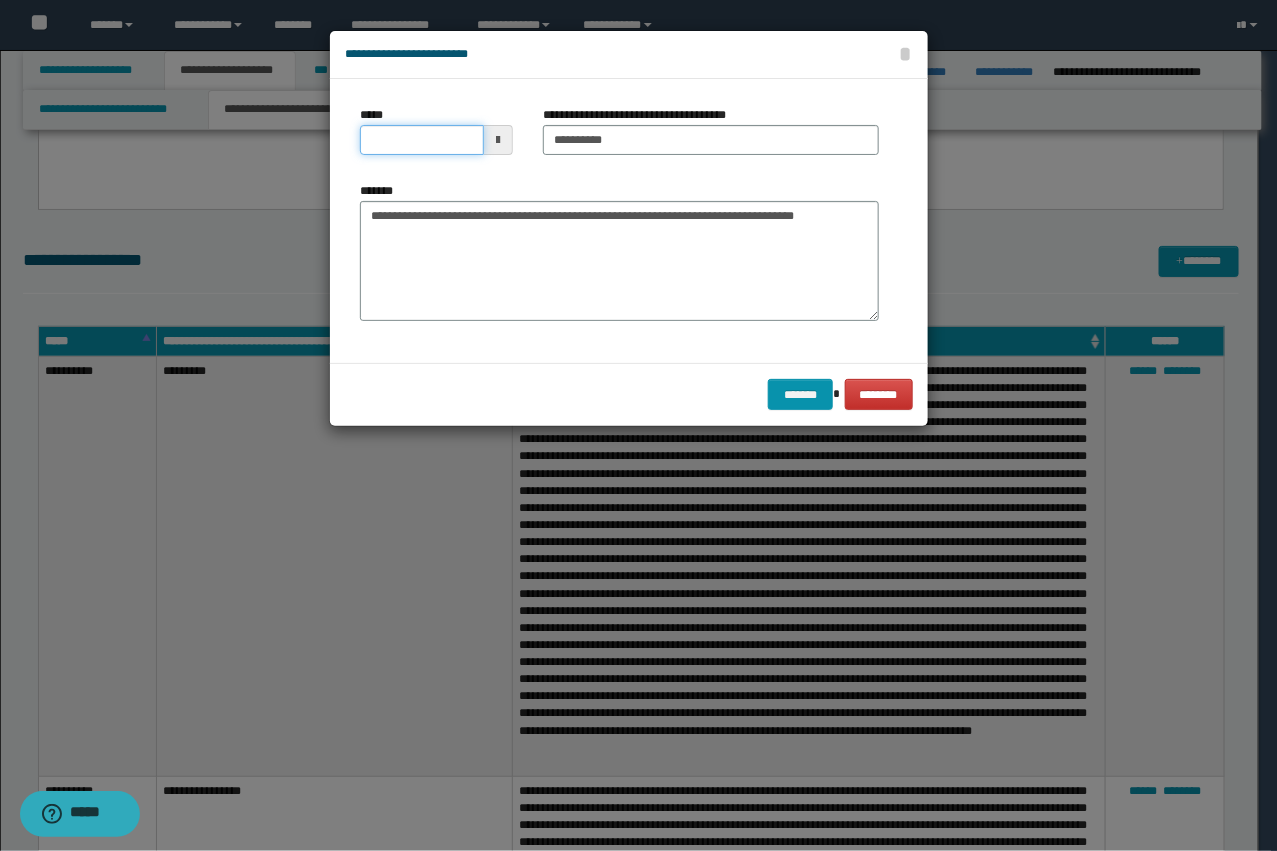click on "*****" at bounding box center [422, 140] 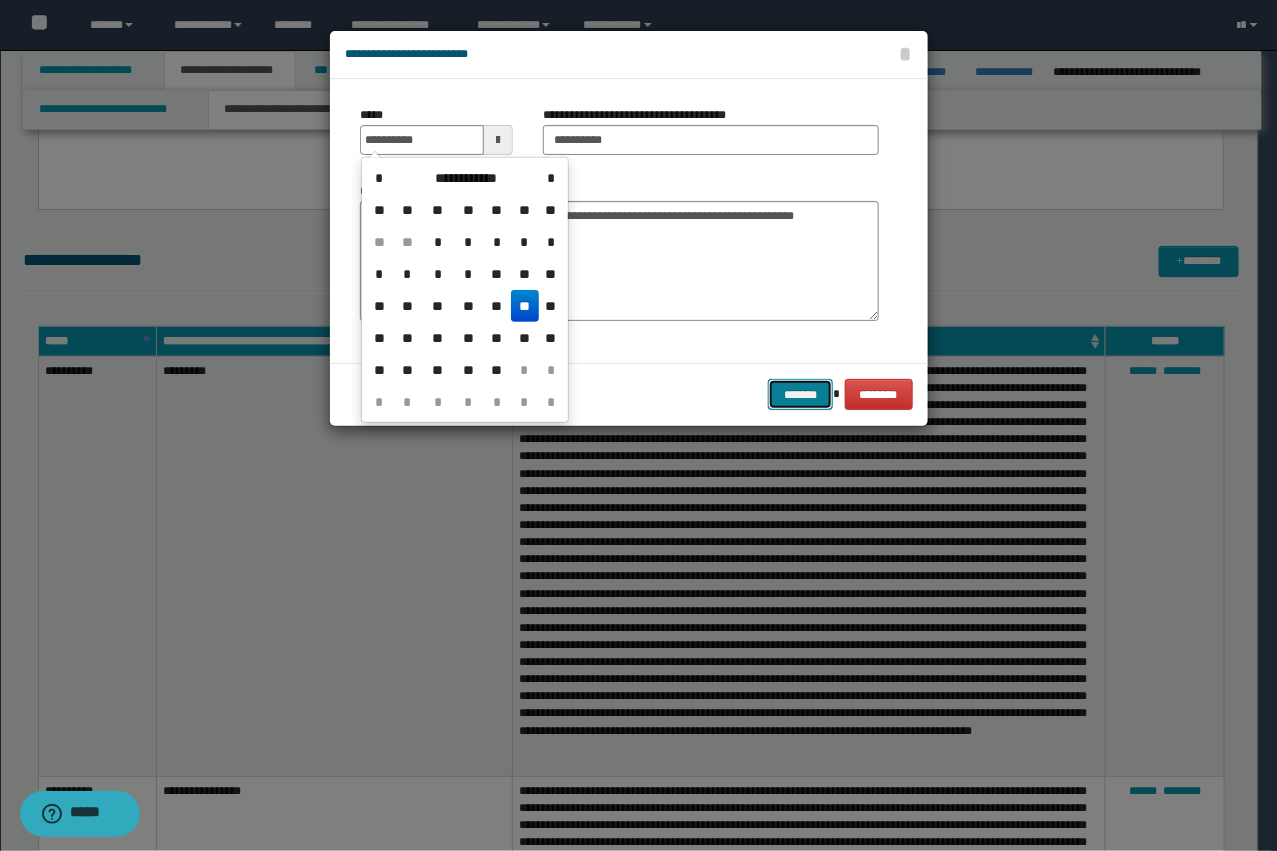 type on "**********" 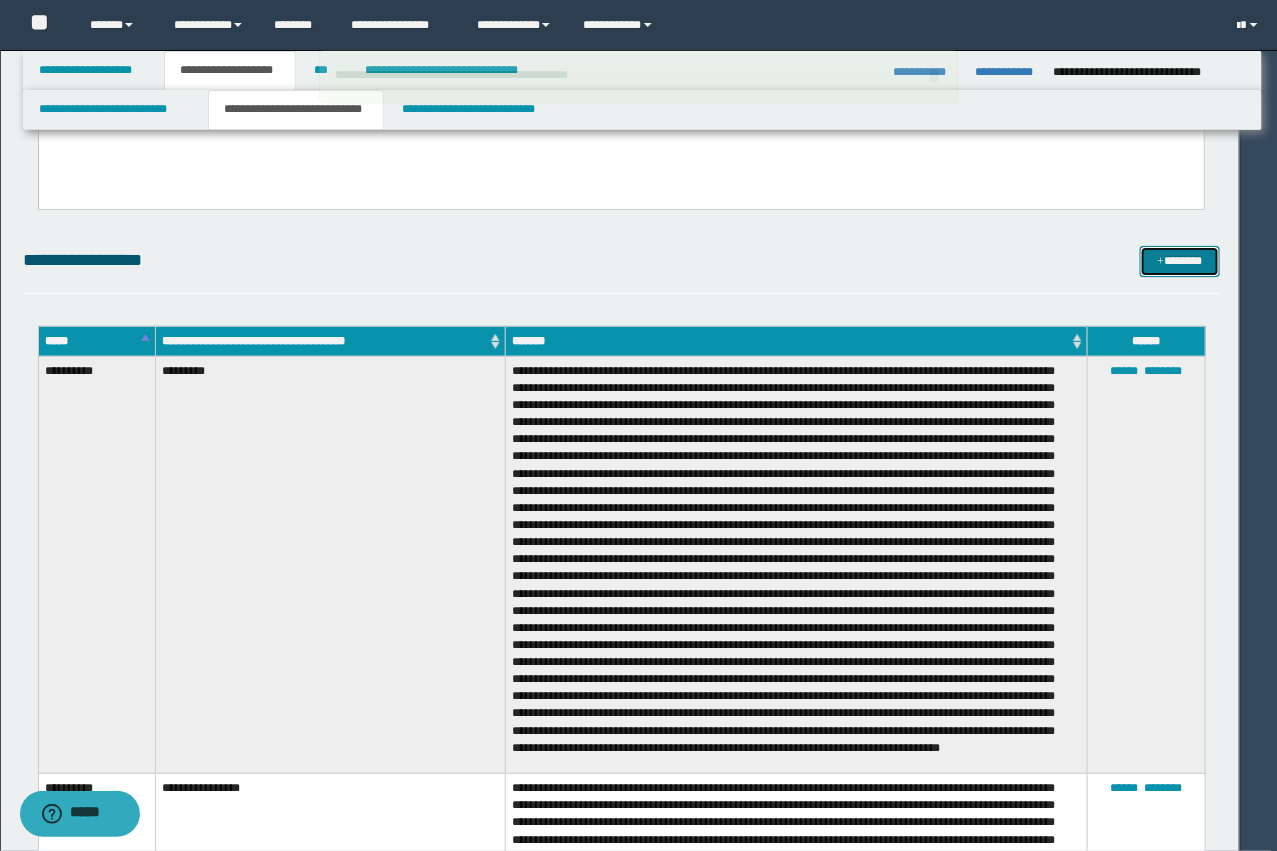 type 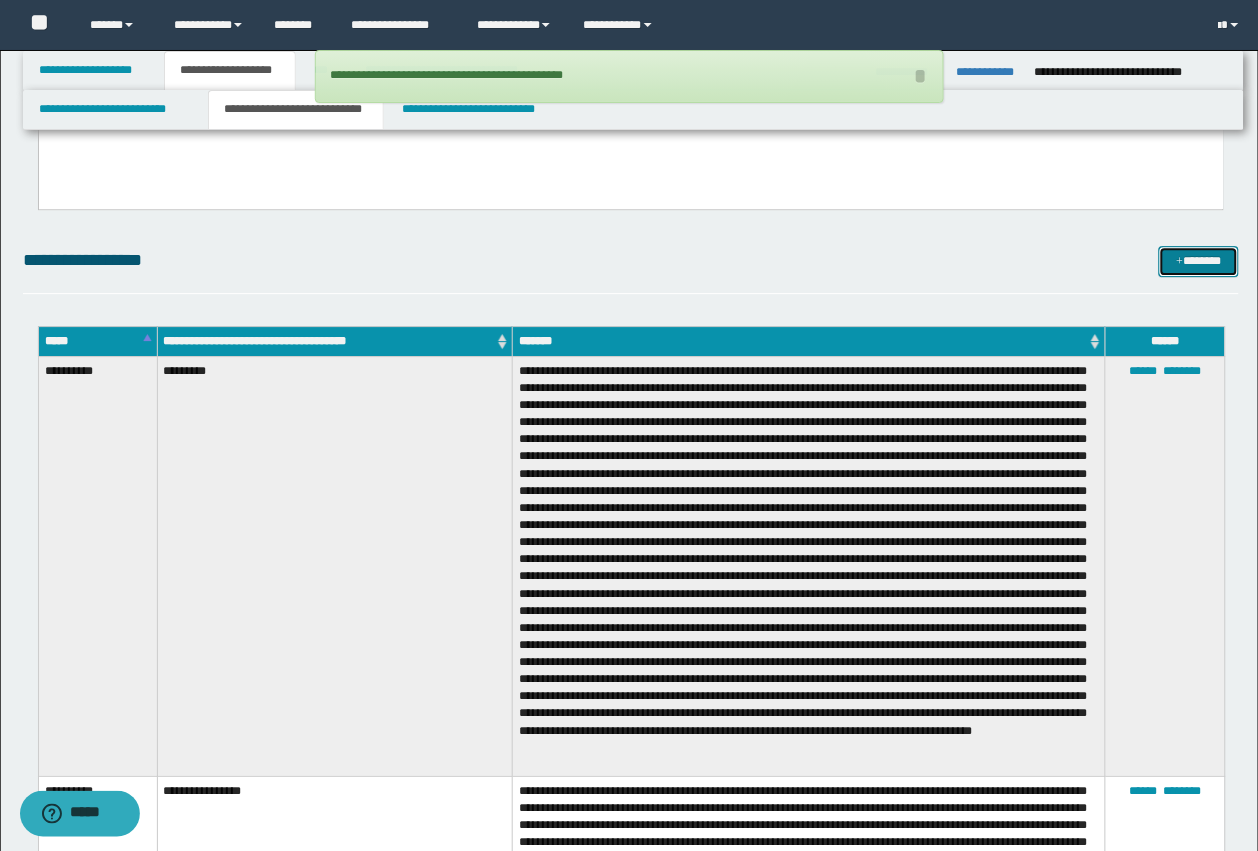 click on "*******" at bounding box center (1199, 261) 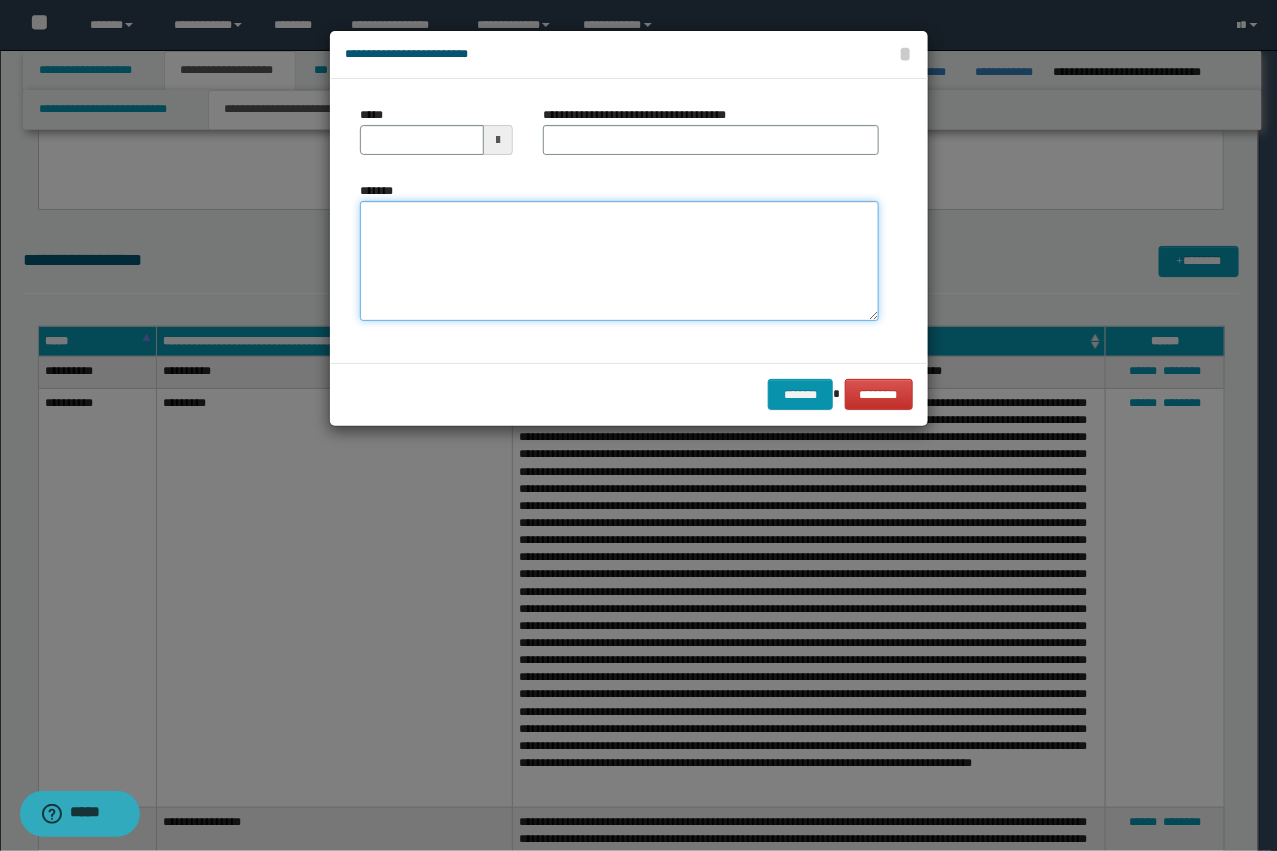 click on "*******" at bounding box center (619, 261) 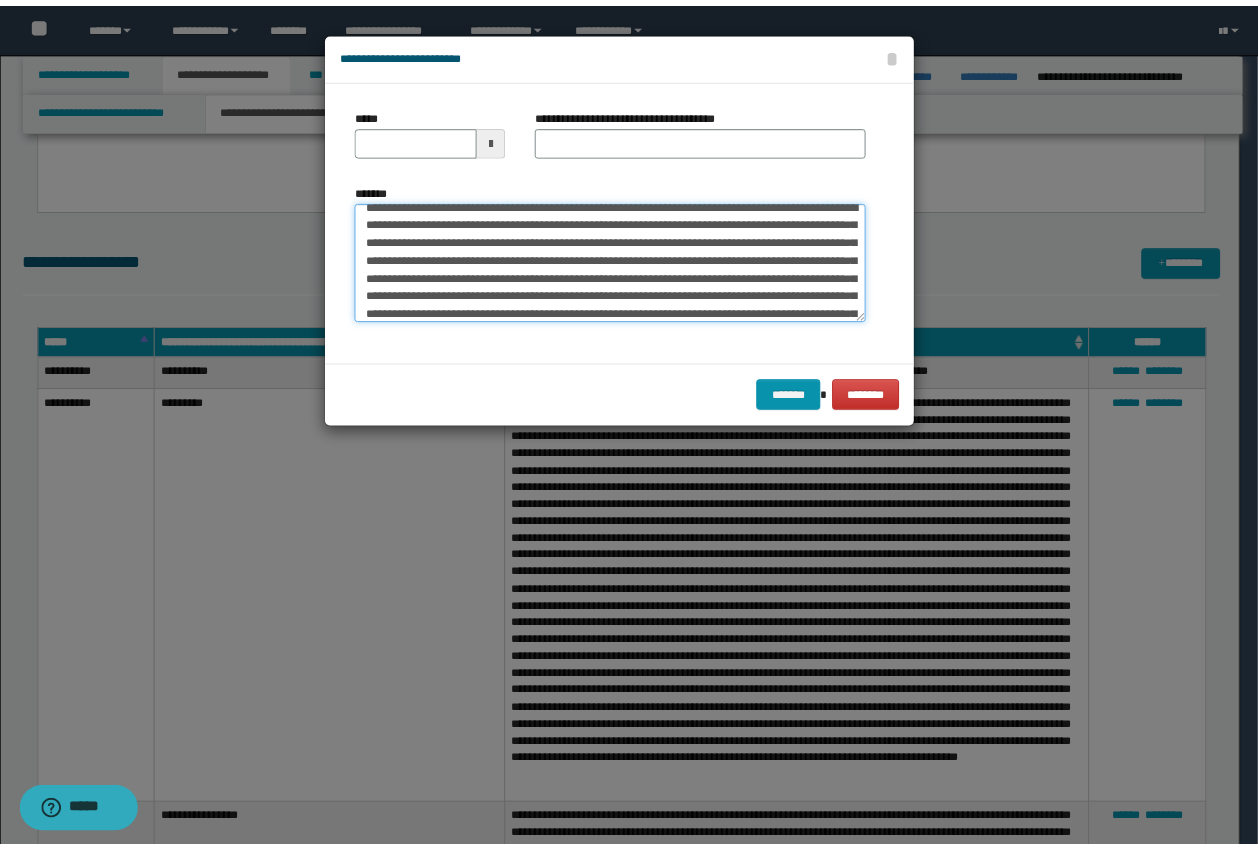 scroll, scrollTop: 0, scrollLeft: 0, axis: both 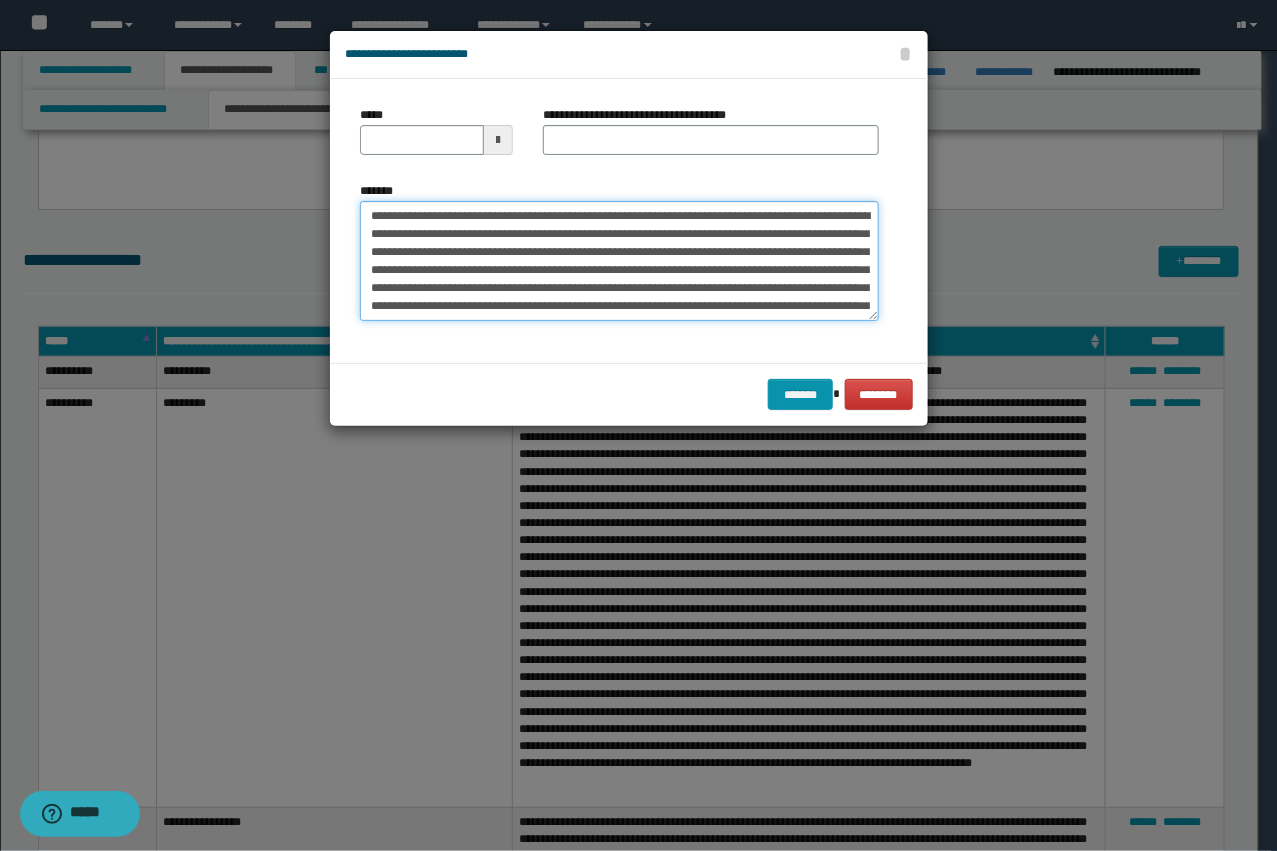 type on "**********" 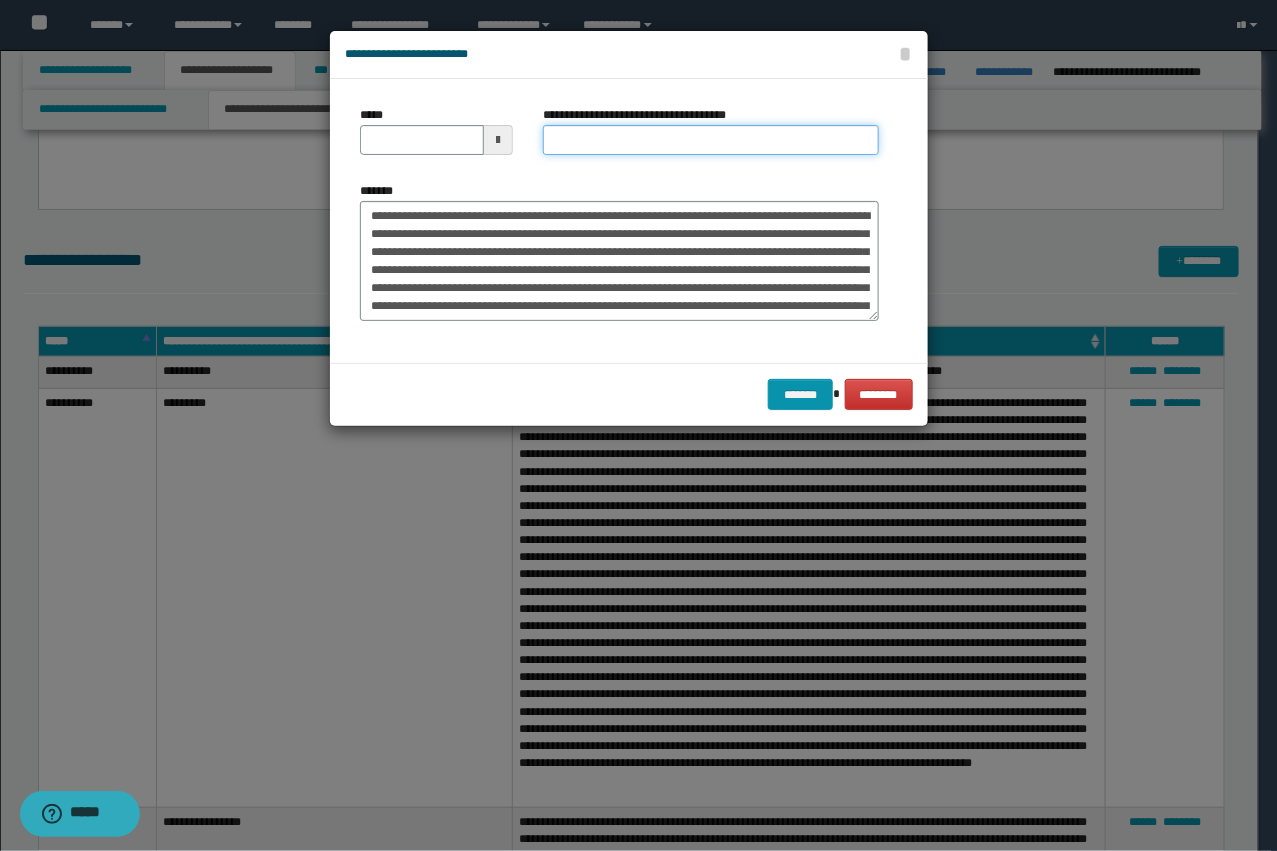 click on "**********" at bounding box center [711, 140] 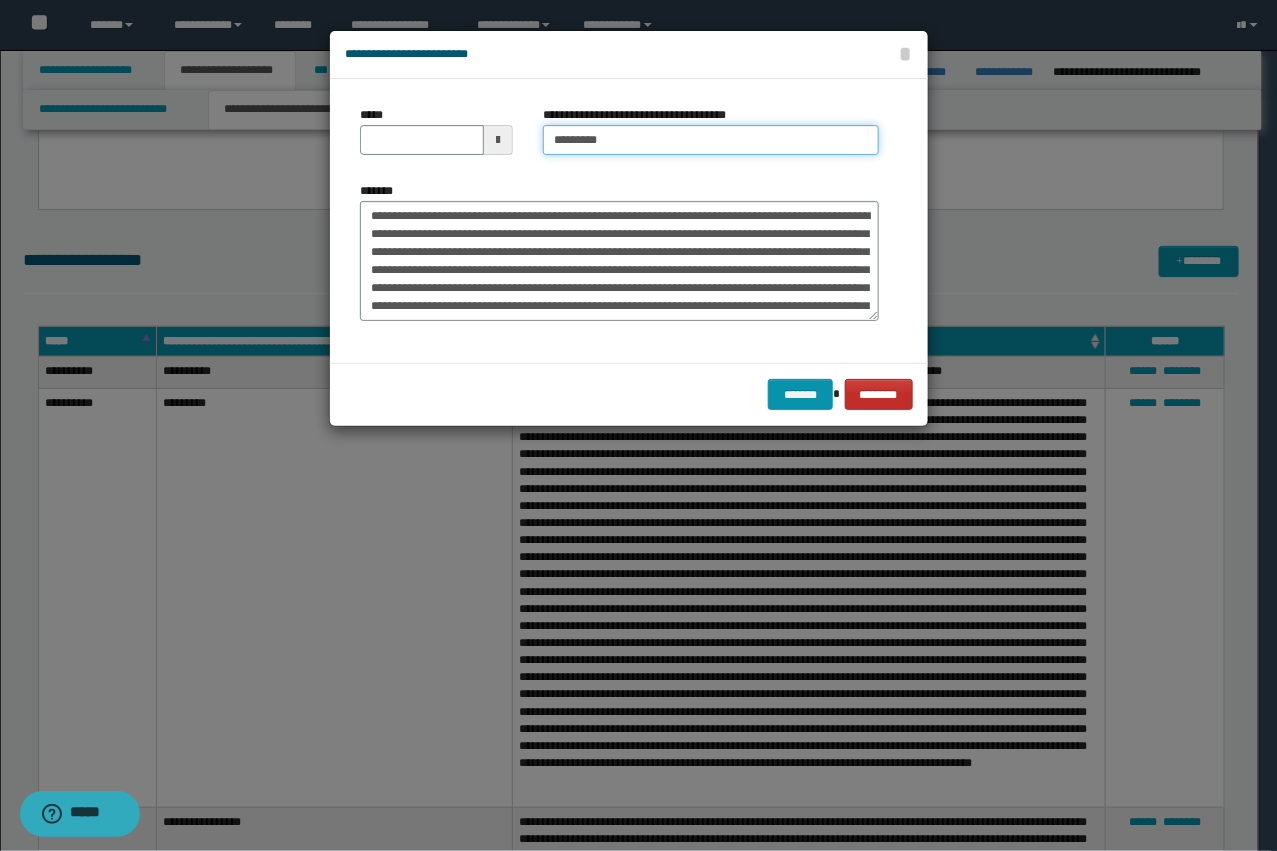 type on "*********" 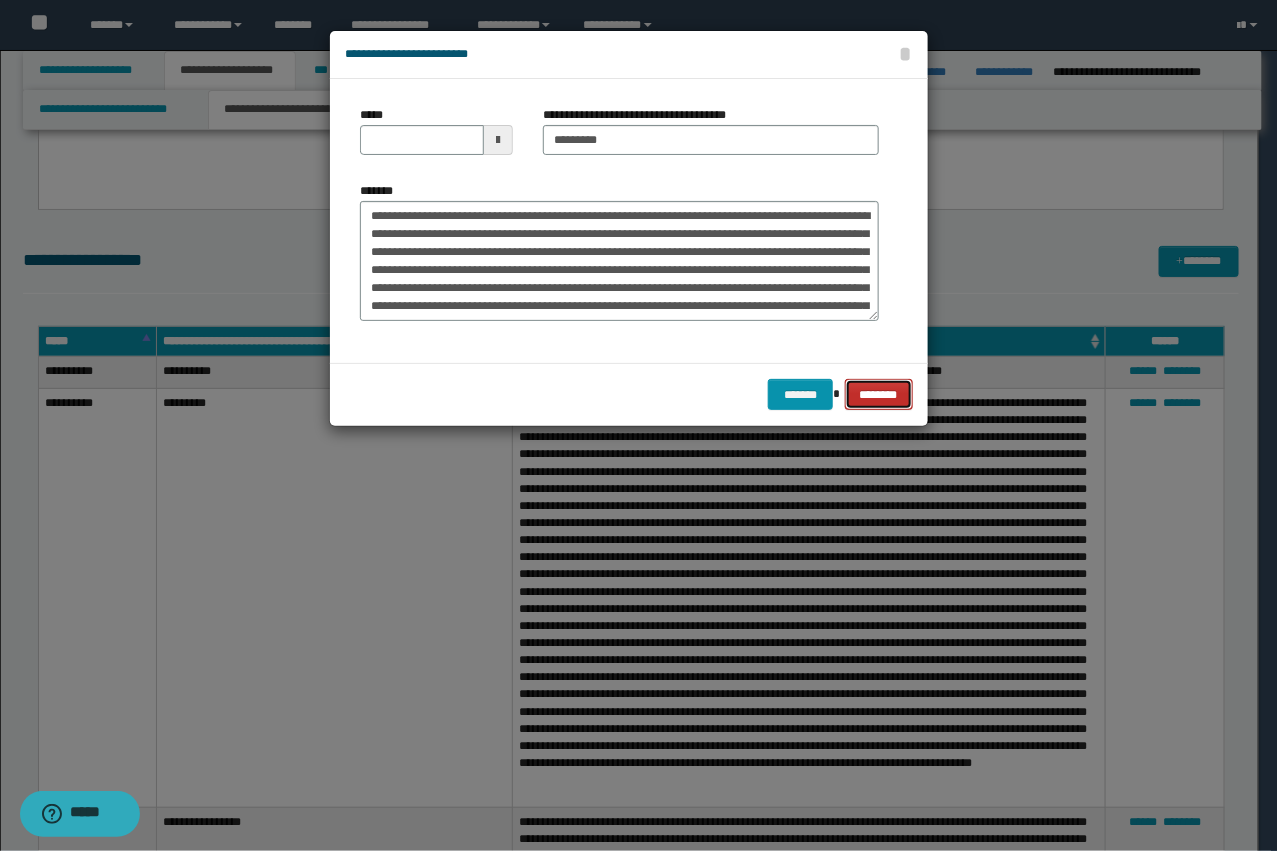 click on "********" at bounding box center (879, 394) 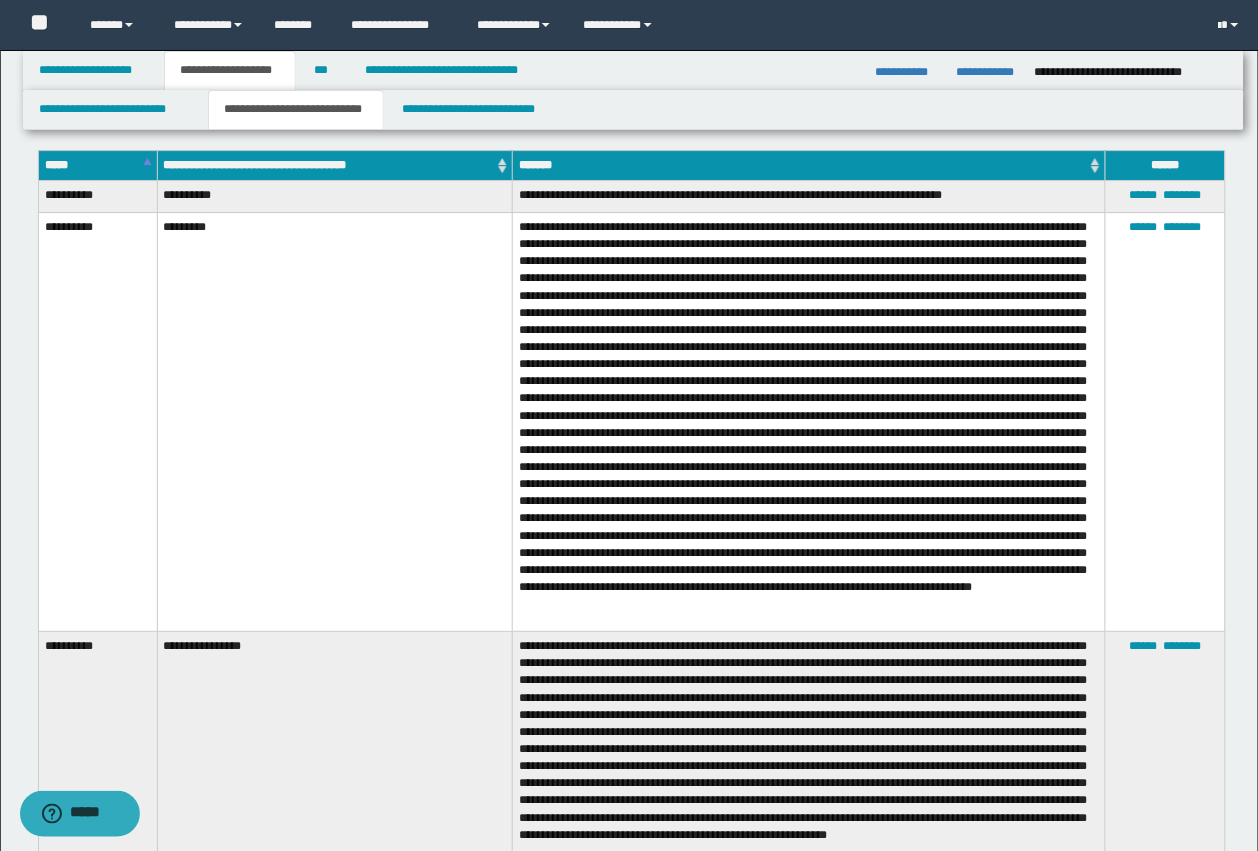 scroll, scrollTop: 3000, scrollLeft: 0, axis: vertical 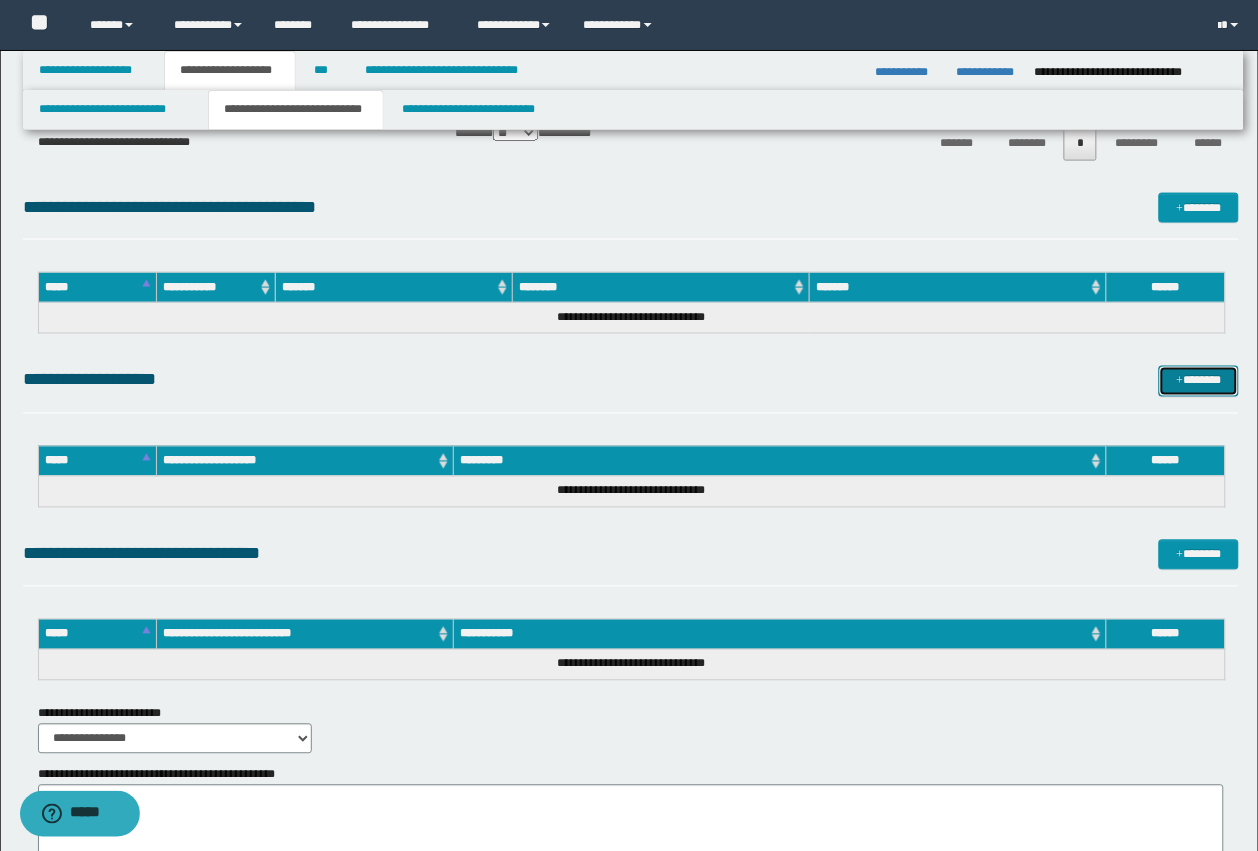 click on "*******" at bounding box center (1199, 381) 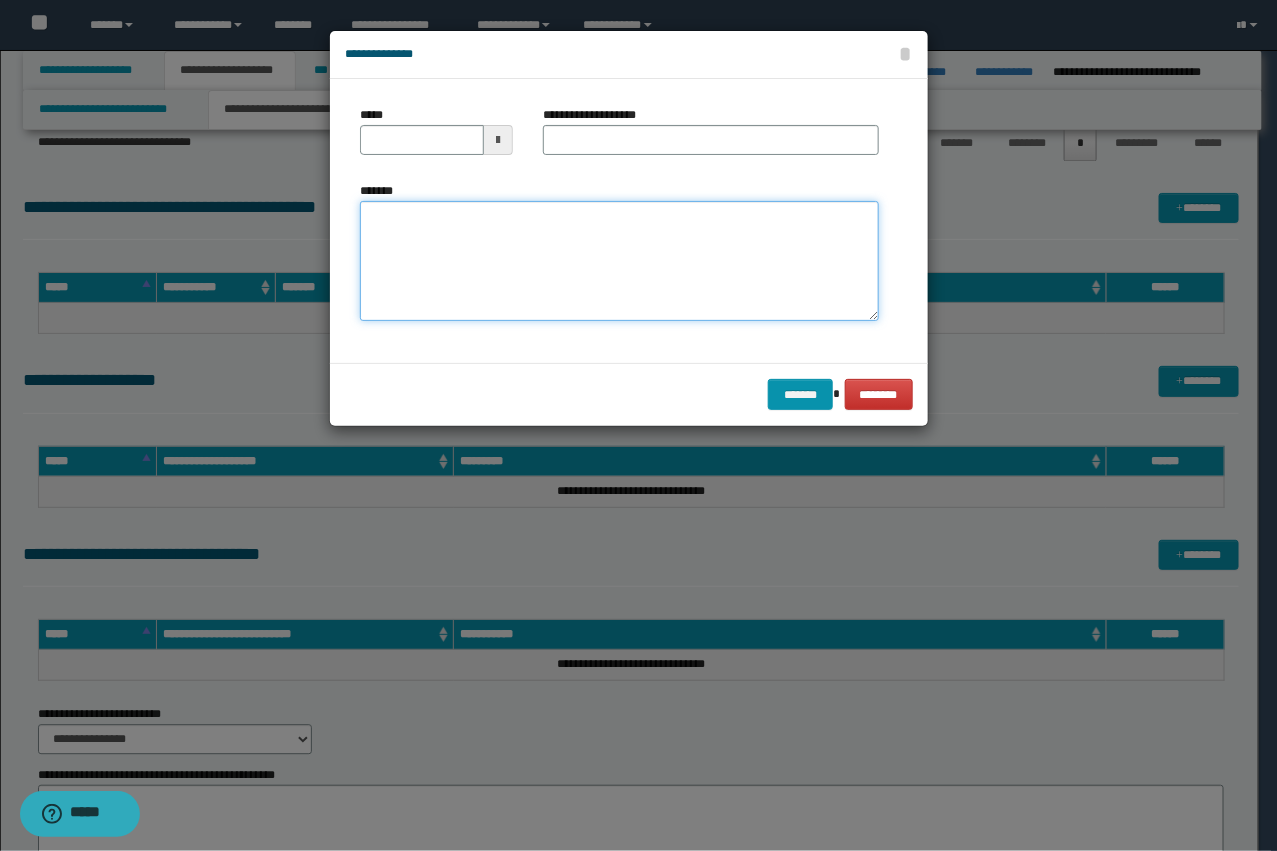 click on "*******" at bounding box center (619, 261) 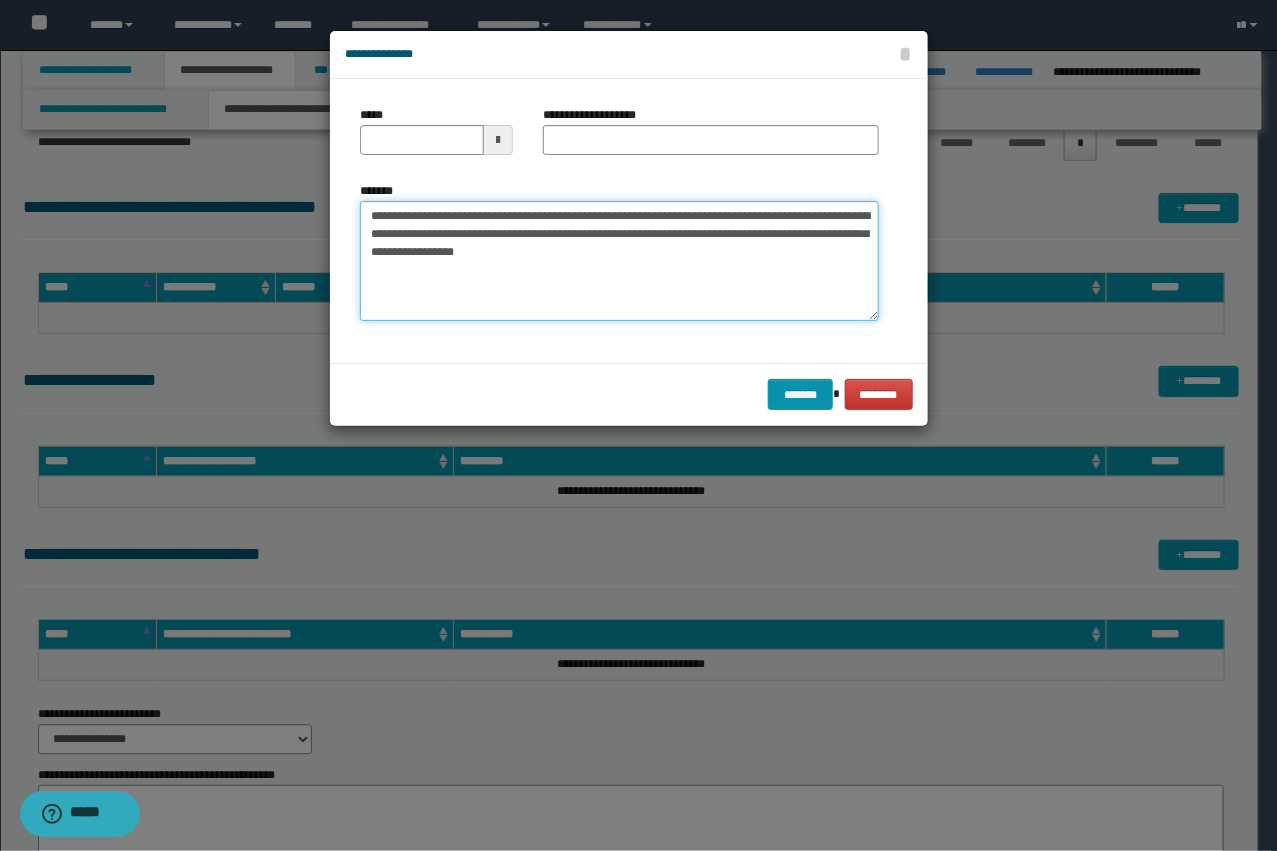 type on "**********" 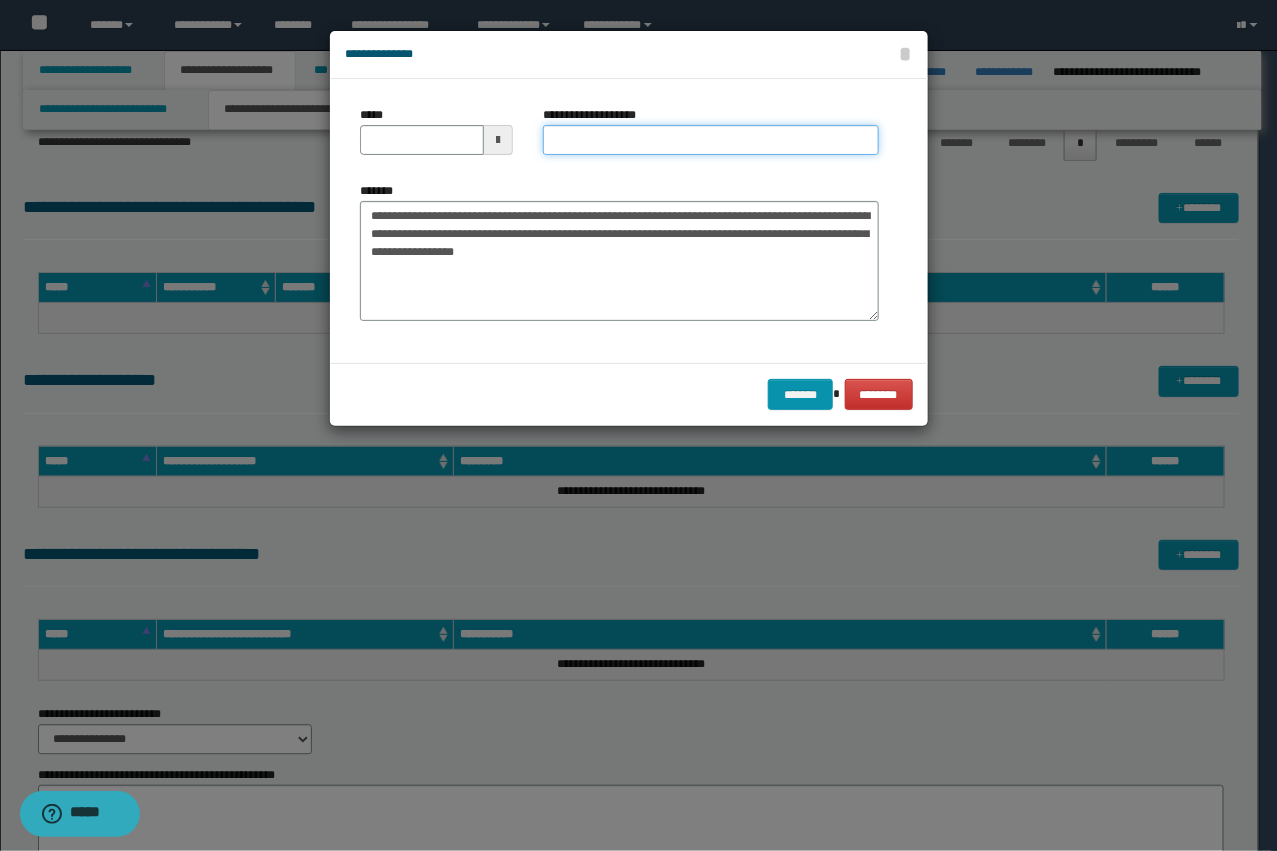 click on "**********" at bounding box center (711, 140) 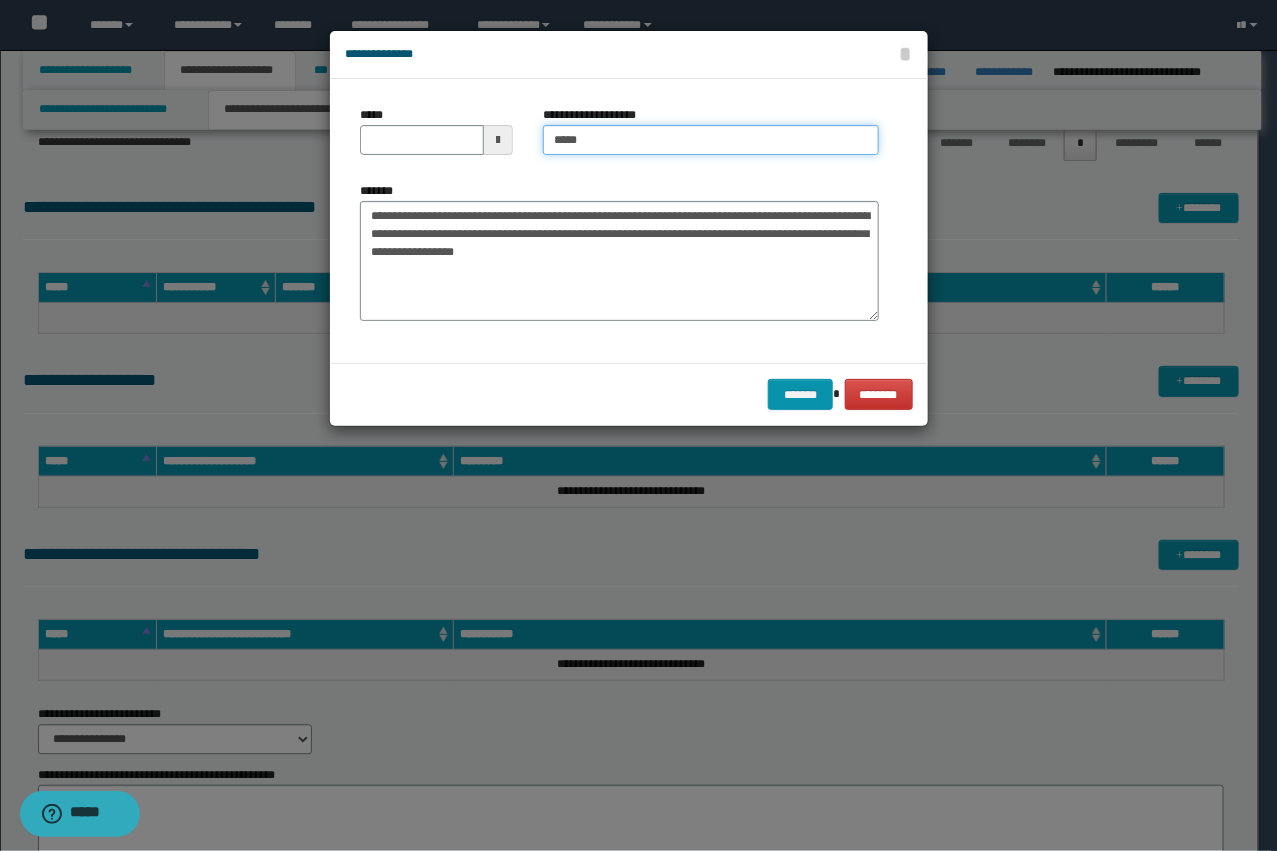 type on "*****" 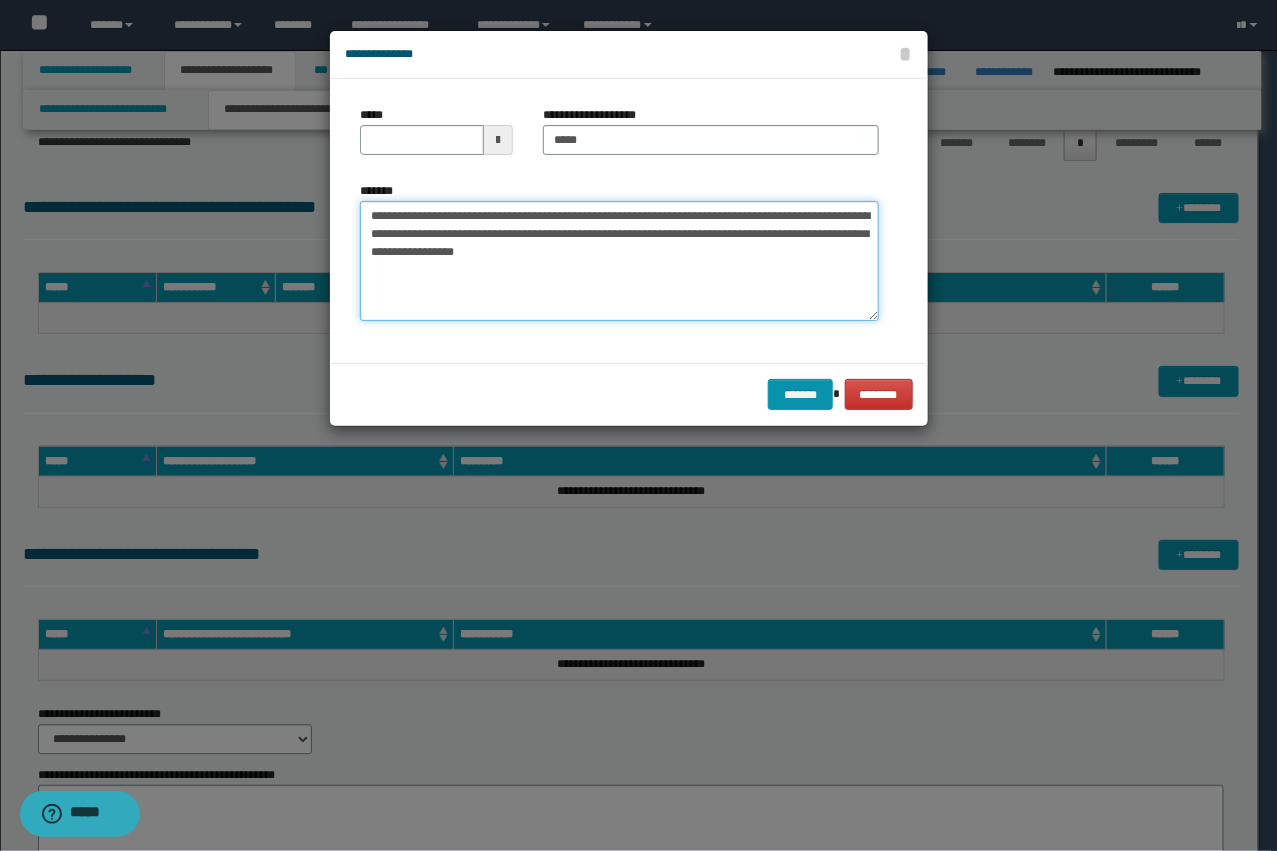 click on "**********" at bounding box center (619, 261) 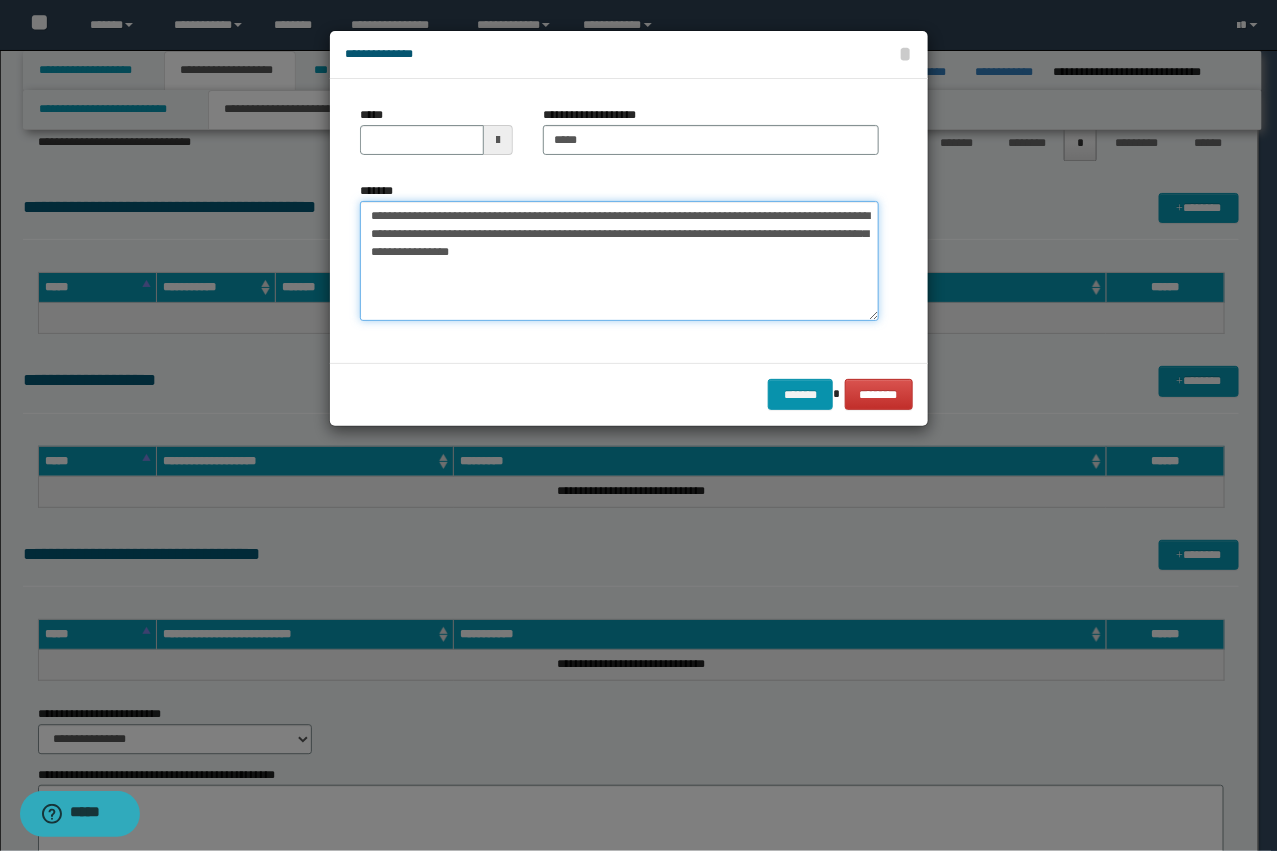 drag, startPoint x: 472, startPoint y: 213, endPoint x: 216, endPoint y: 206, distance: 256.09567 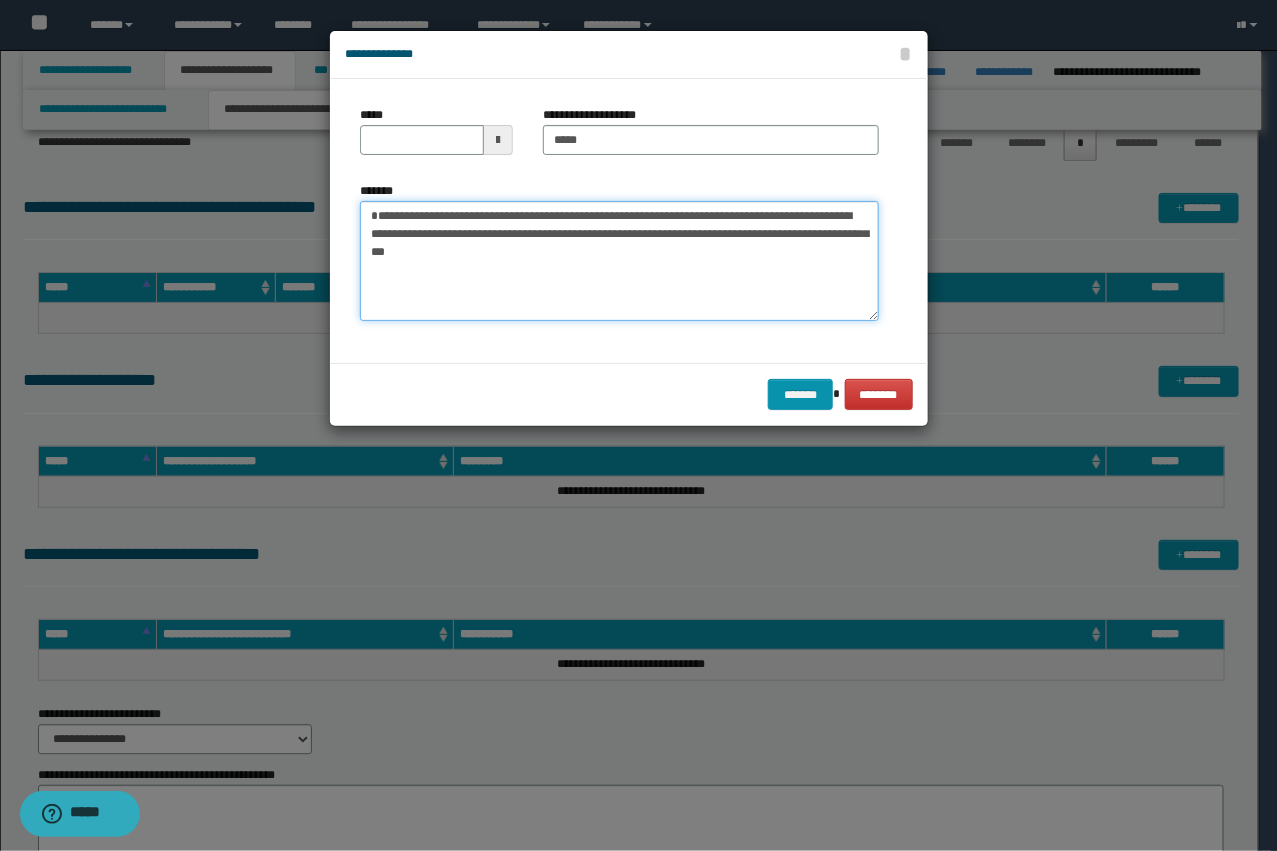 type on "**********" 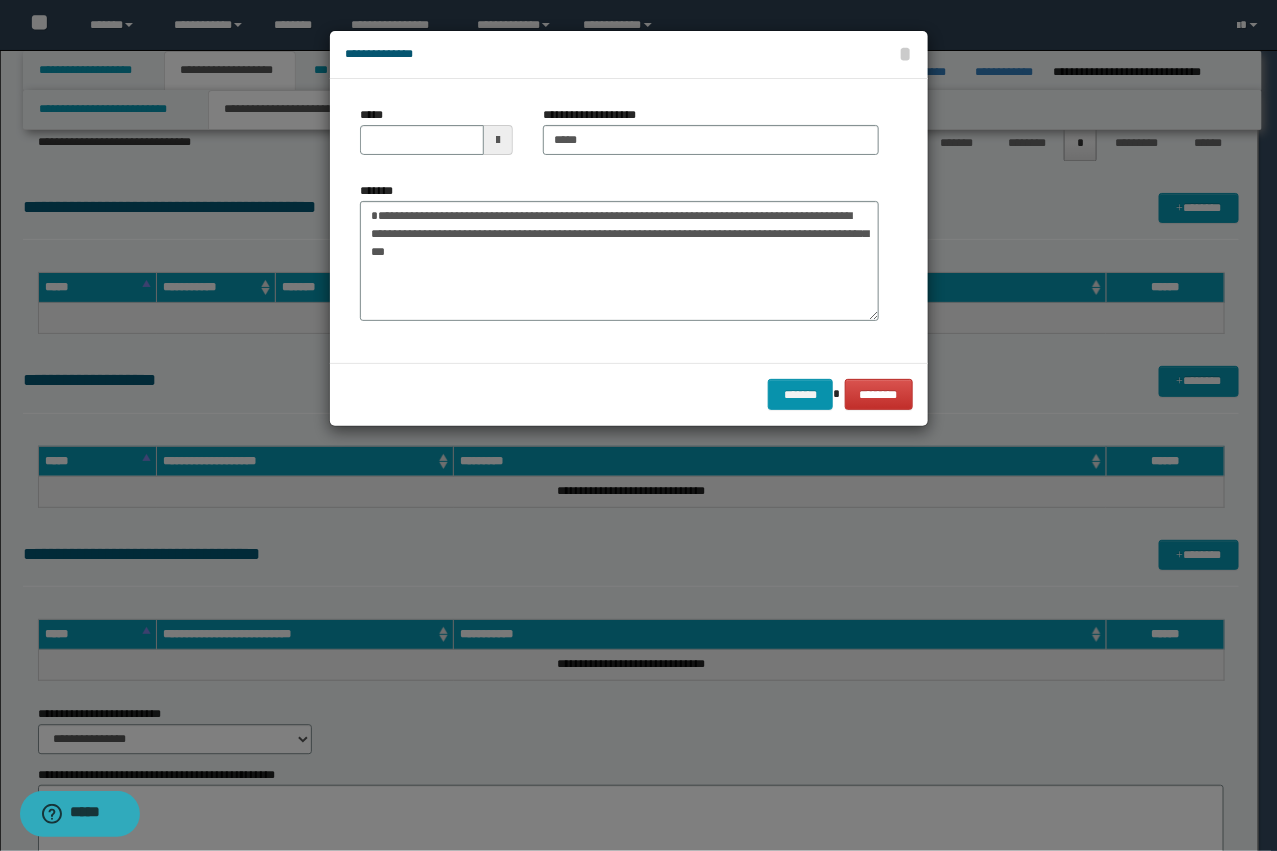 click on "*****" at bounding box center [436, 138] 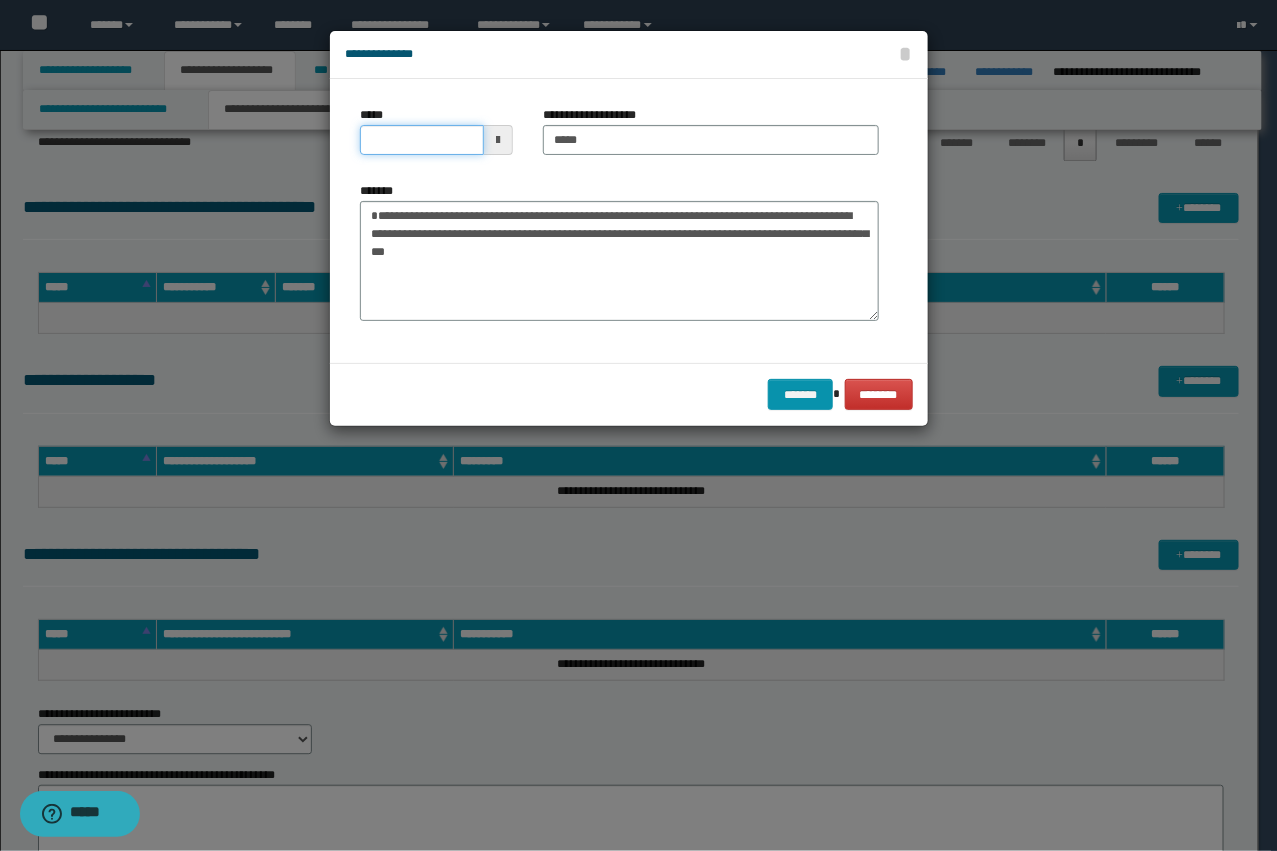 click on "*****" at bounding box center (422, 140) 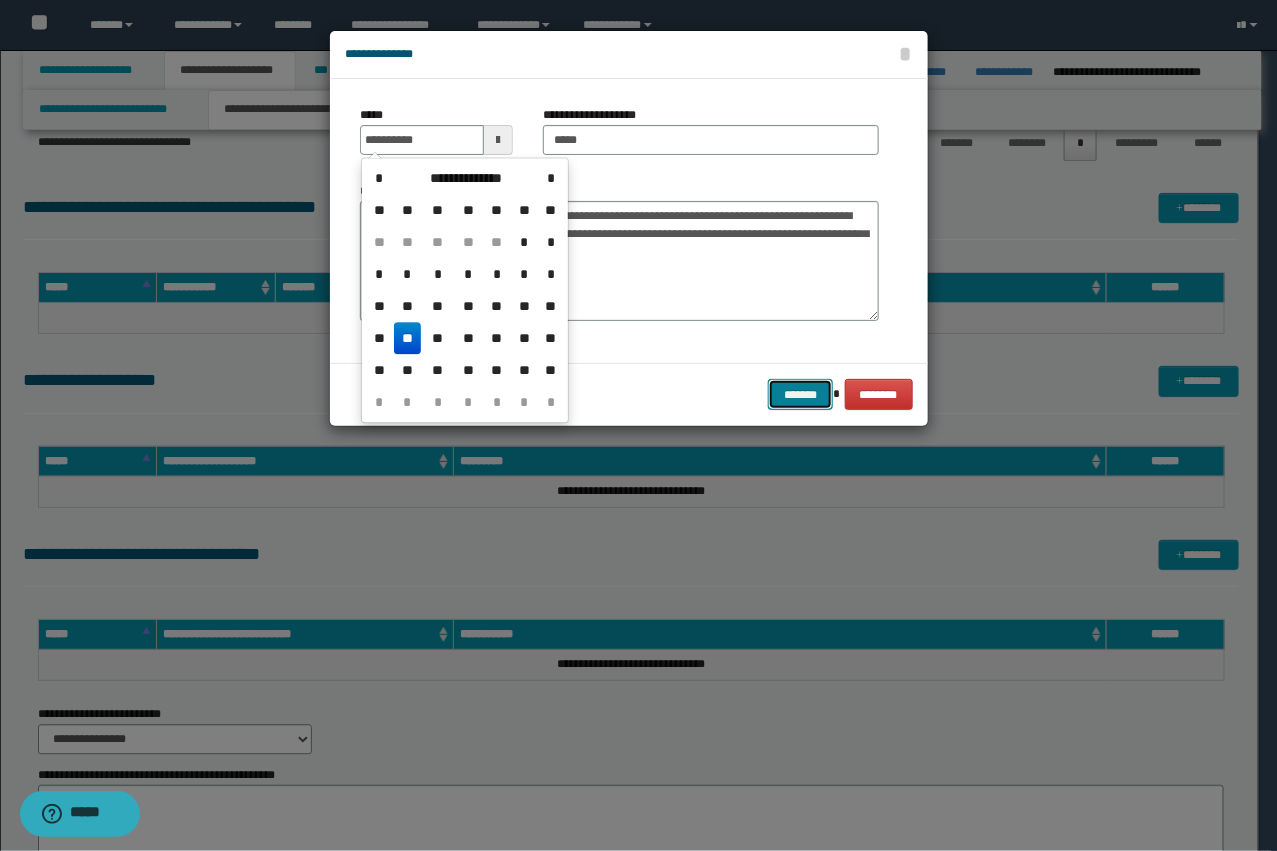type on "**********" 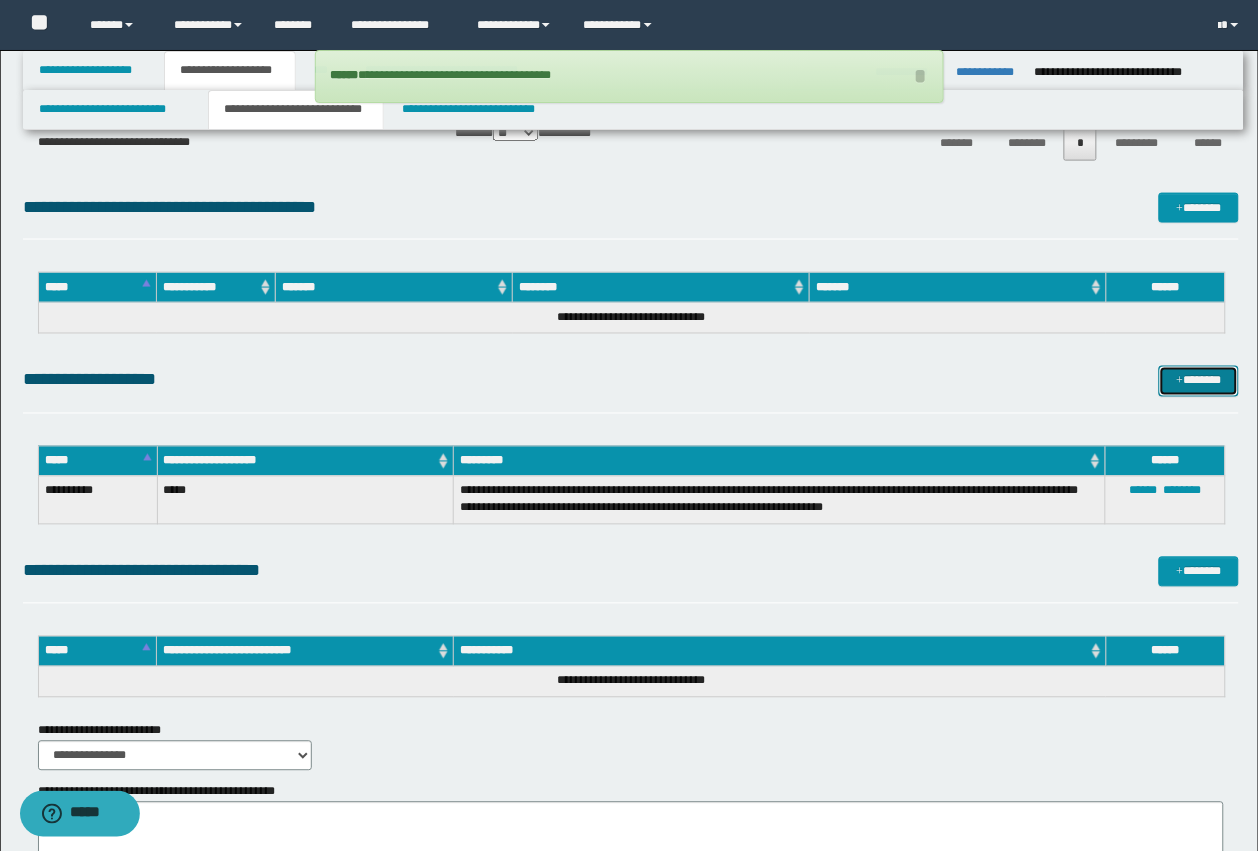 click on "*******" at bounding box center [1199, 381] 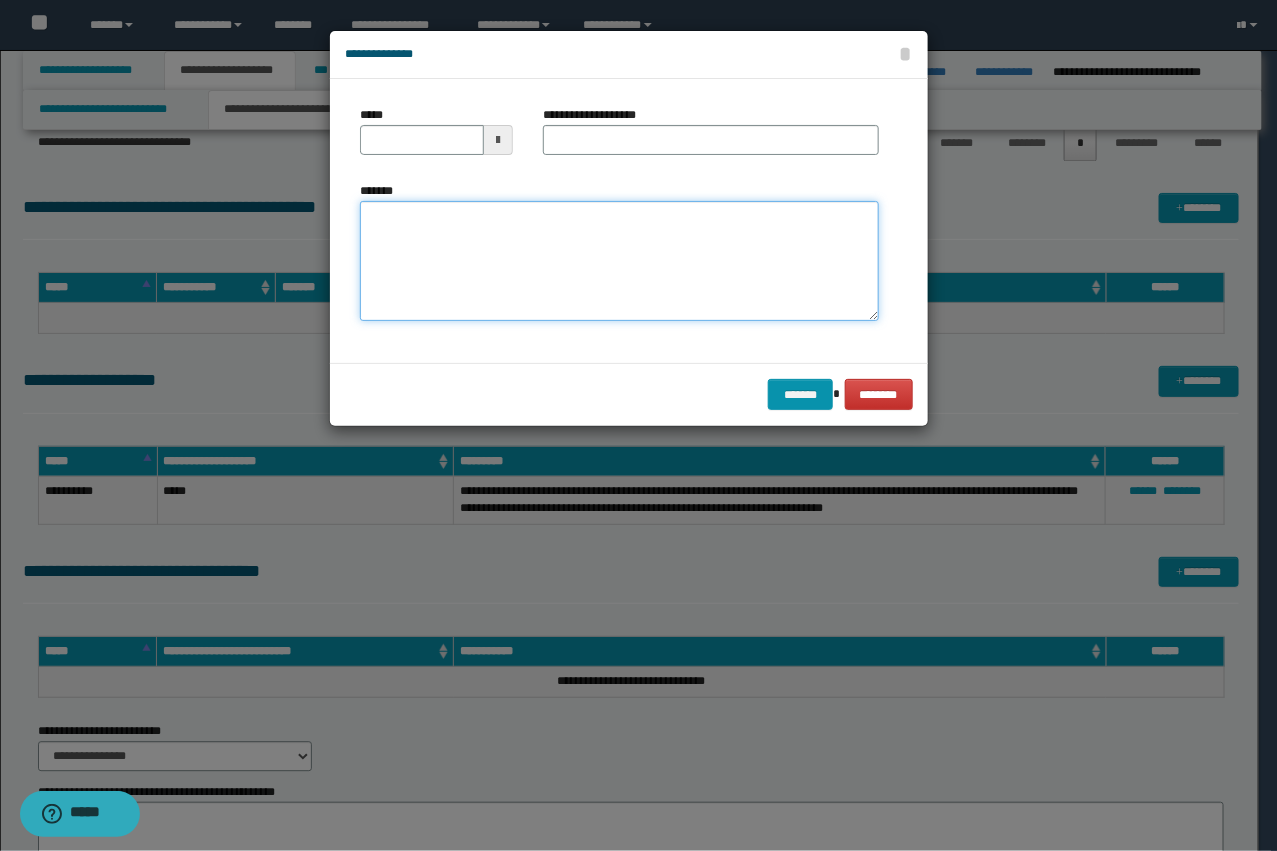 click on "*******" at bounding box center [619, 261] 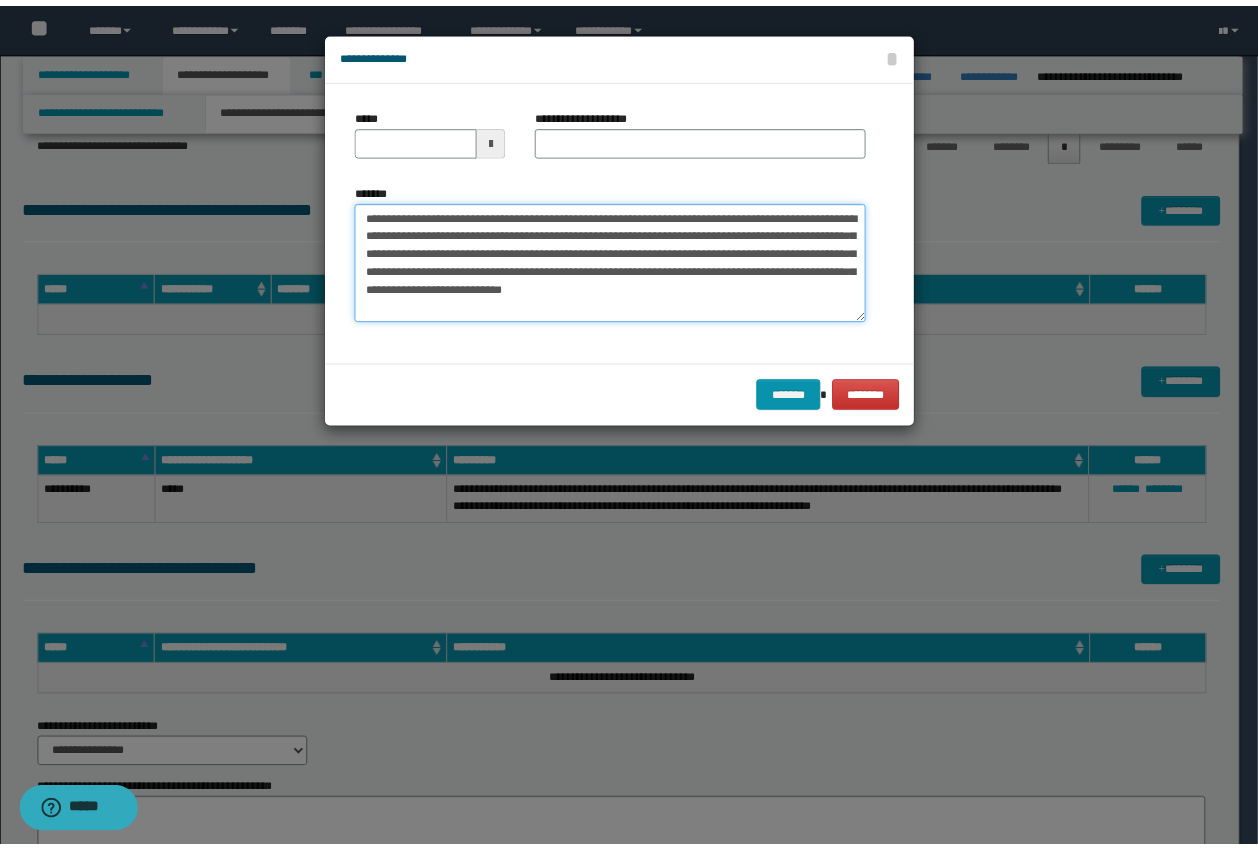 scroll, scrollTop: 0, scrollLeft: 0, axis: both 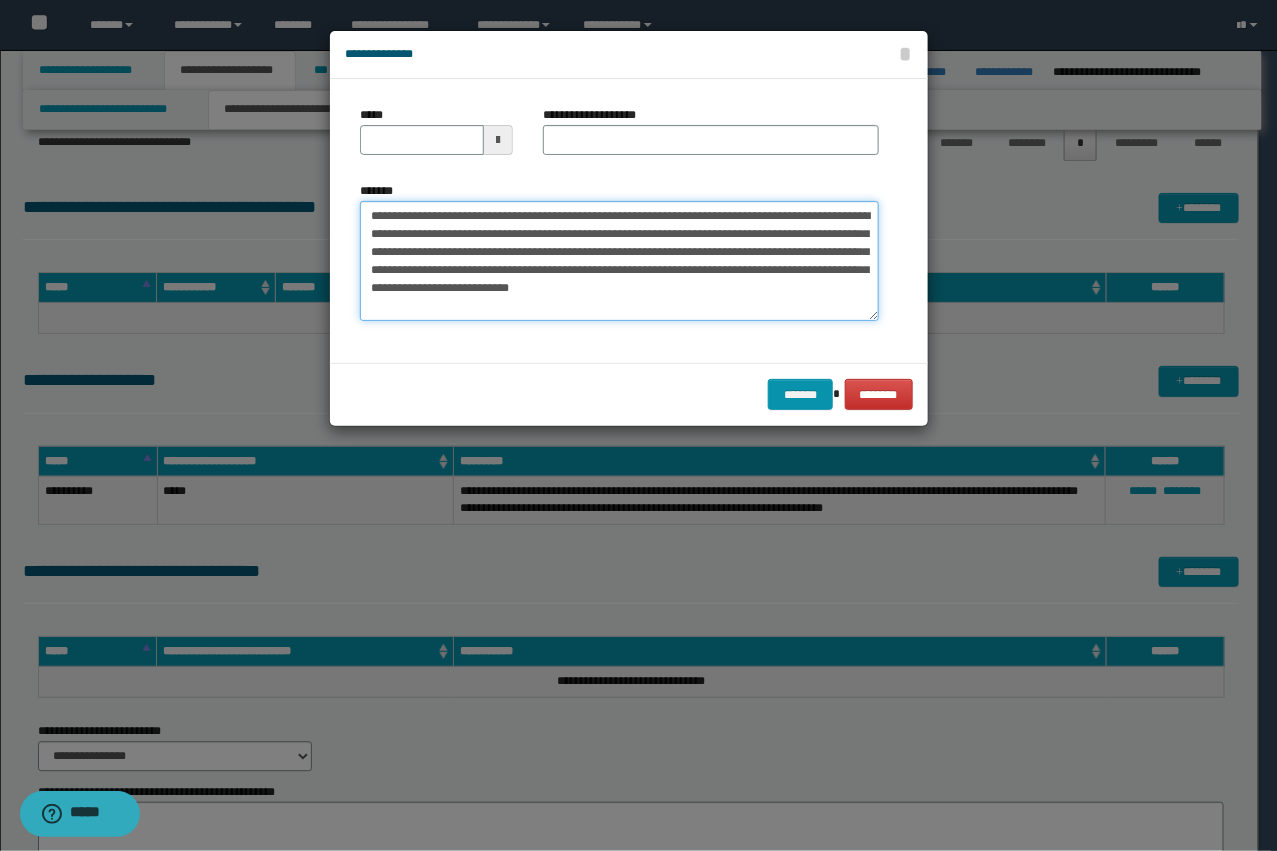 drag, startPoint x: 566, startPoint y: 211, endPoint x: 468, endPoint y: 210, distance: 98.005104 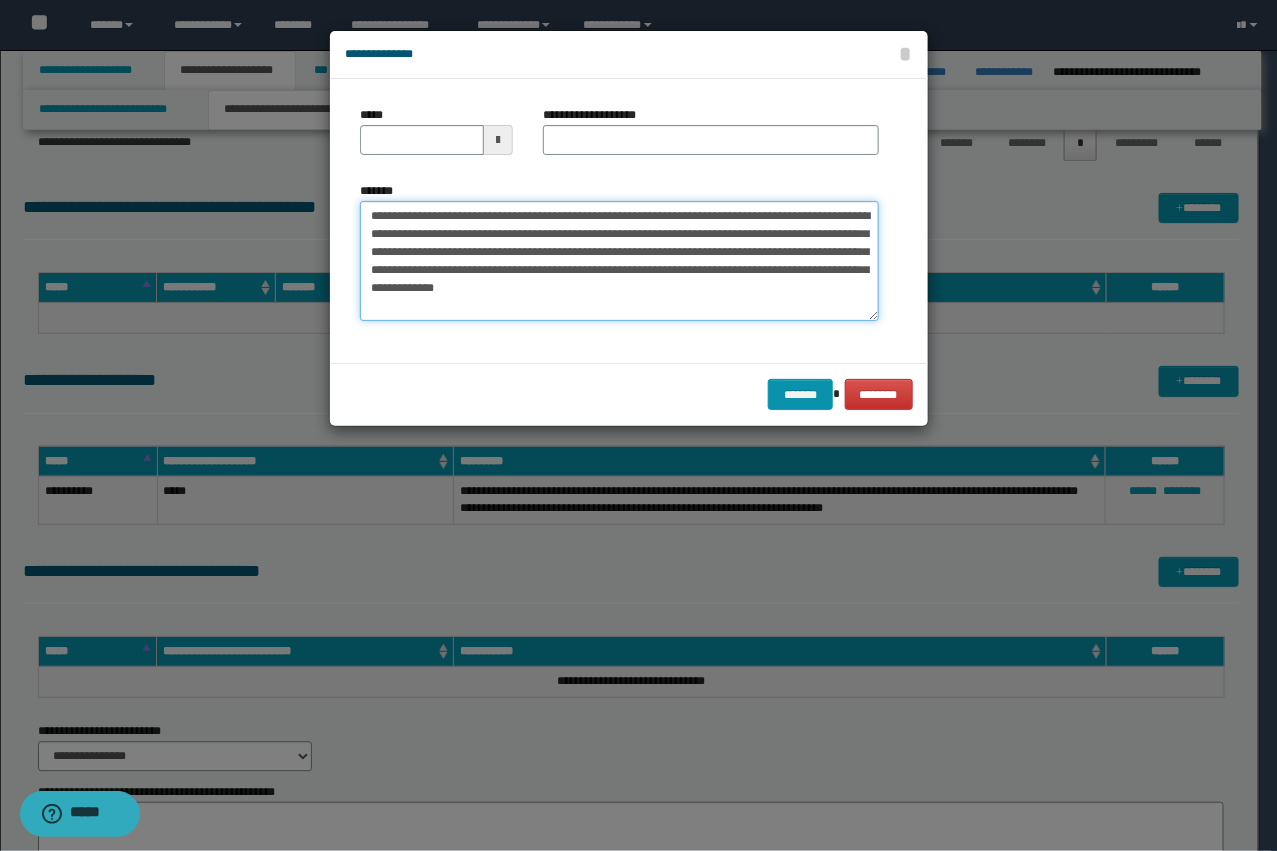 type on "**********" 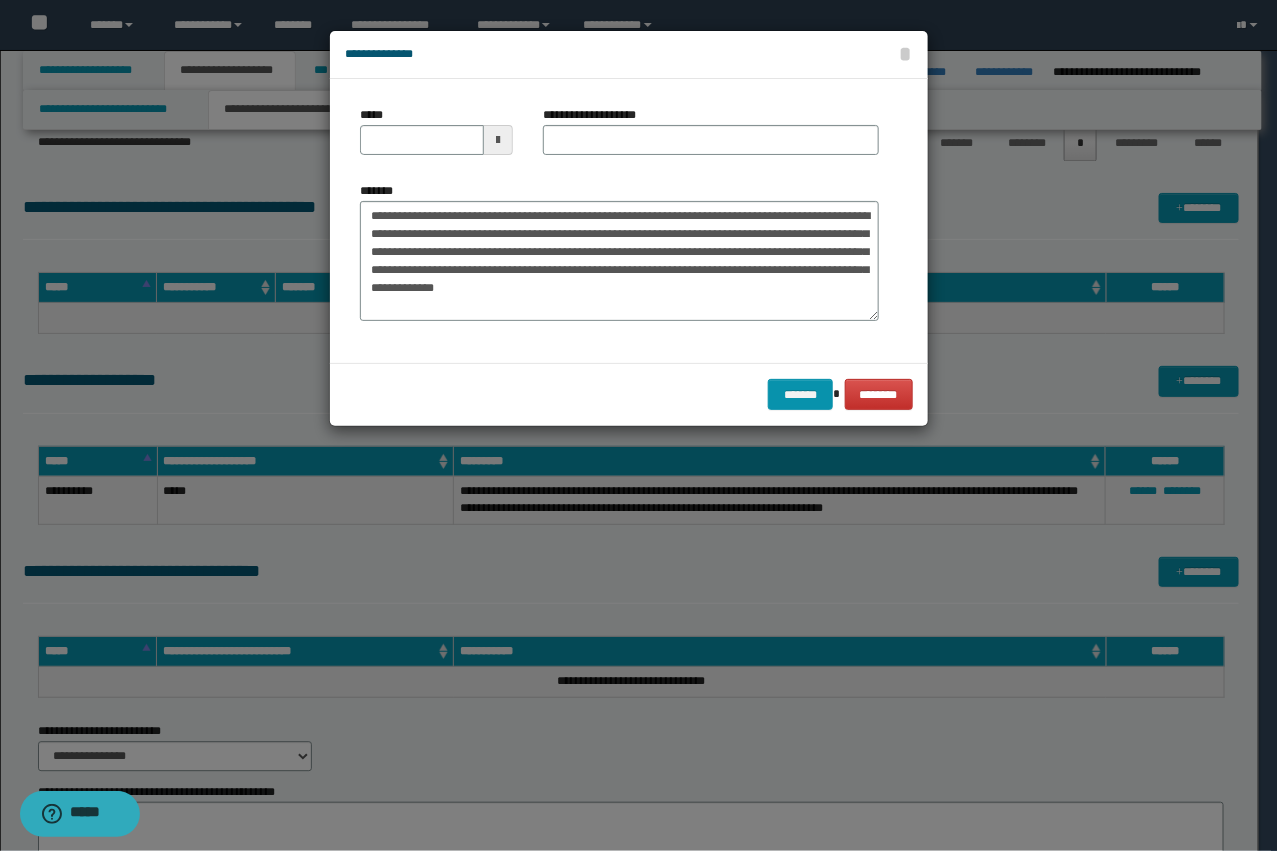 click on "**********" at bounding box center [711, 130] 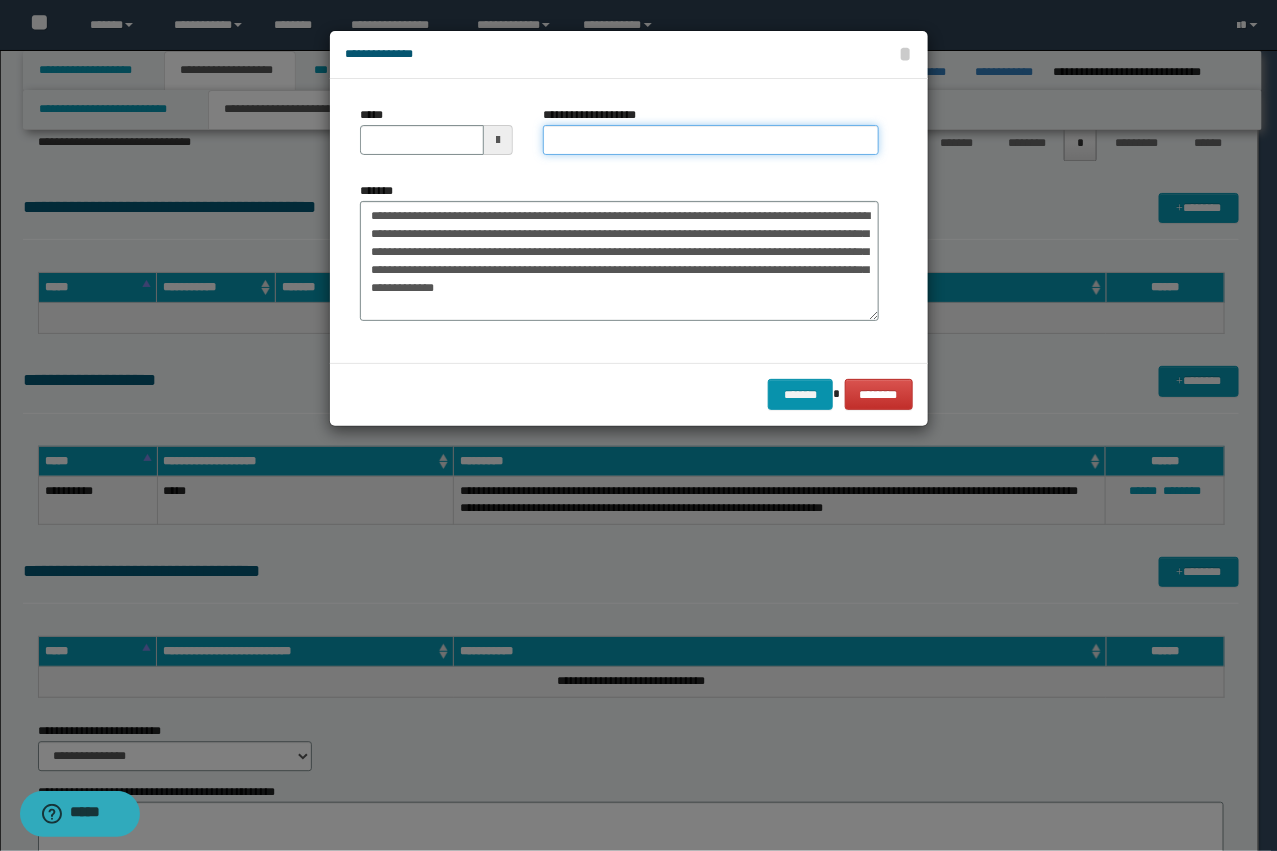 click on "**********" at bounding box center (711, 140) 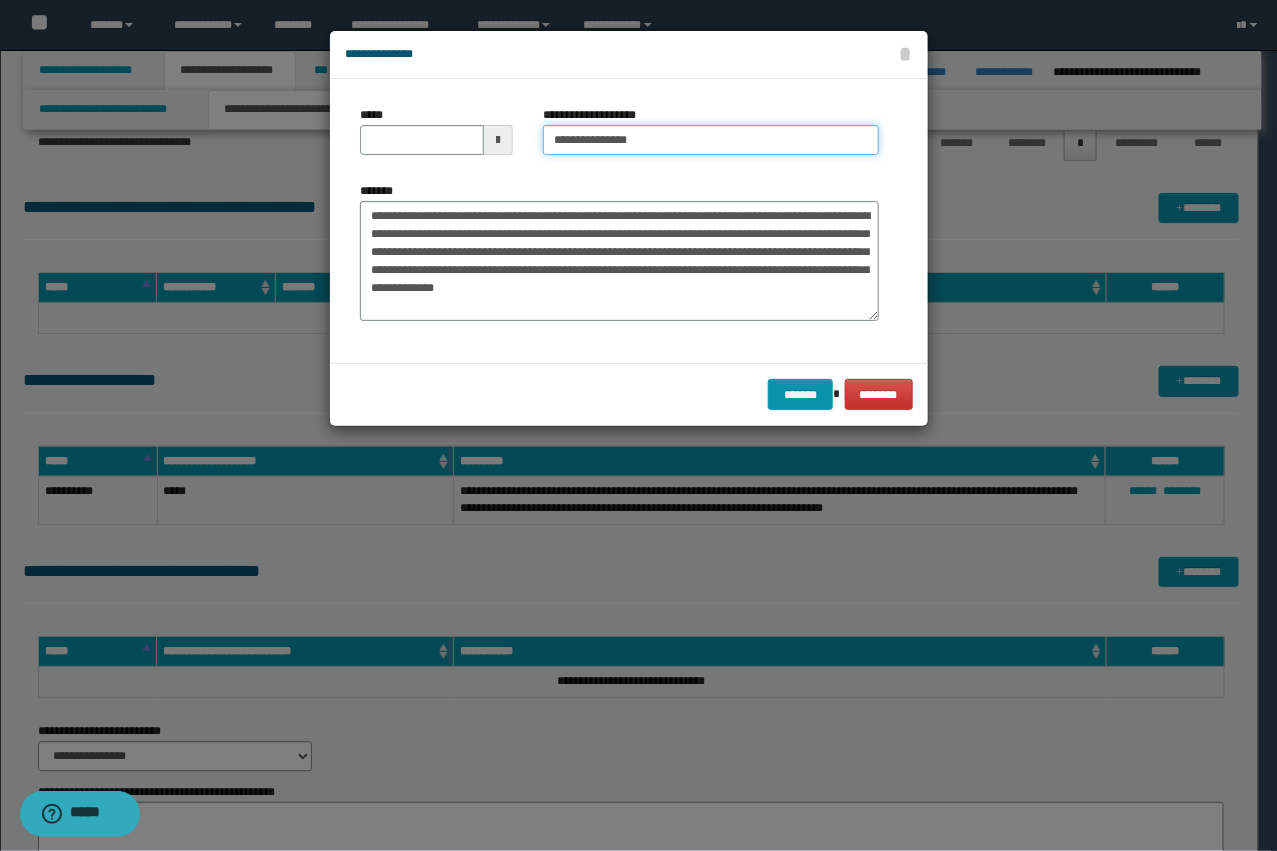 type on "**********" 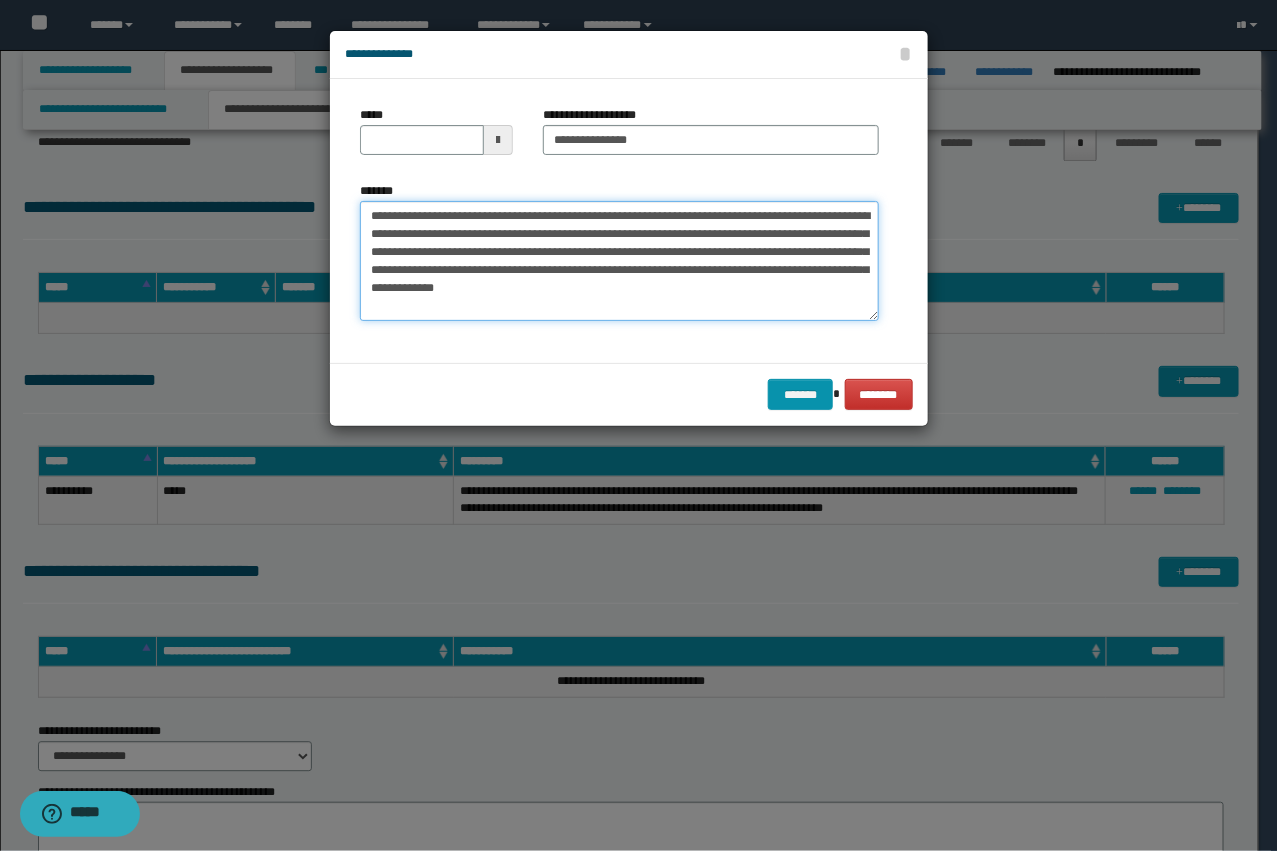 click on "**********" at bounding box center (619, 261) 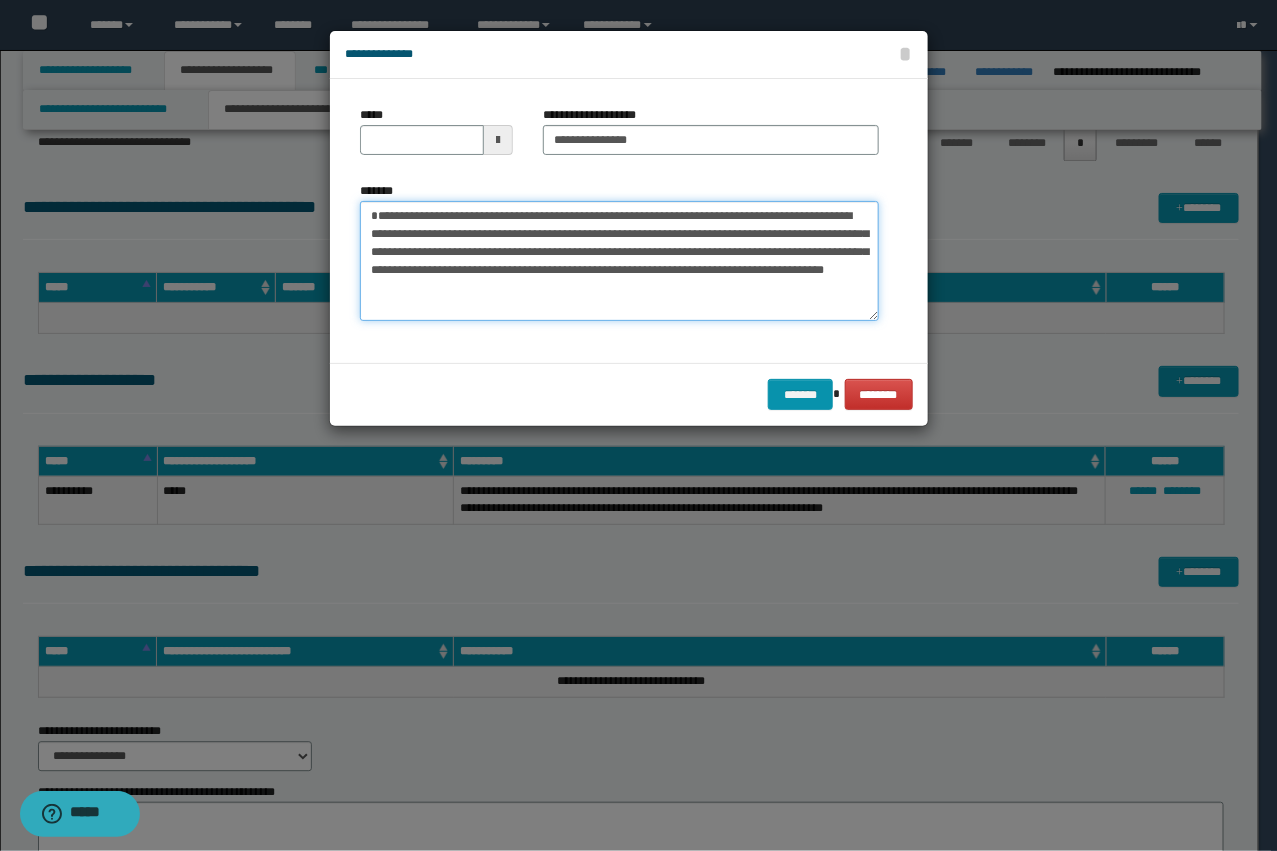 type 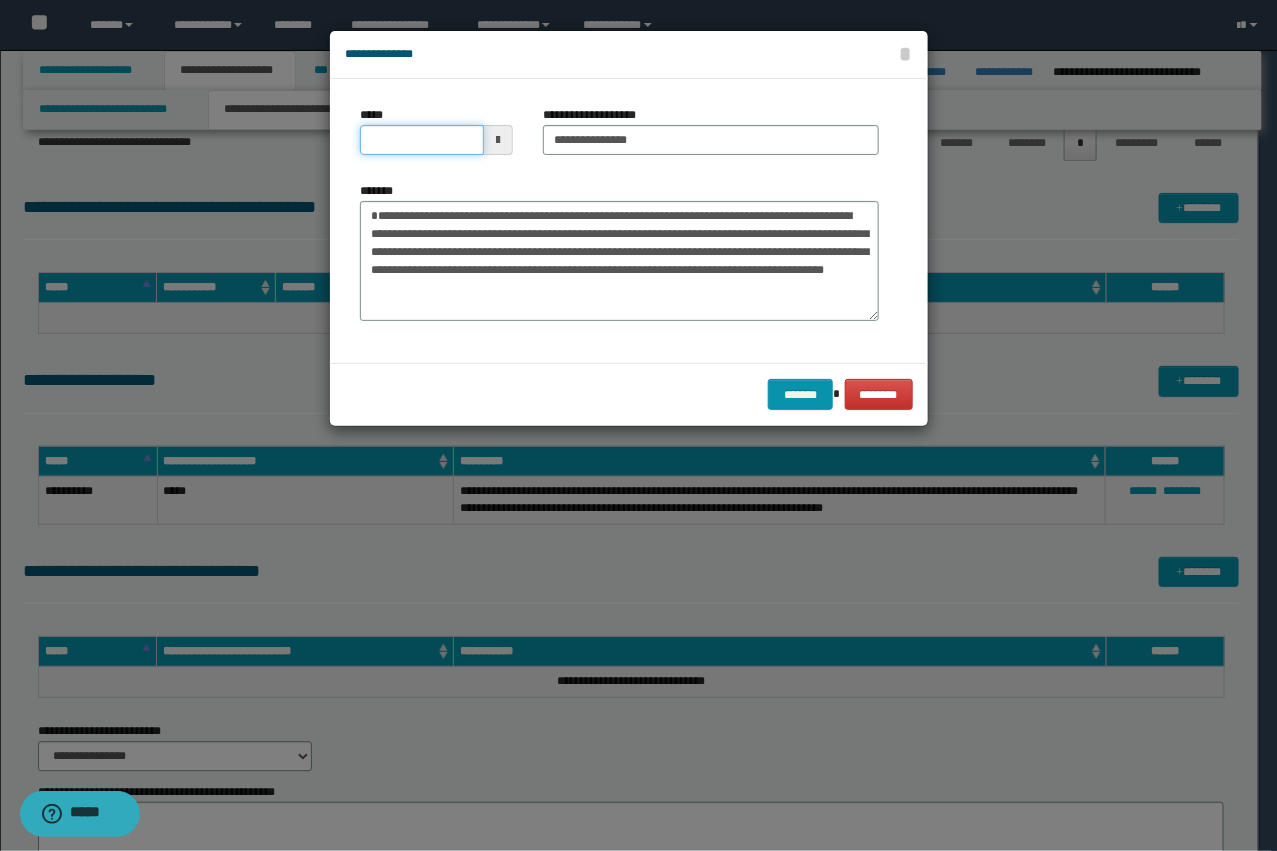 click on "*****" at bounding box center (422, 140) 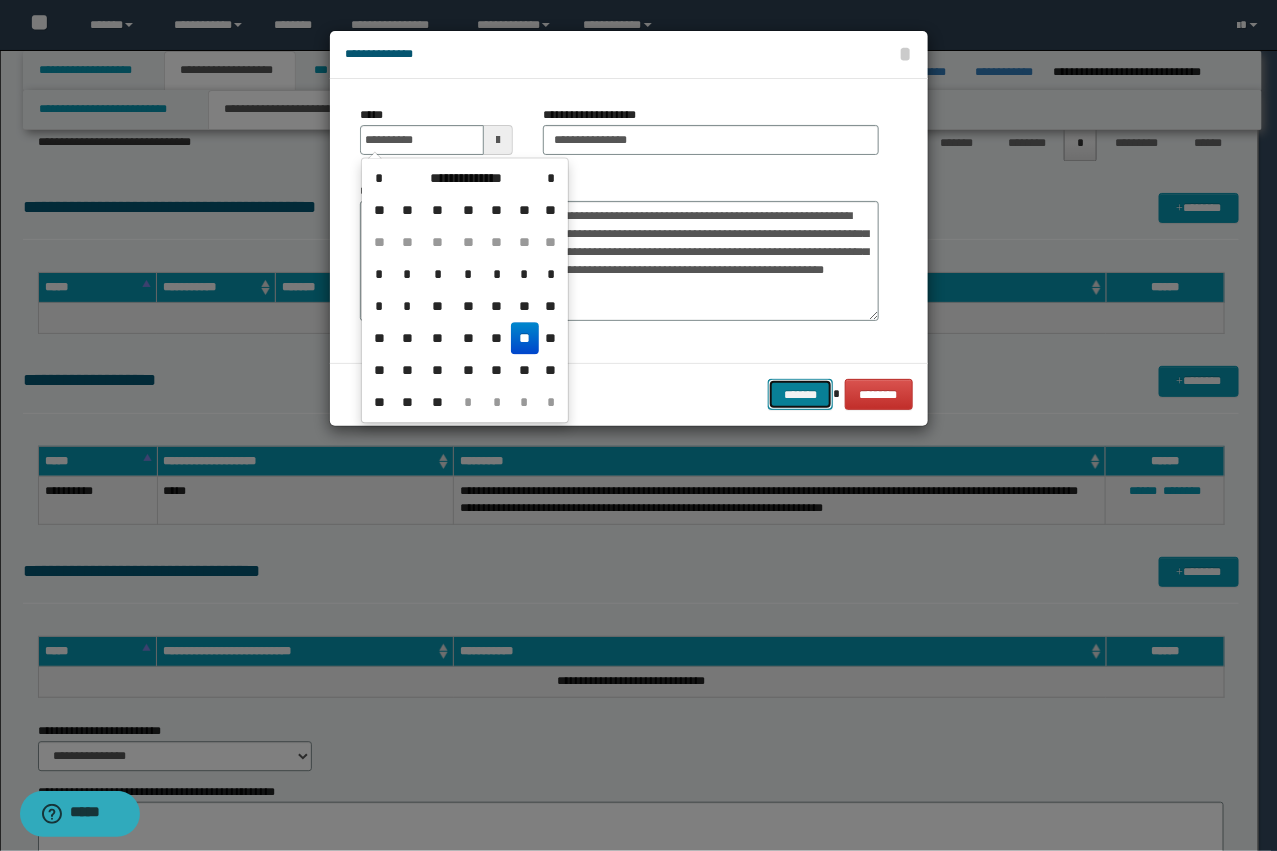 type on "**********" 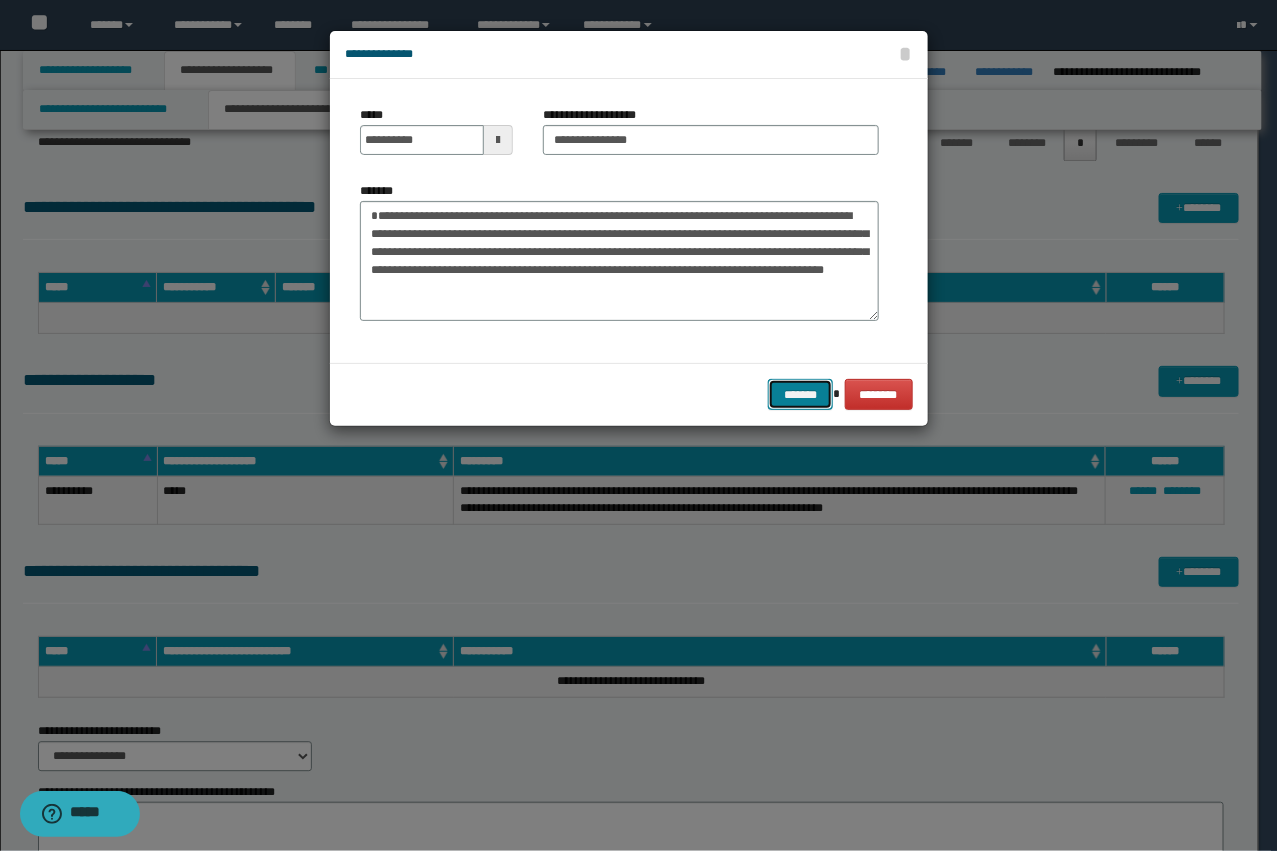 click on "*******" at bounding box center (800, 394) 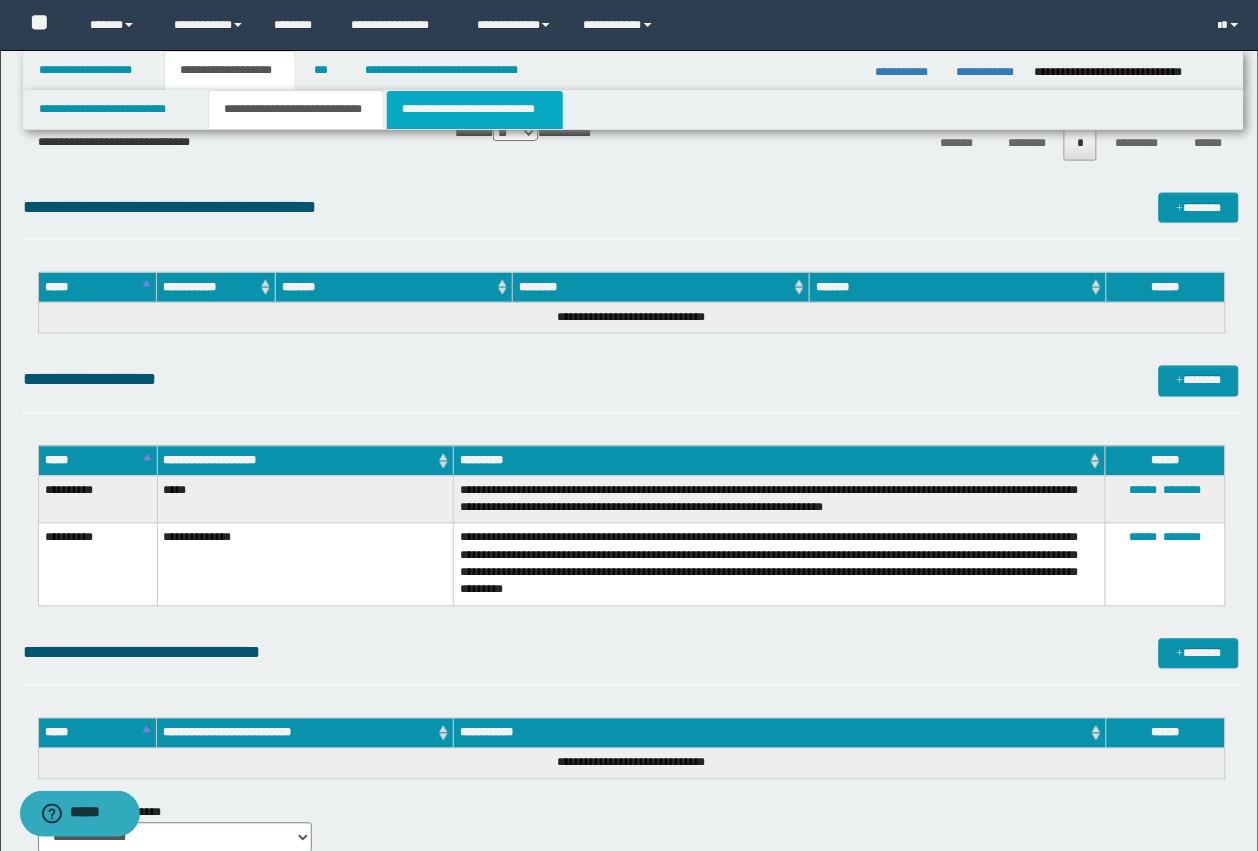 click on "**********" at bounding box center [475, 110] 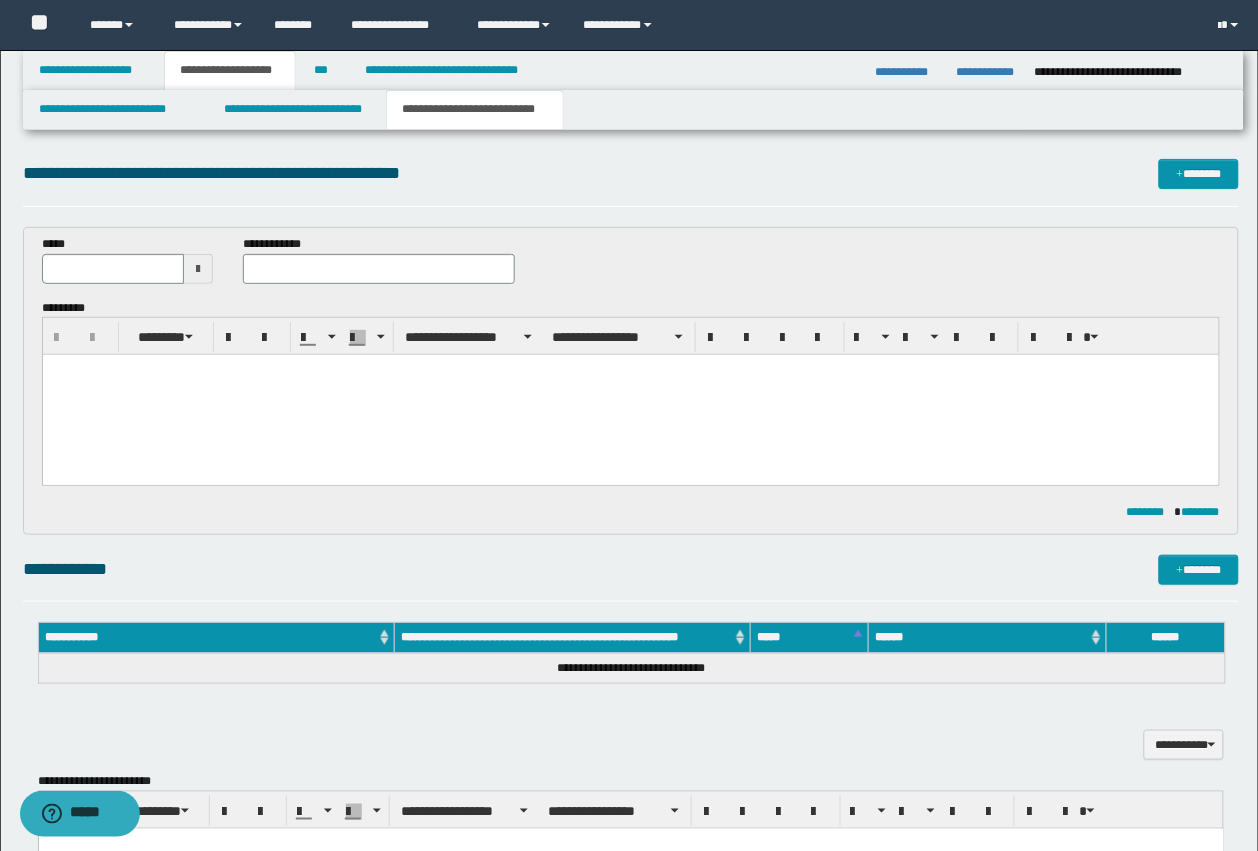 scroll, scrollTop: 0, scrollLeft: 0, axis: both 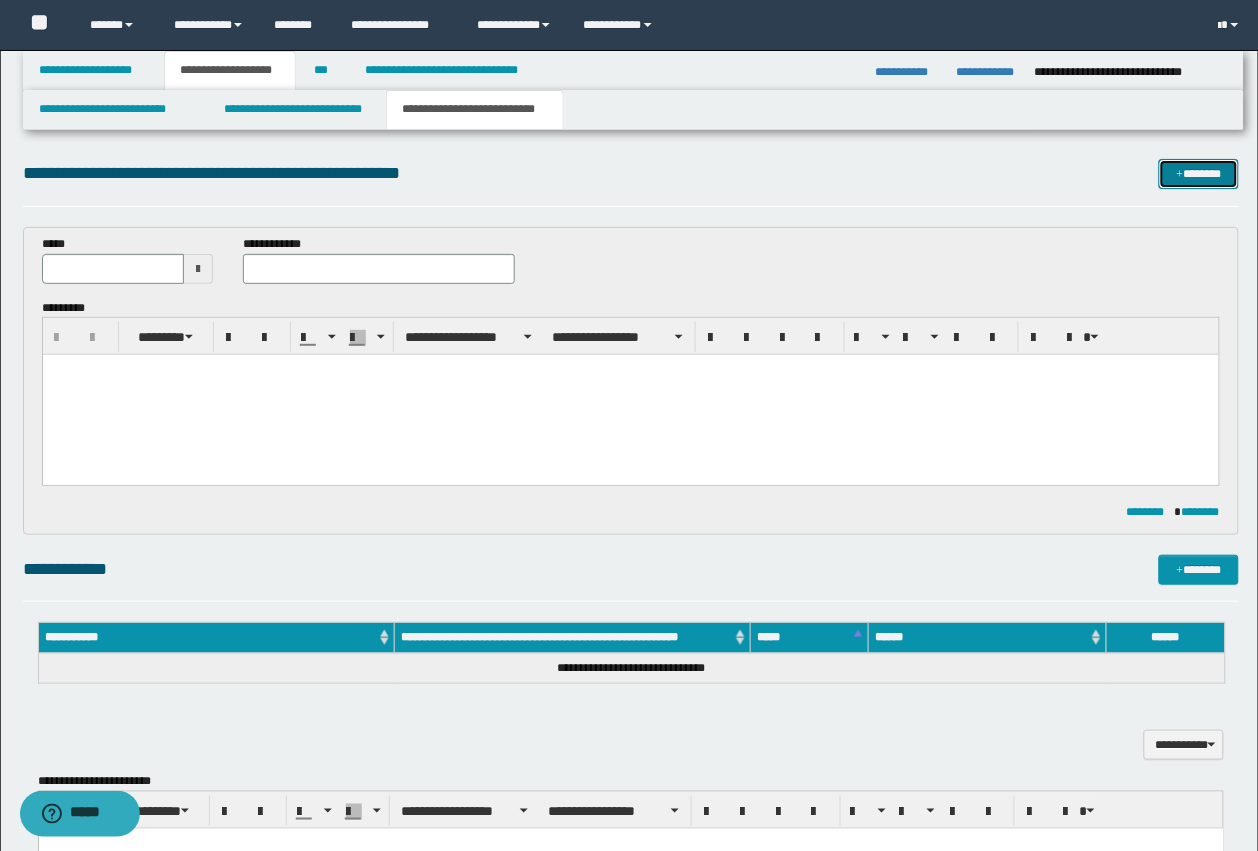 click on "*******" at bounding box center (1199, 174) 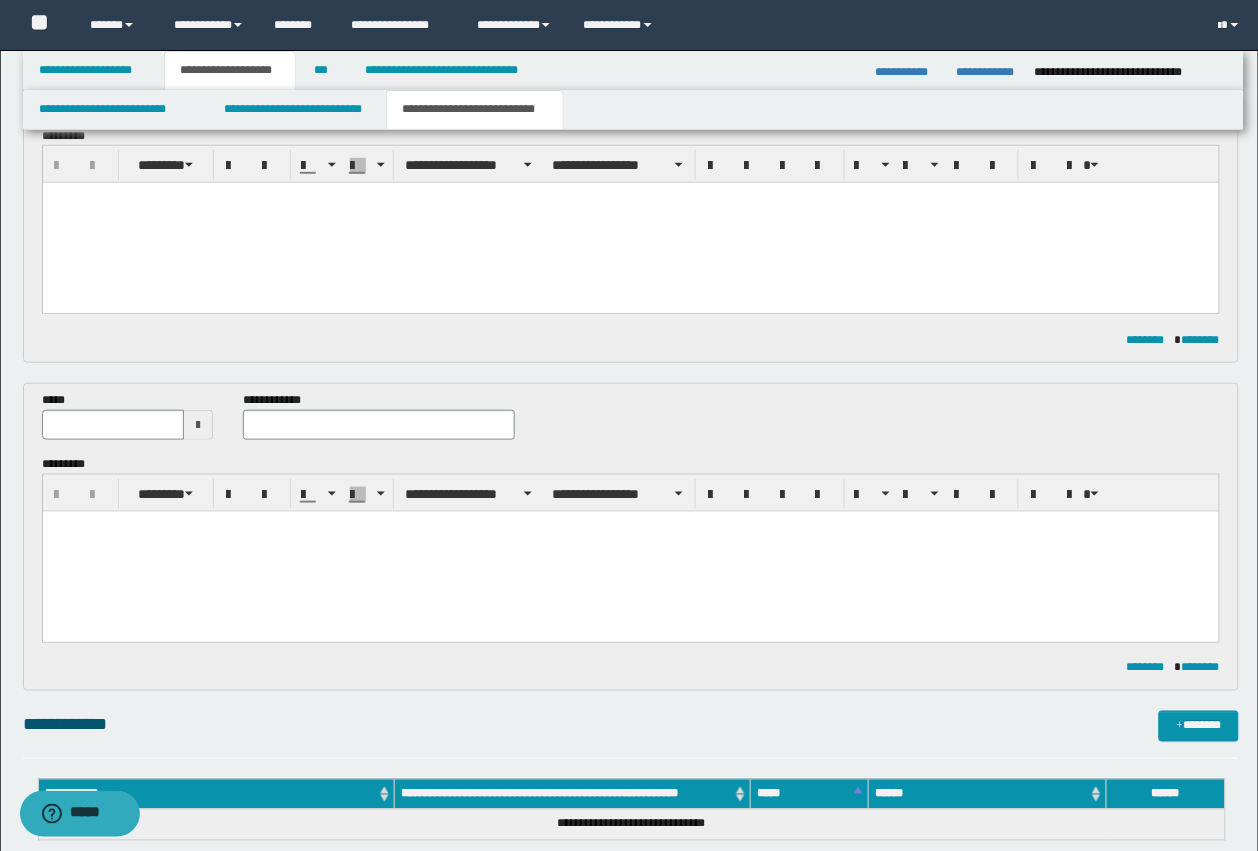 scroll, scrollTop: 0, scrollLeft: 0, axis: both 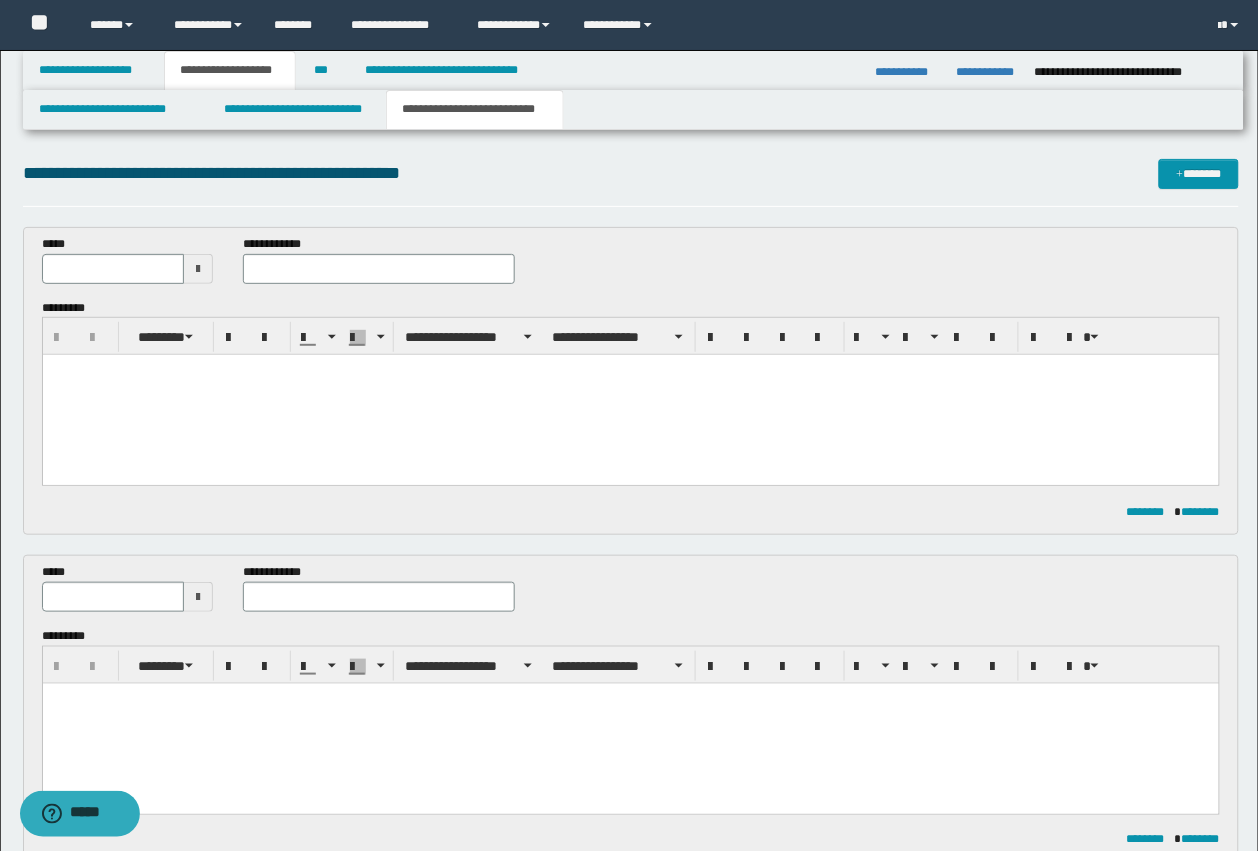 click at bounding box center [630, 395] 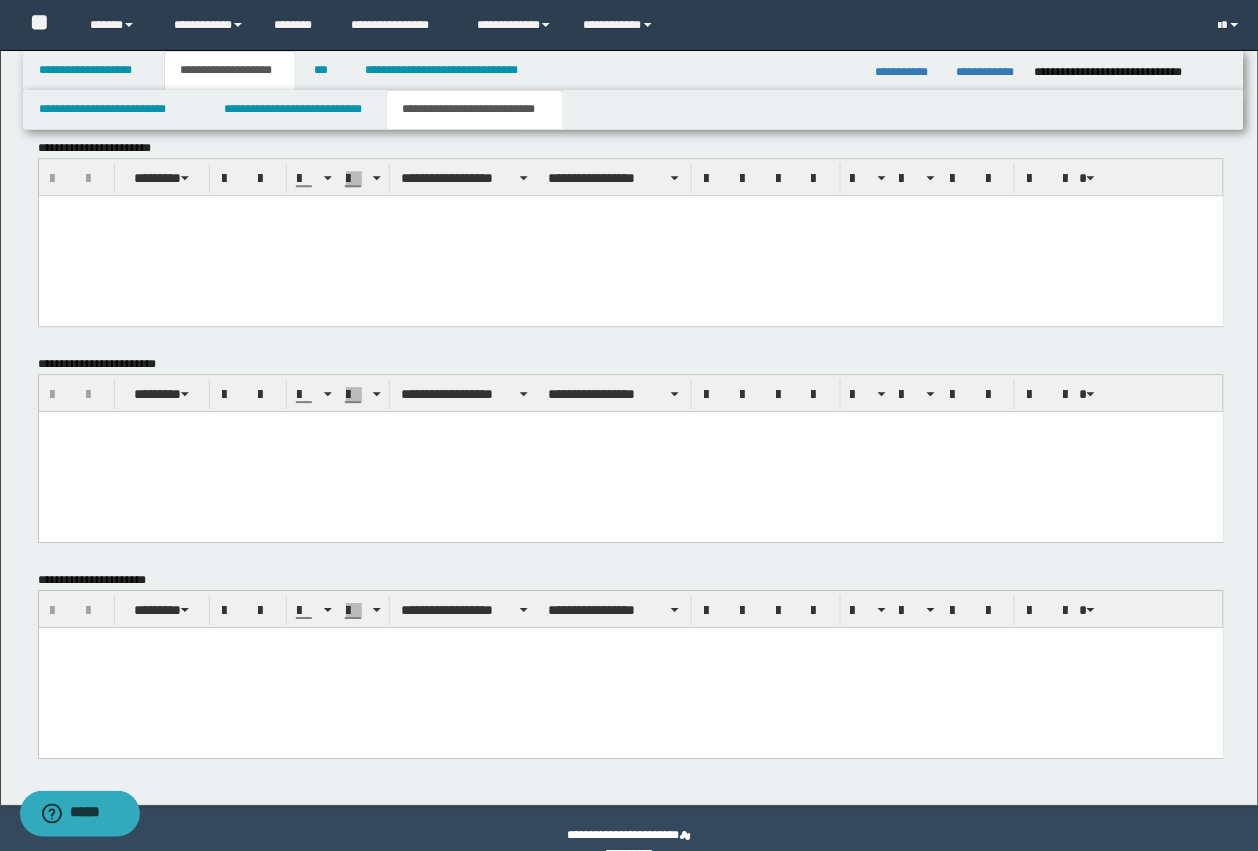 scroll, scrollTop: 1091, scrollLeft: 0, axis: vertical 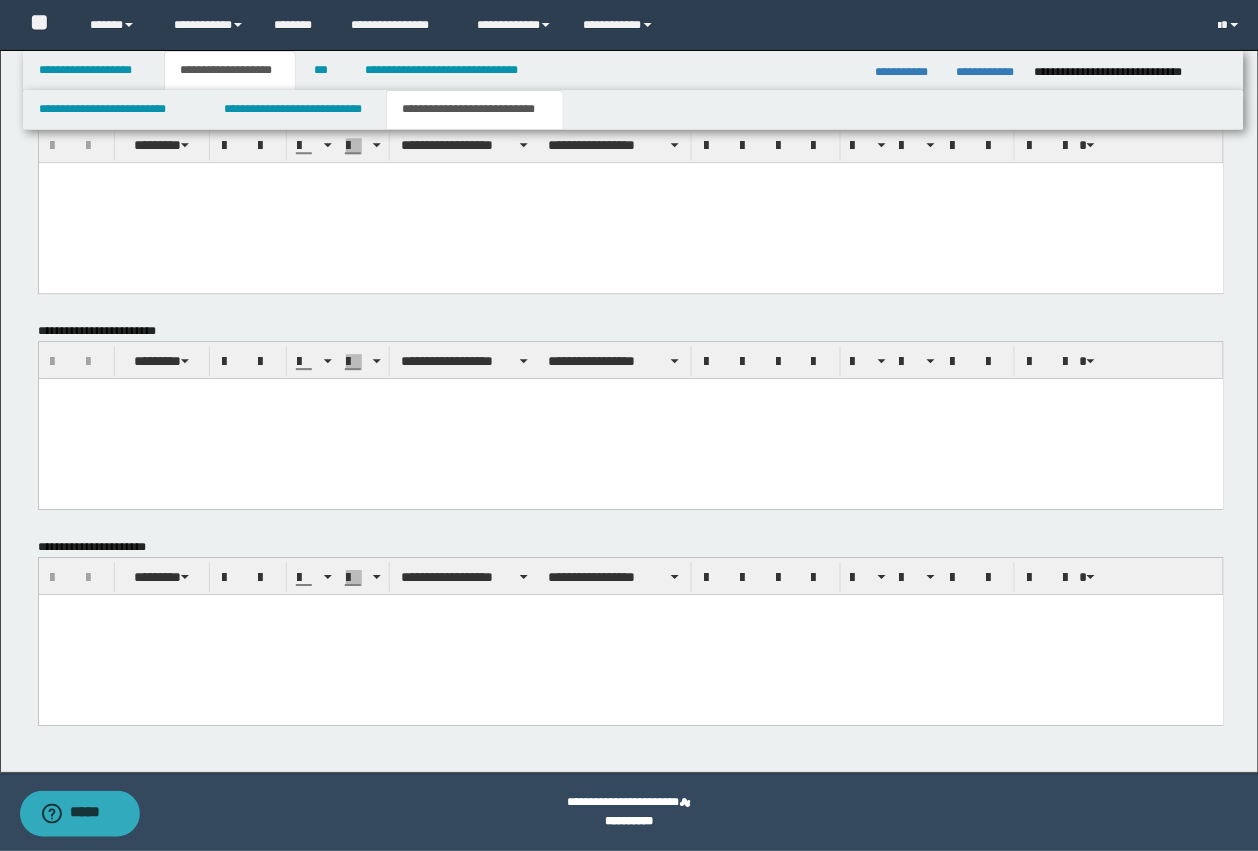 click at bounding box center (630, 634) 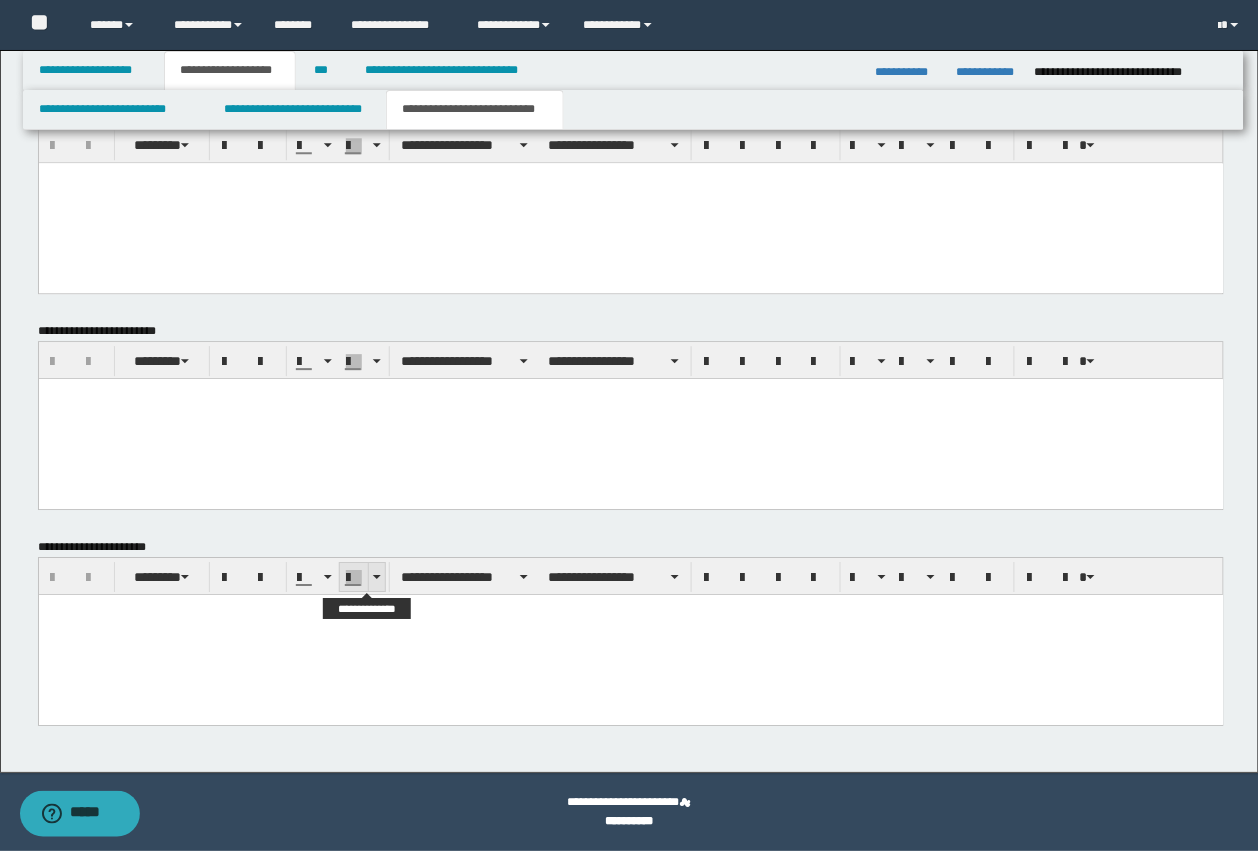 paste 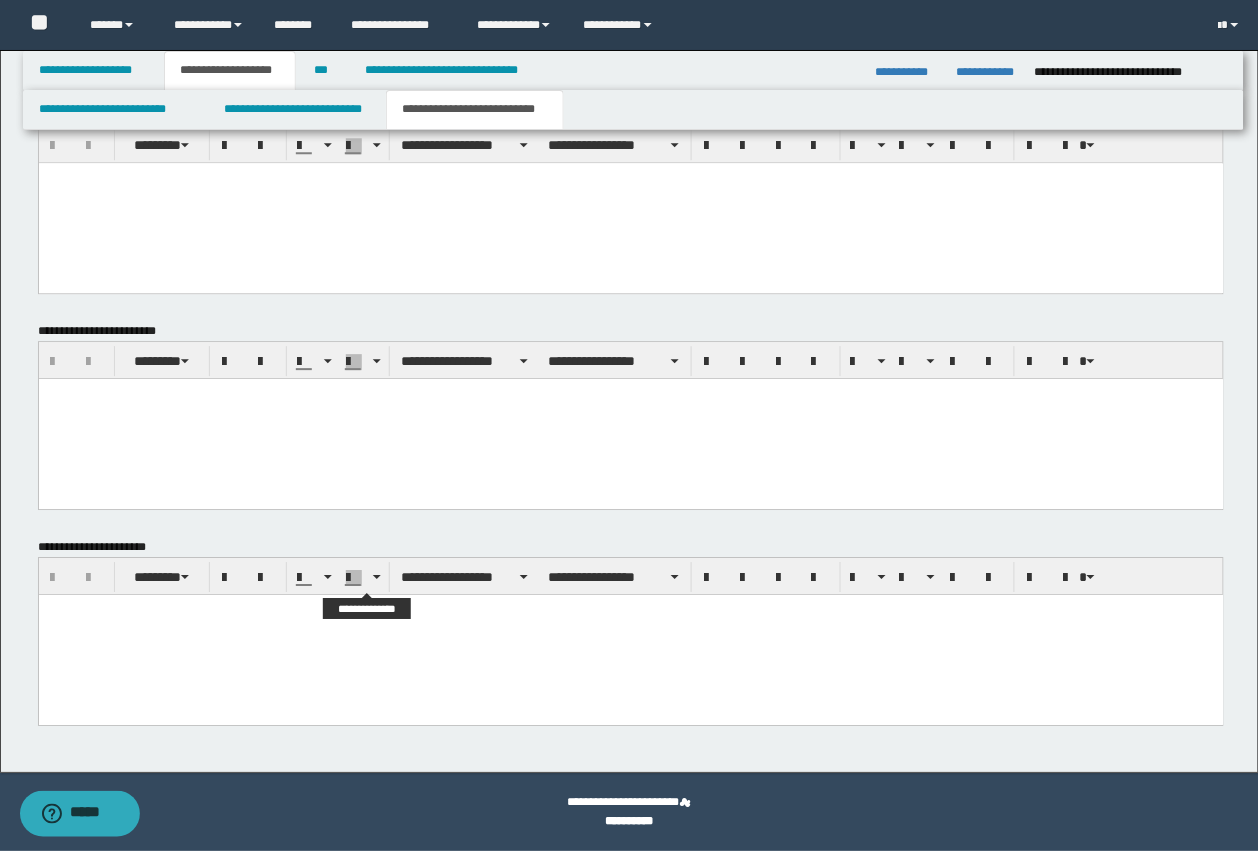 type 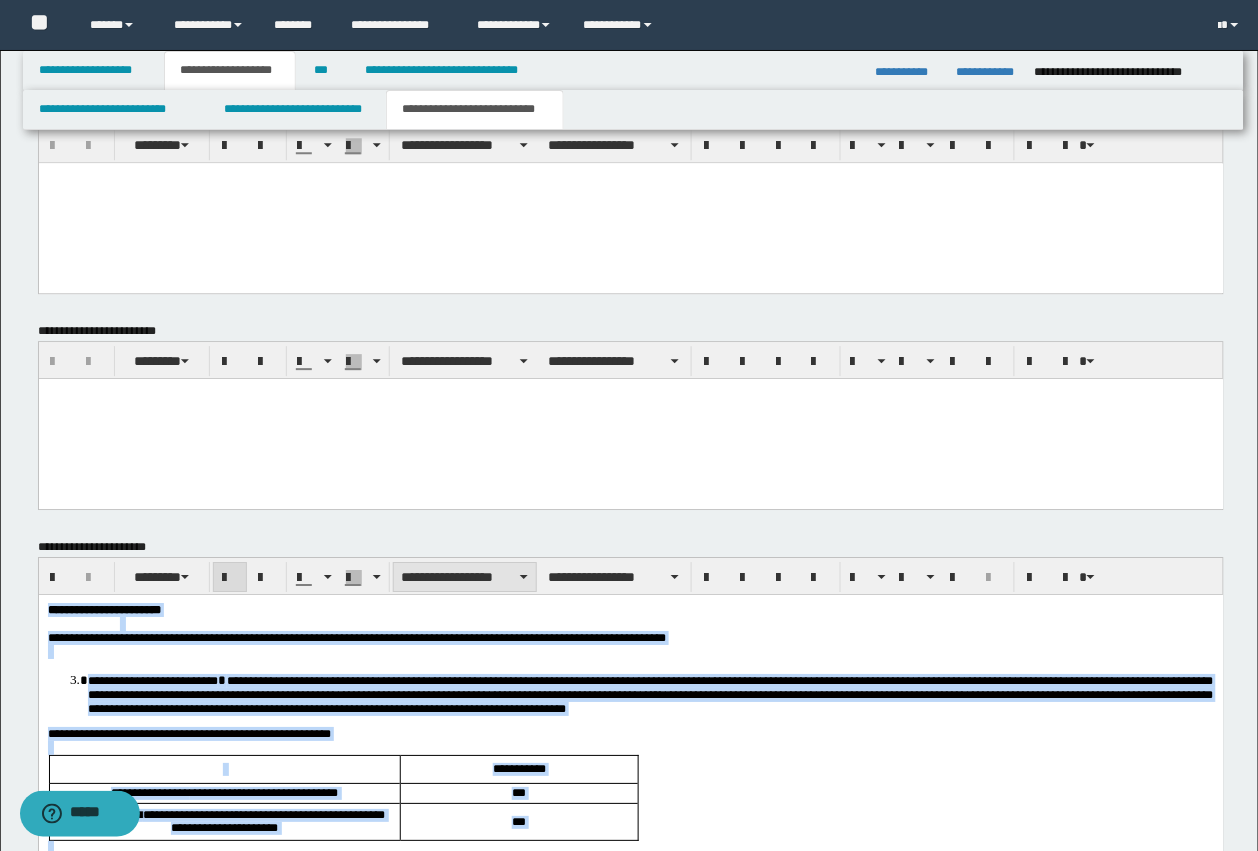 click on "**********" at bounding box center [465, 577] 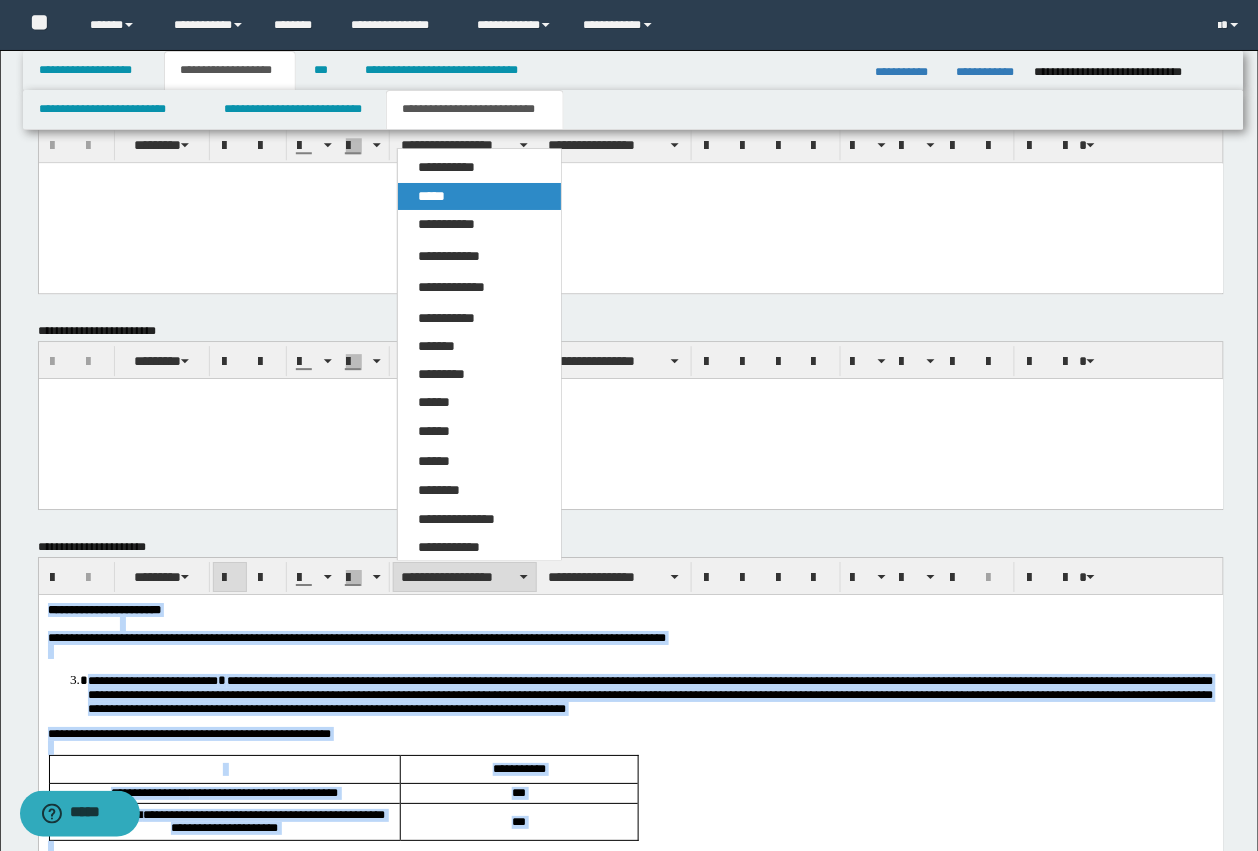 click on "*****" at bounding box center (431, 196) 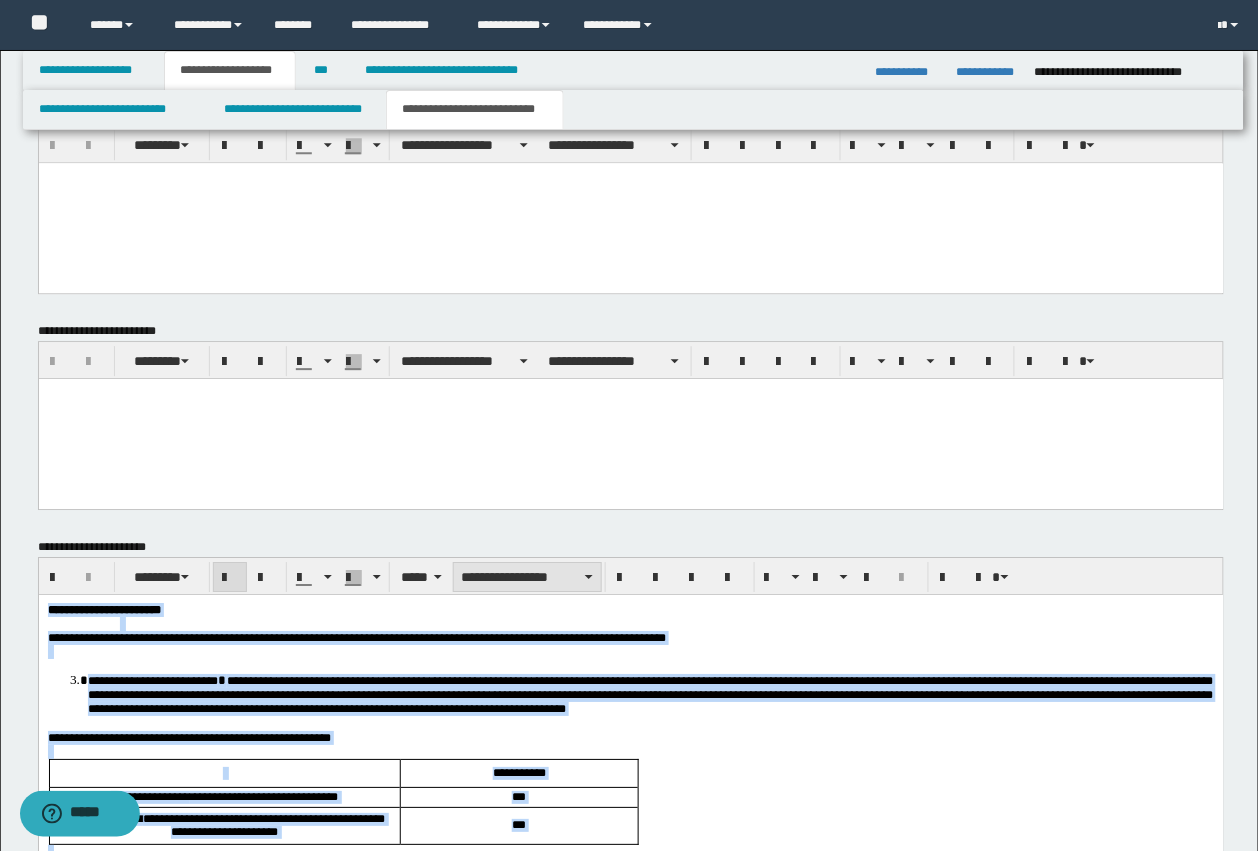 click on "**********" at bounding box center (527, 577) 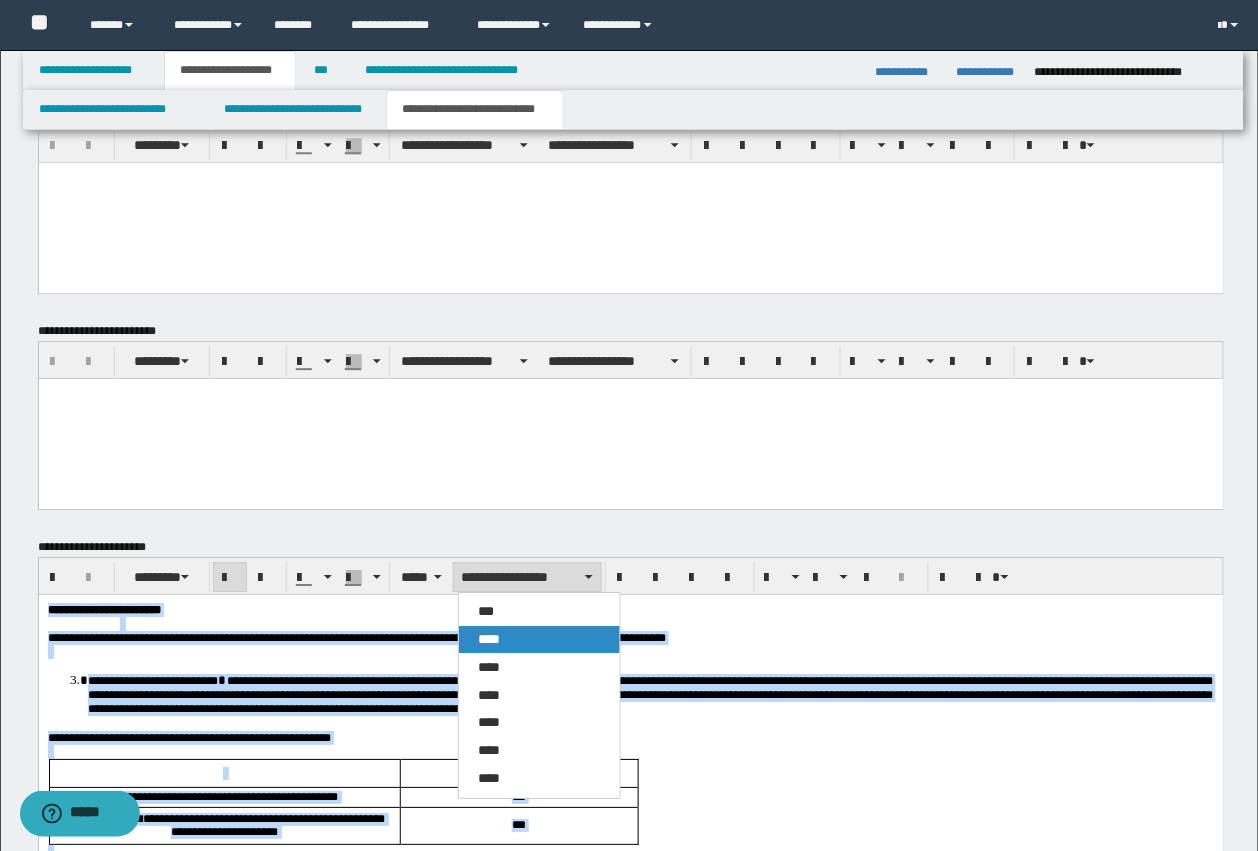 drag, startPoint x: 518, startPoint y: 635, endPoint x: 562, endPoint y: 5, distance: 631.53467 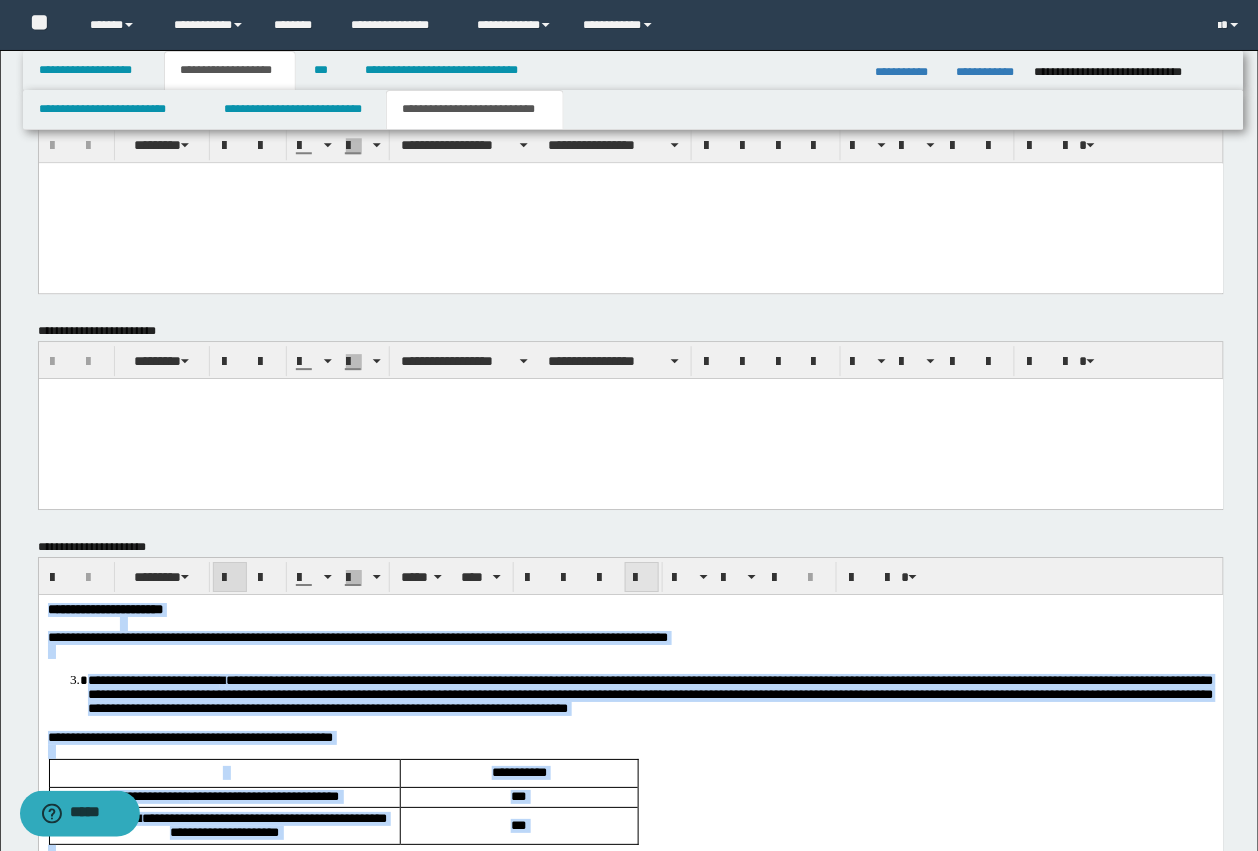 click at bounding box center (642, 577) 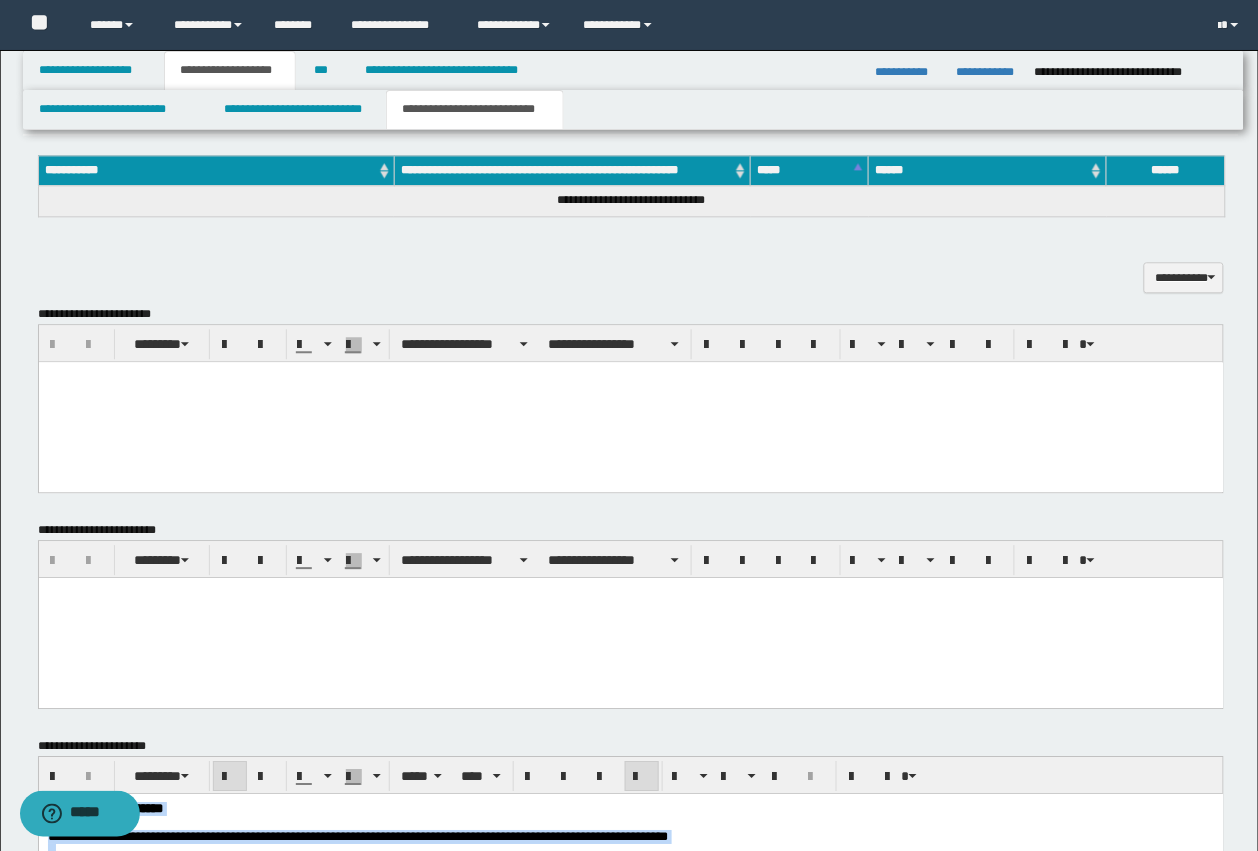 scroll, scrollTop: 841, scrollLeft: 0, axis: vertical 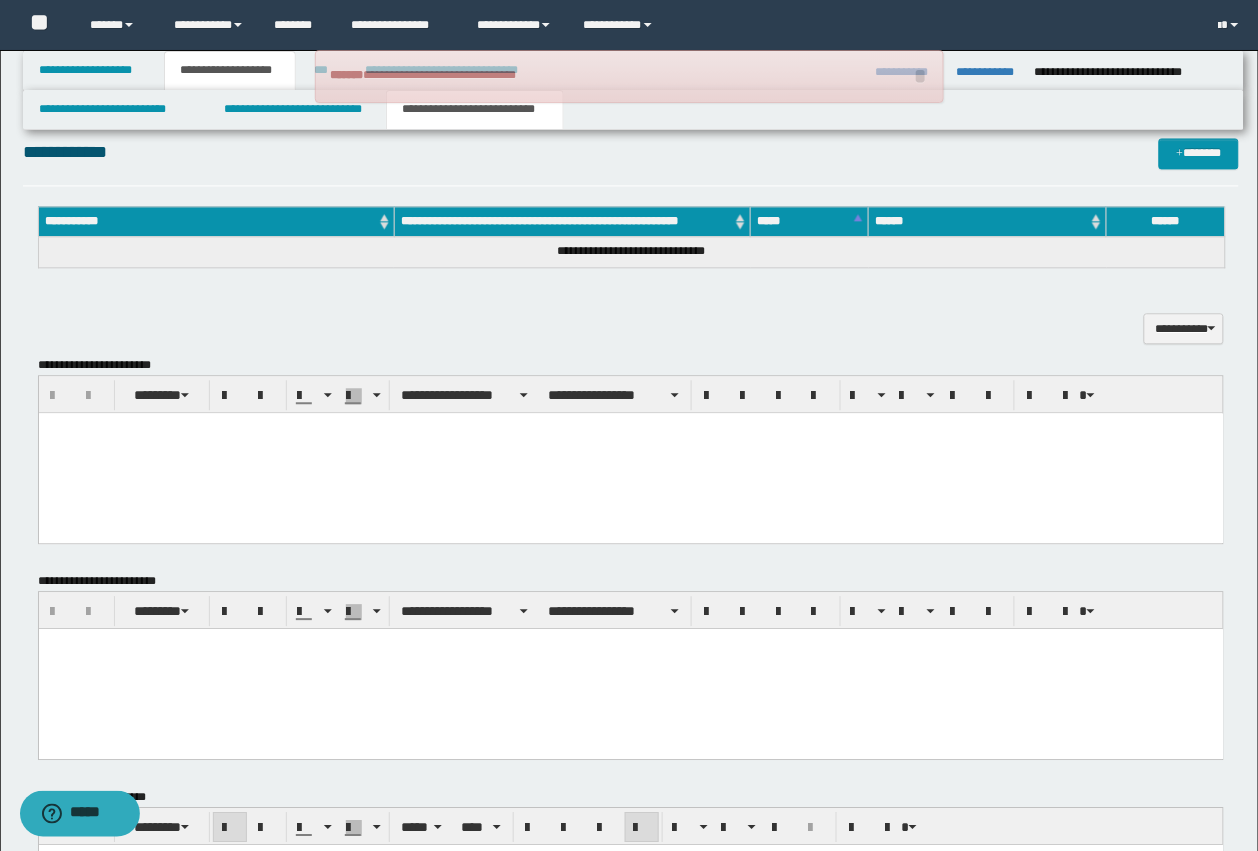 click at bounding box center (630, 452) 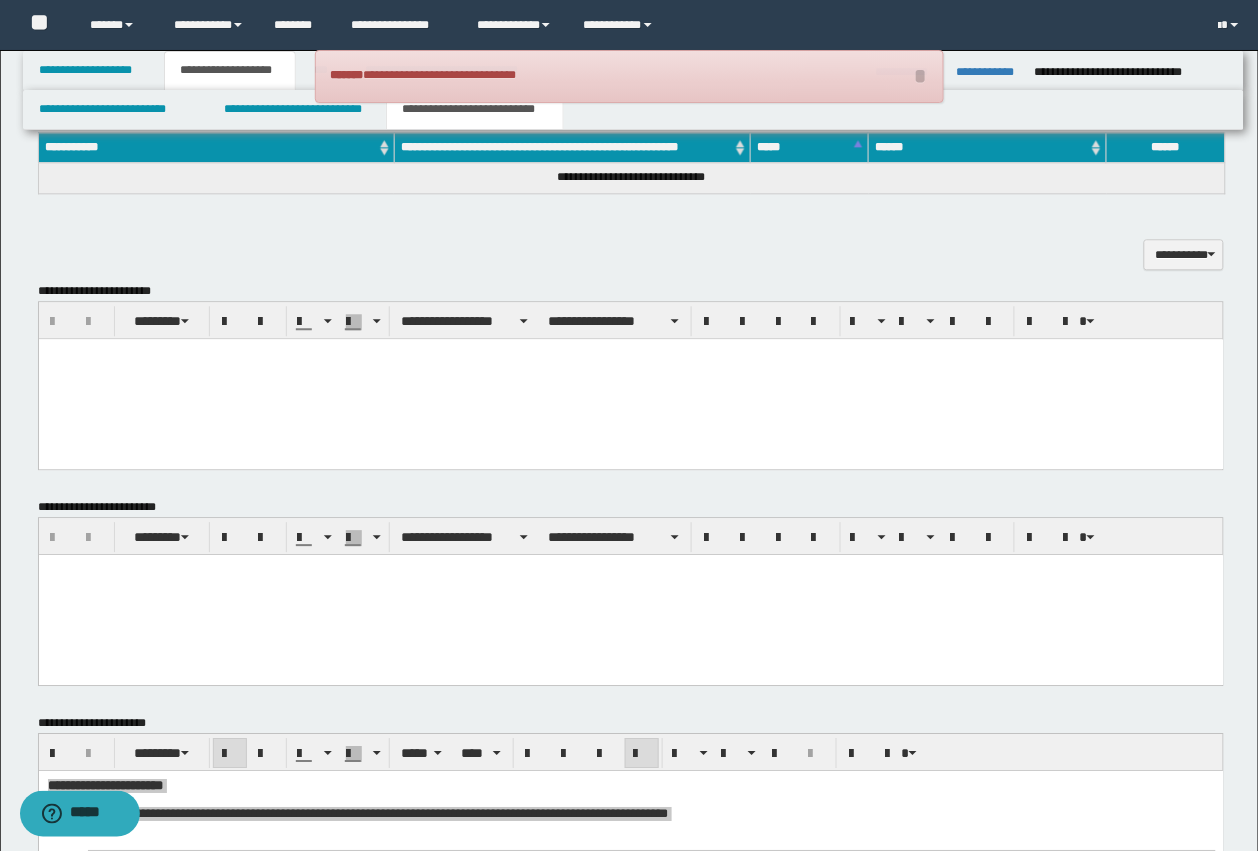 scroll, scrollTop: 966, scrollLeft: 0, axis: vertical 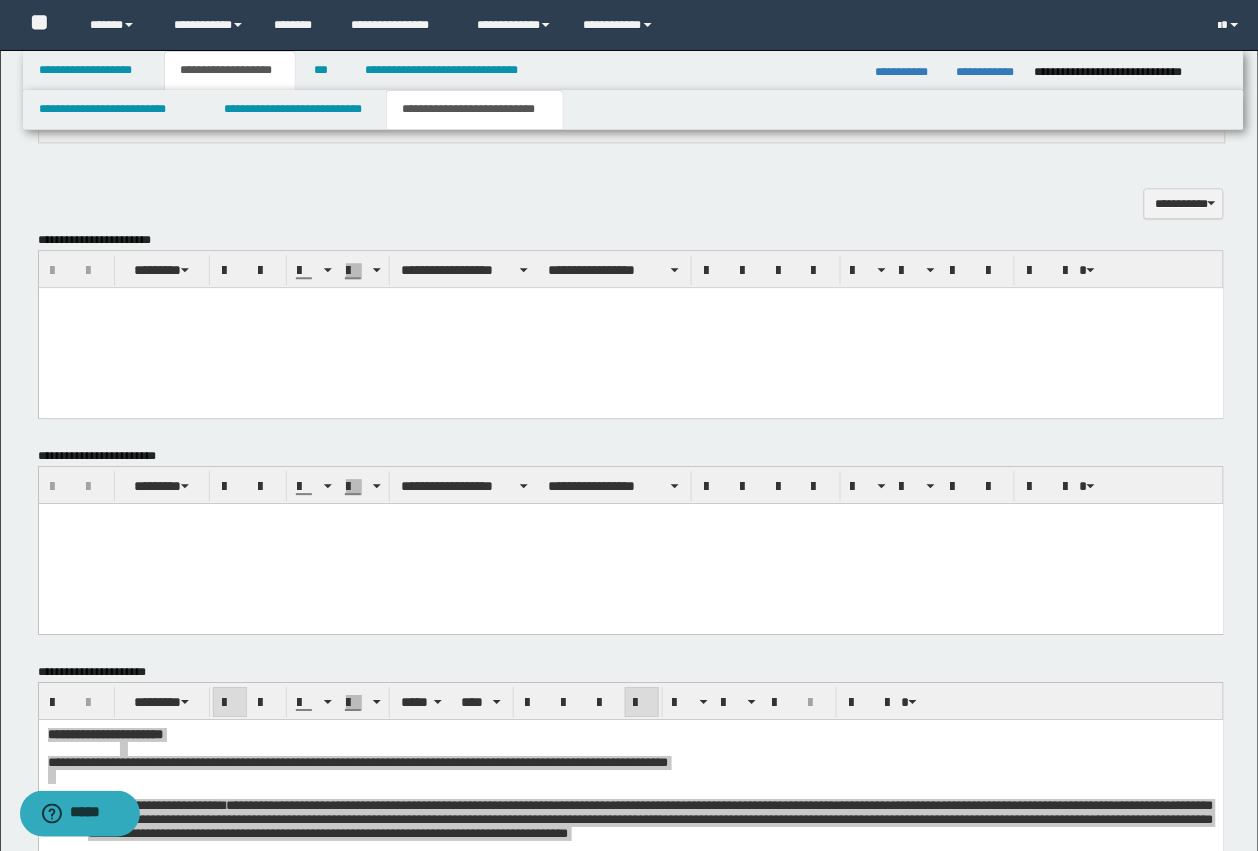 click at bounding box center (630, 327) 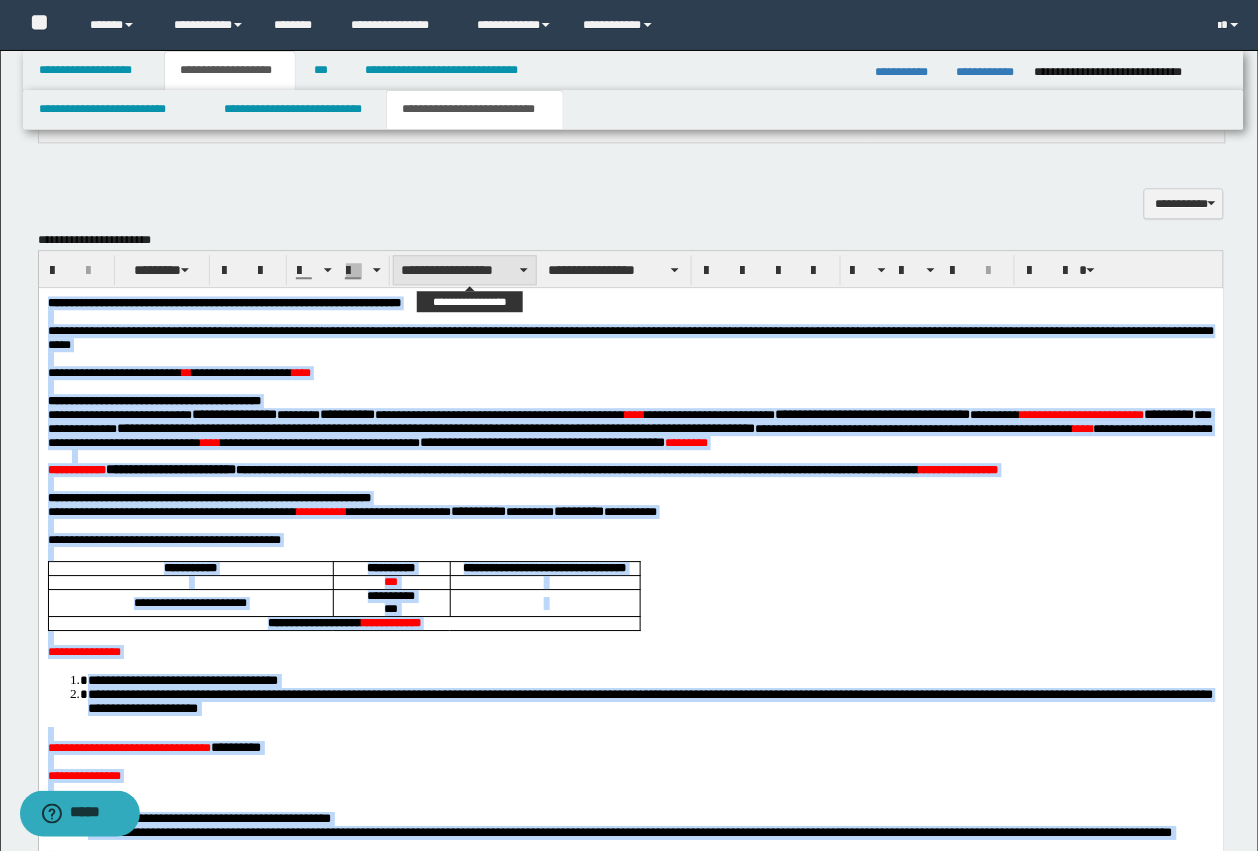 click on "**********" at bounding box center (465, 270) 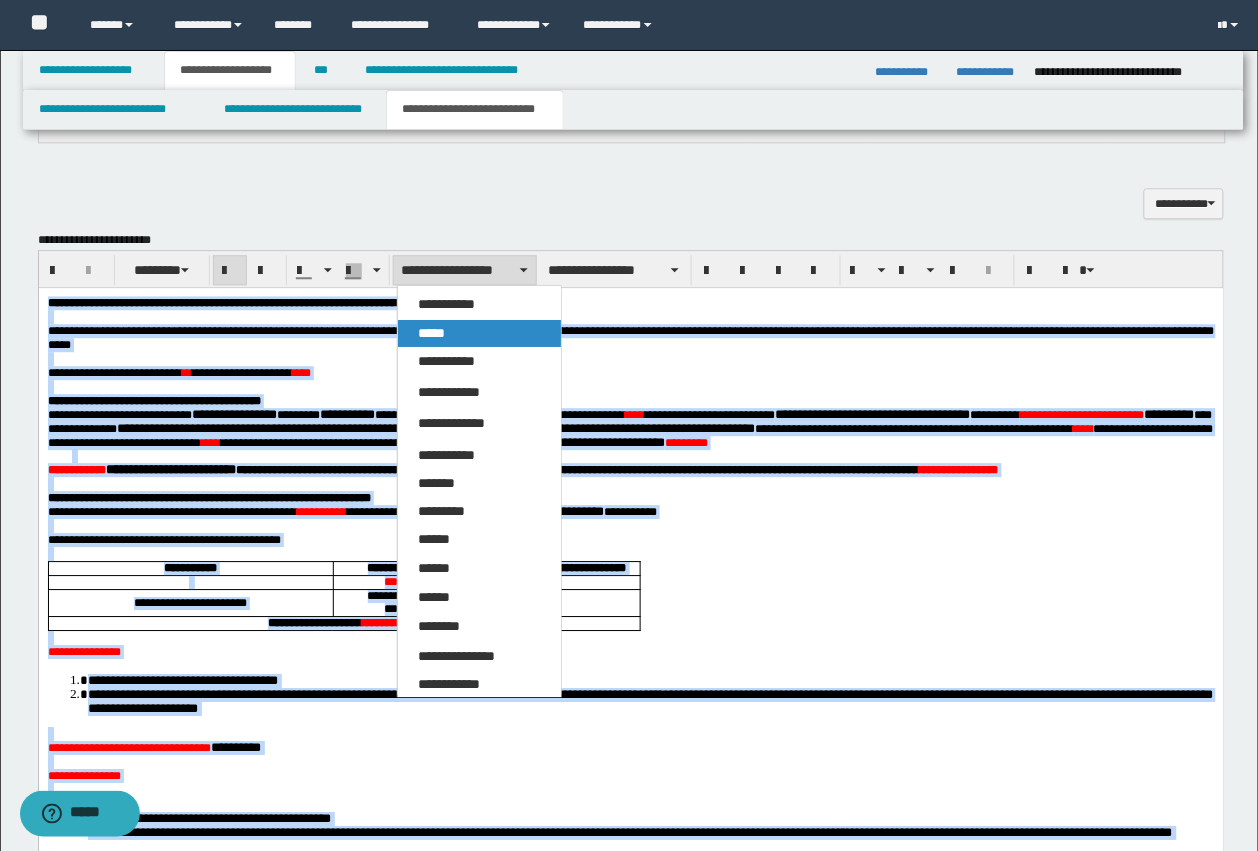 drag, startPoint x: 440, startPoint y: 330, endPoint x: 450, endPoint y: 1, distance: 329.15195 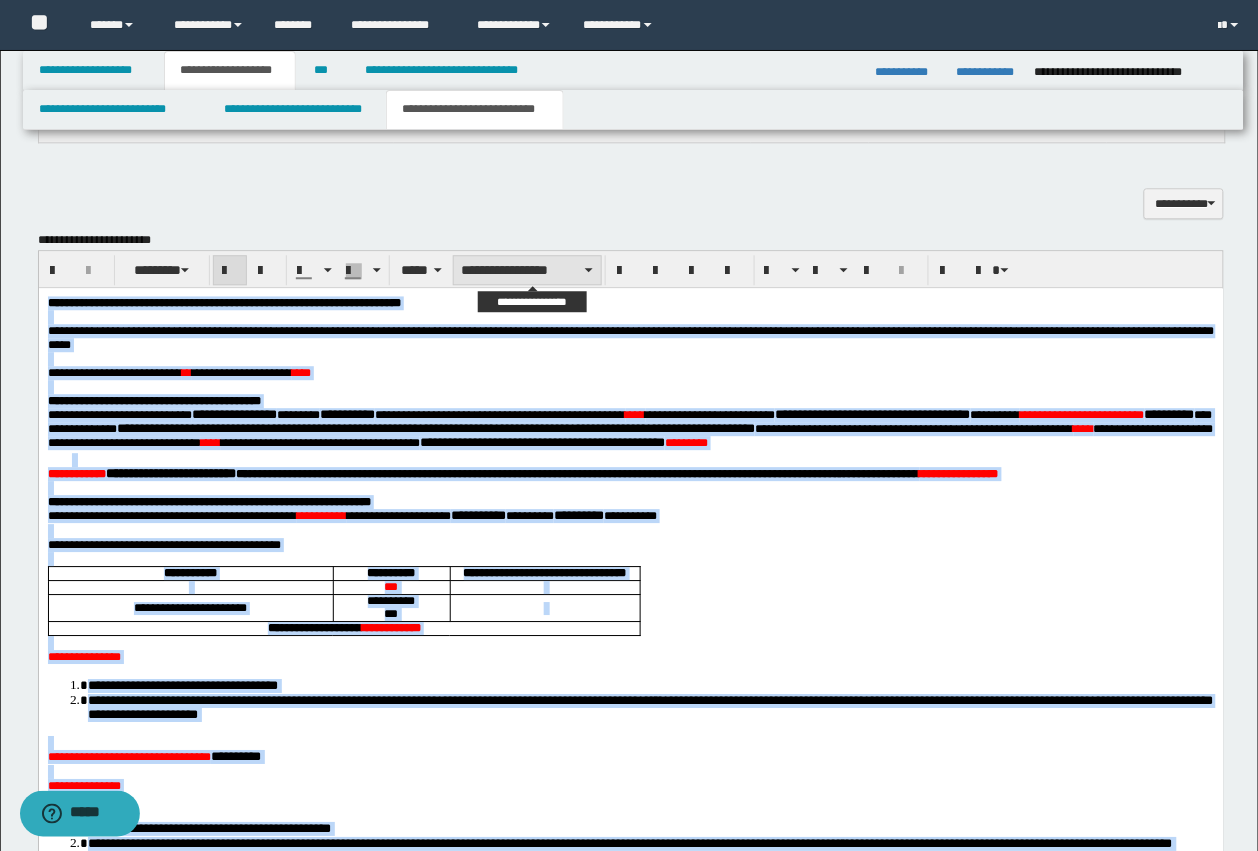 click on "**********" at bounding box center [527, 270] 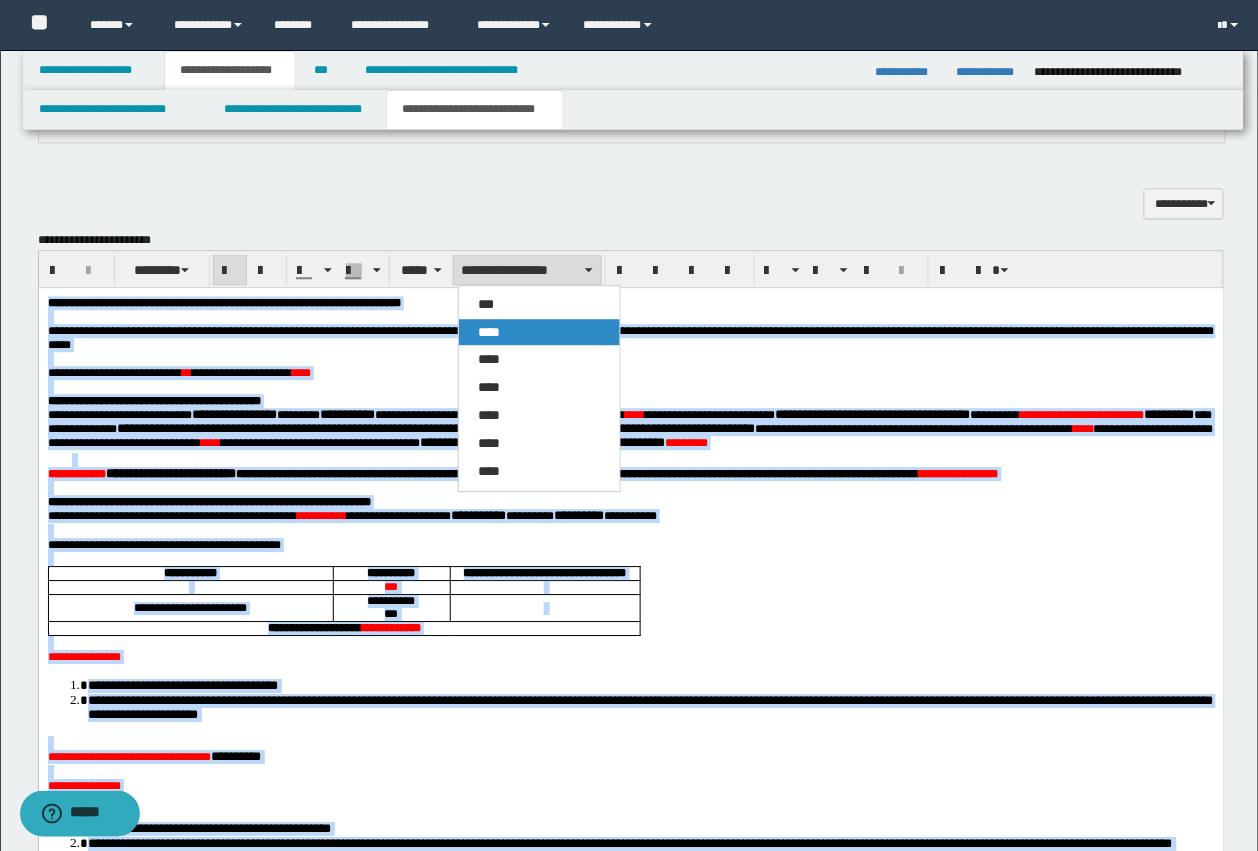 click on "****" at bounding box center (490, 332) 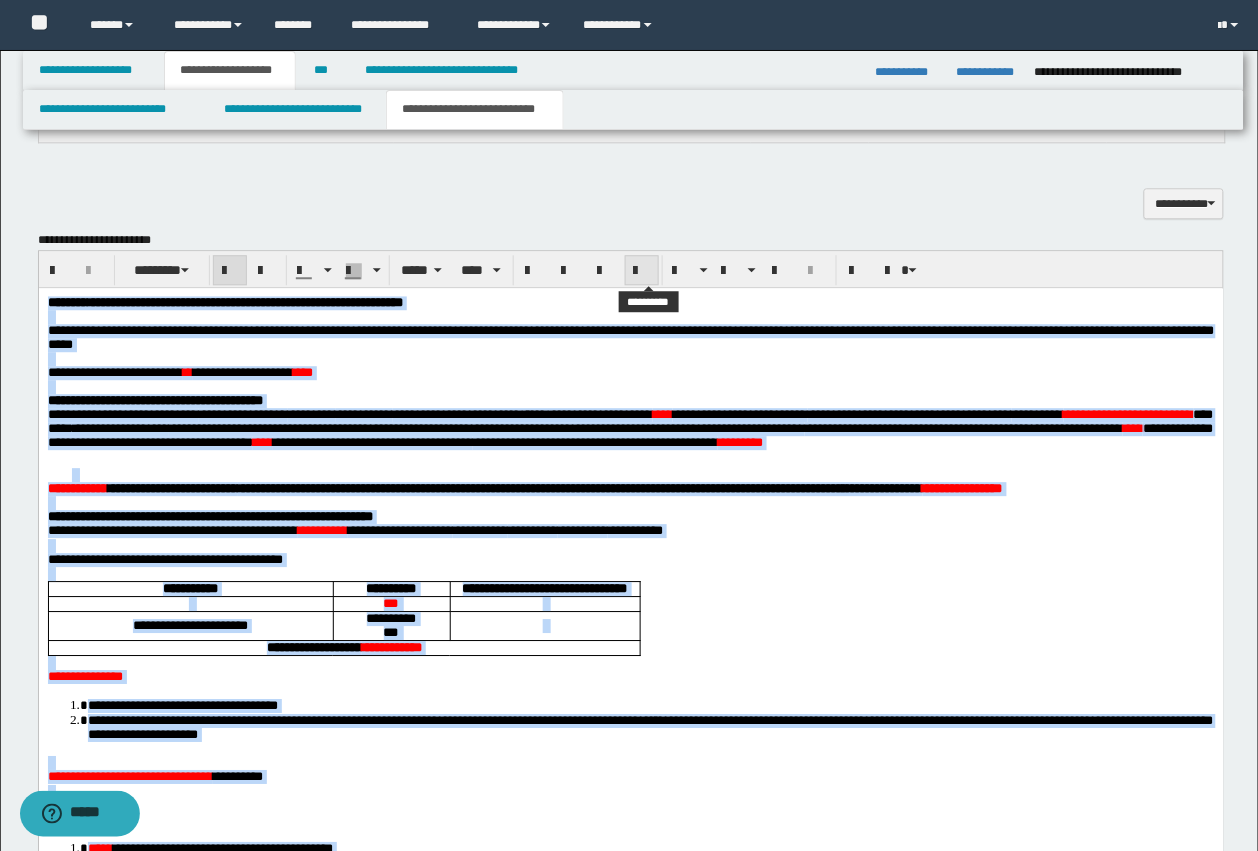 click at bounding box center (642, 270) 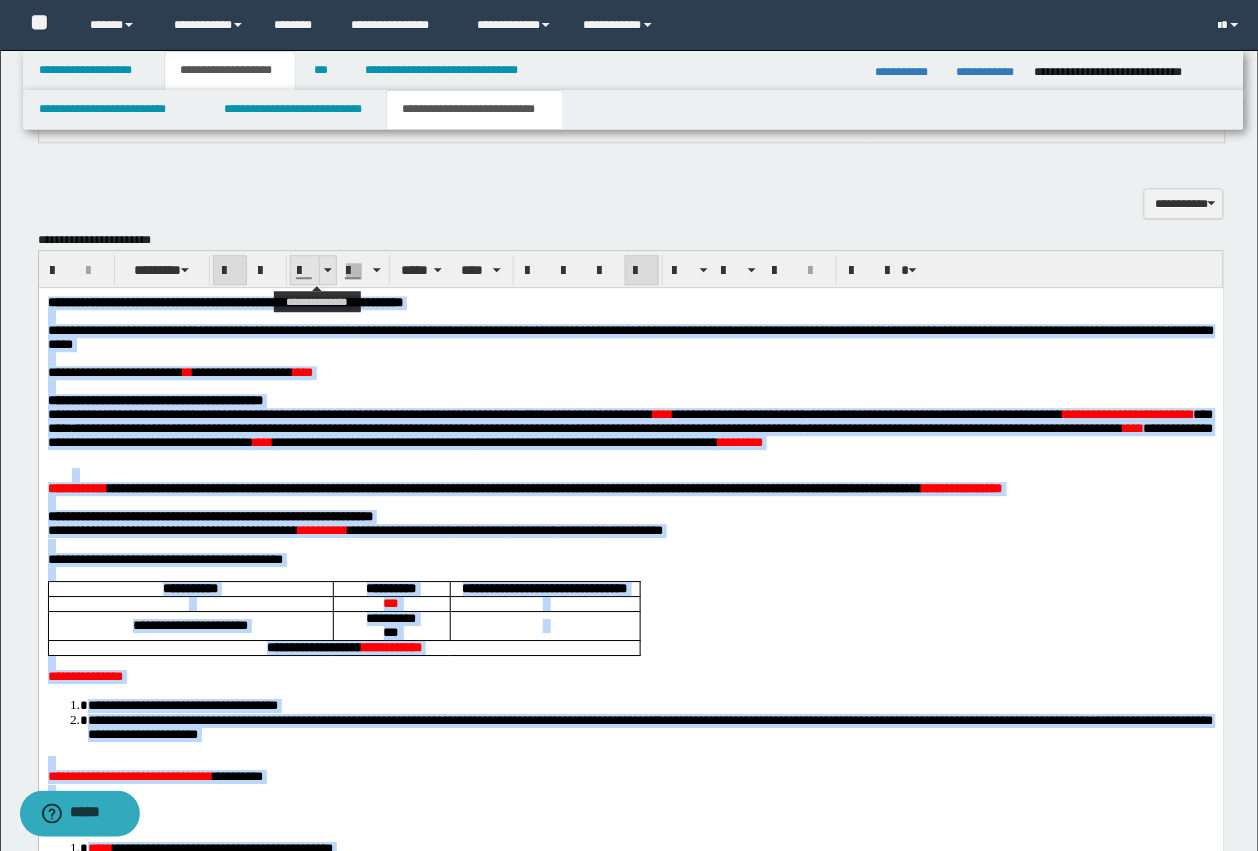 click at bounding box center (305, 271) 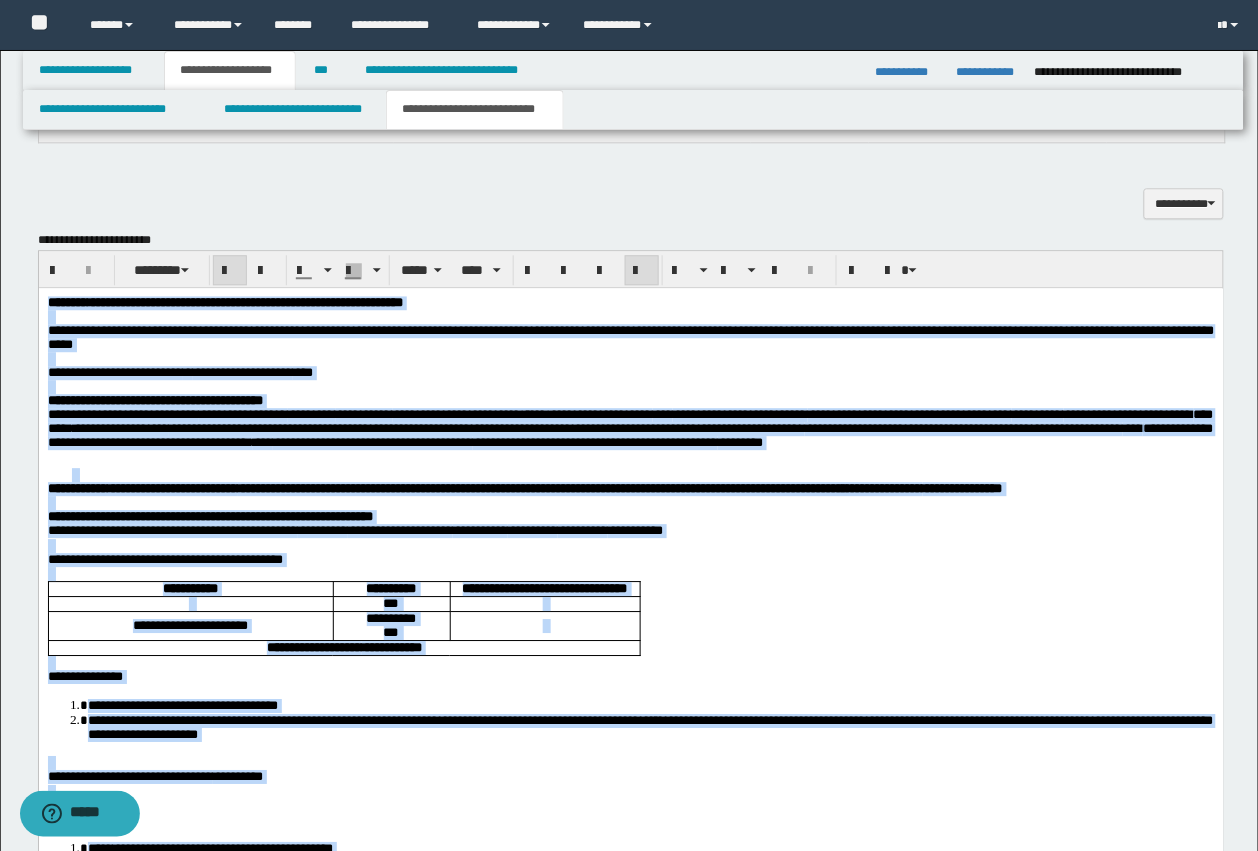 click on "[ADDRESS] [CITY] [STATE]" at bounding box center [619, 487] 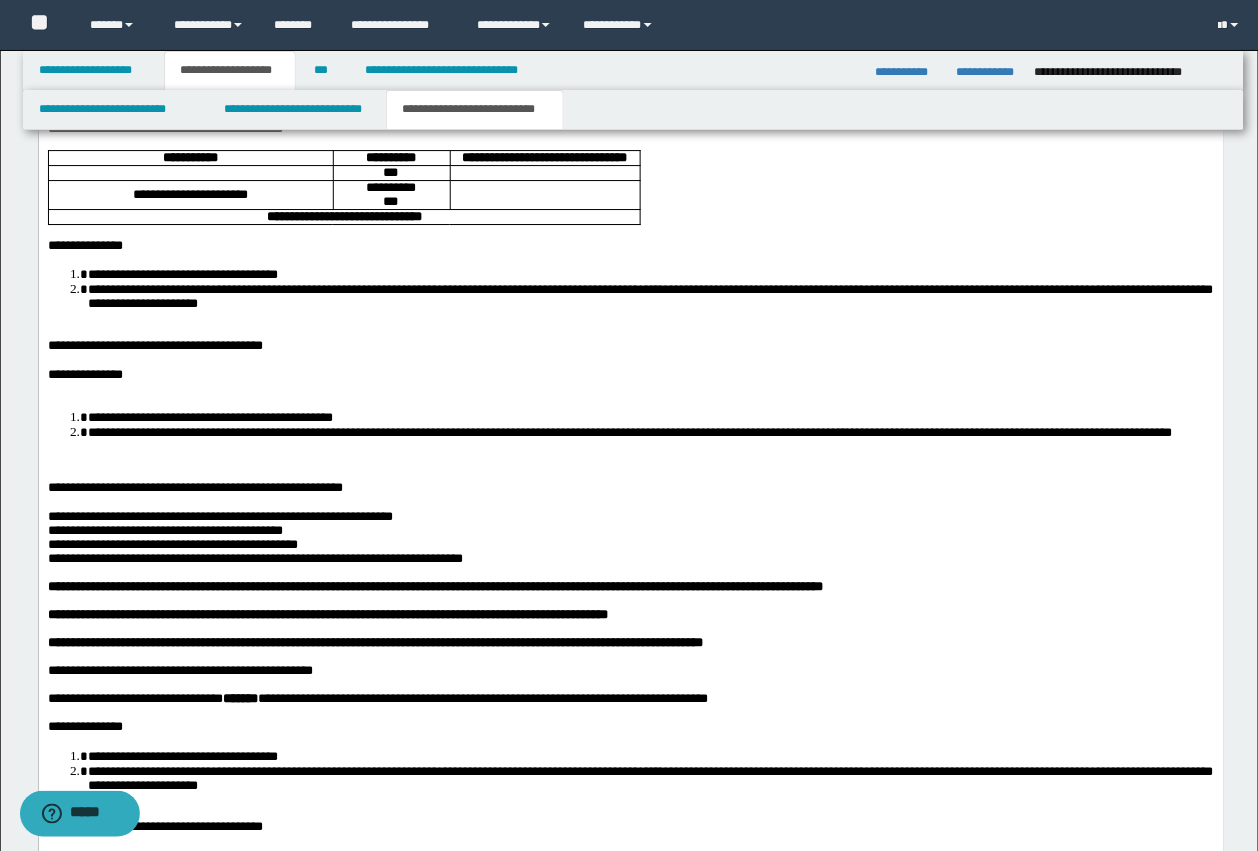 scroll, scrollTop: 1341, scrollLeft: 0, axis: vertical 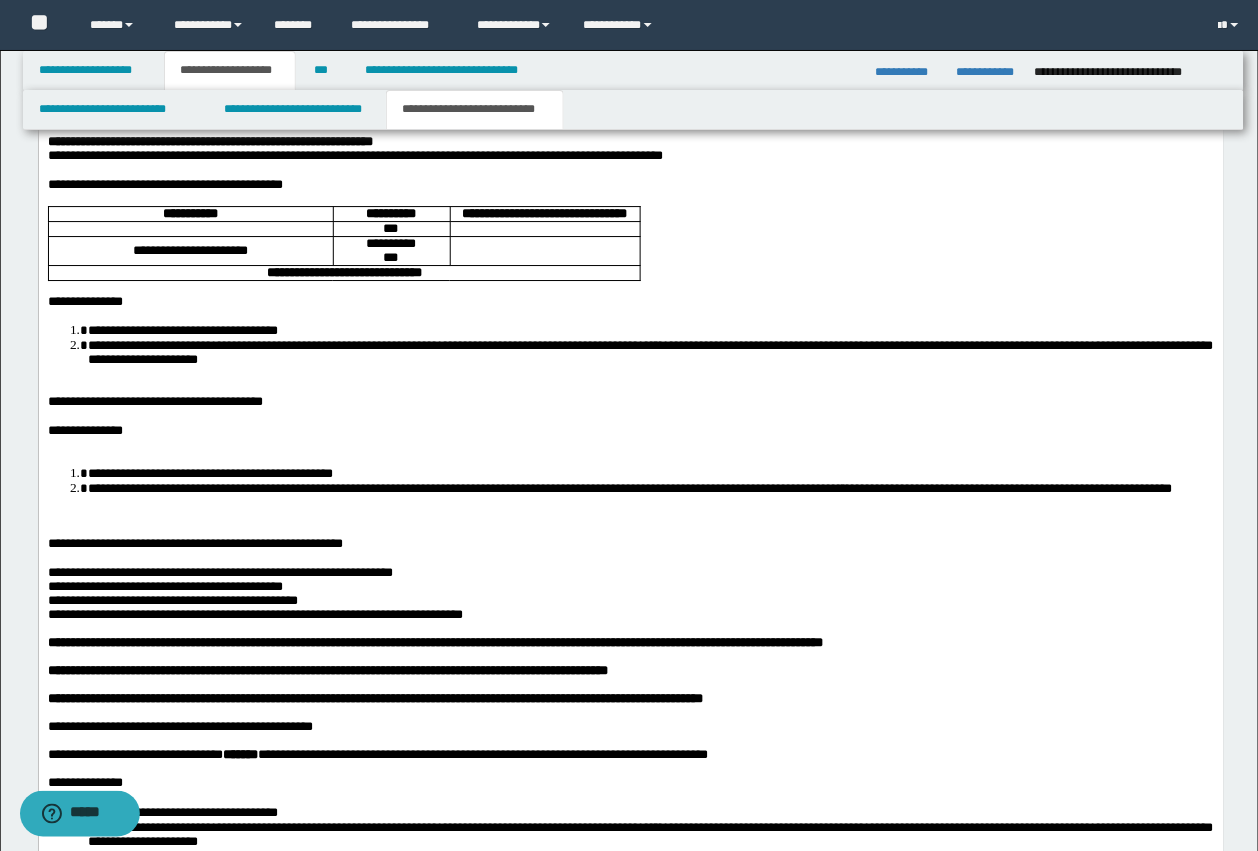 click on "**********" at bounding box center (182, 330) 